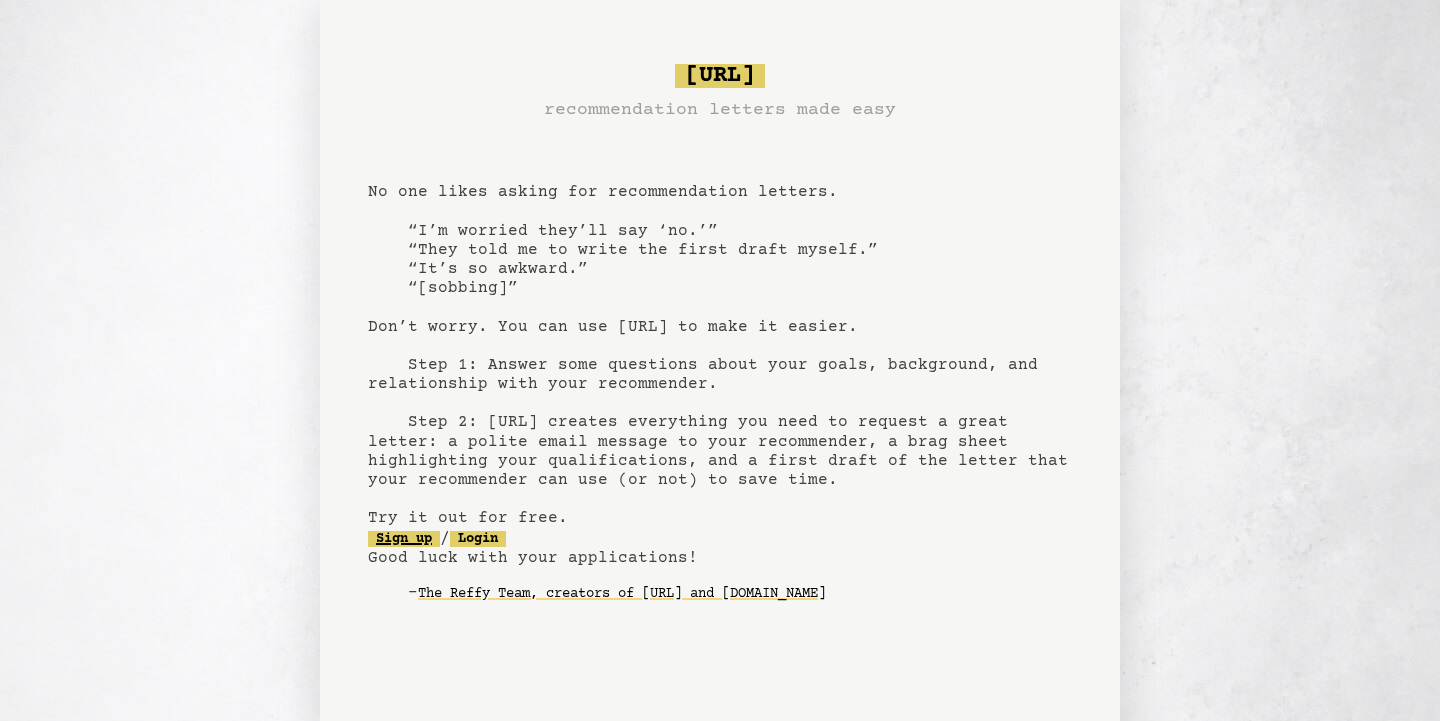 scroll, scrollTop: 93, scrollLeft: 0, axis: vertical 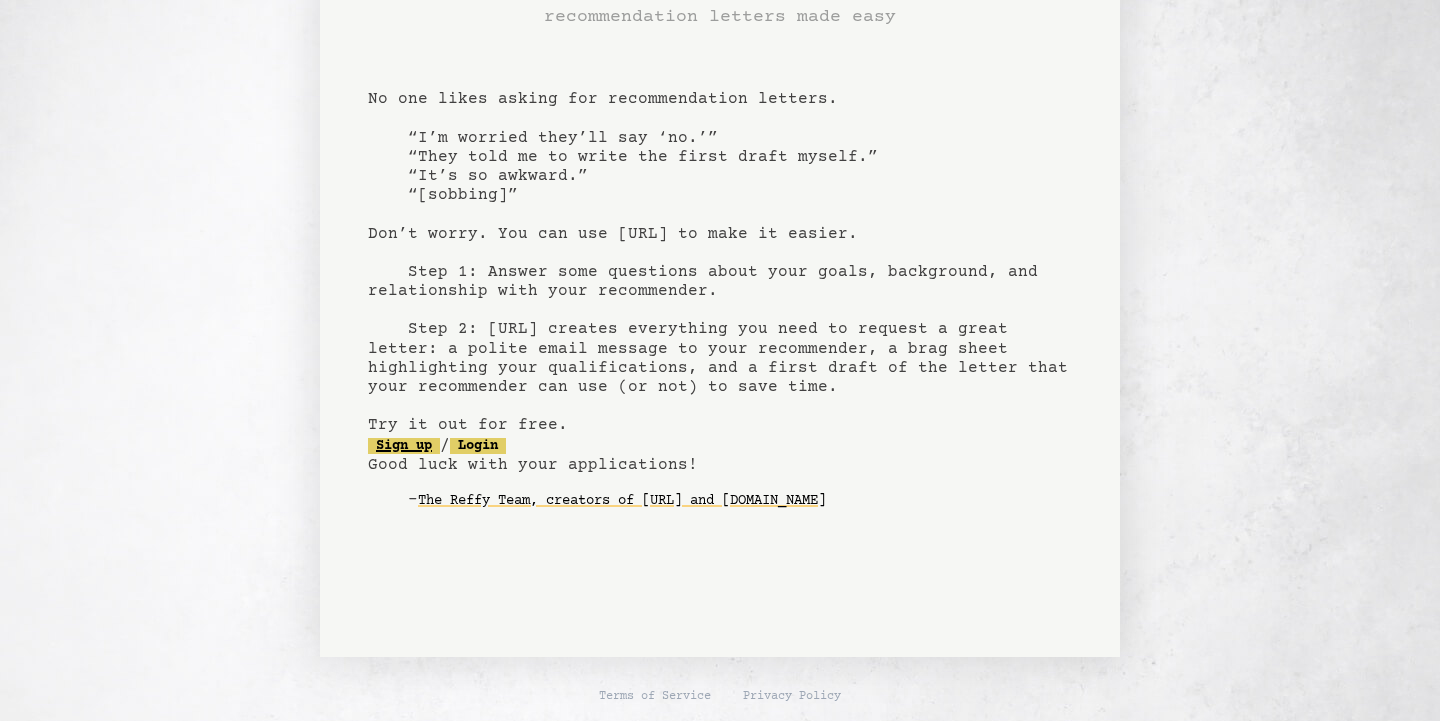 click on "Sign up" at bounding box center [404, 446] 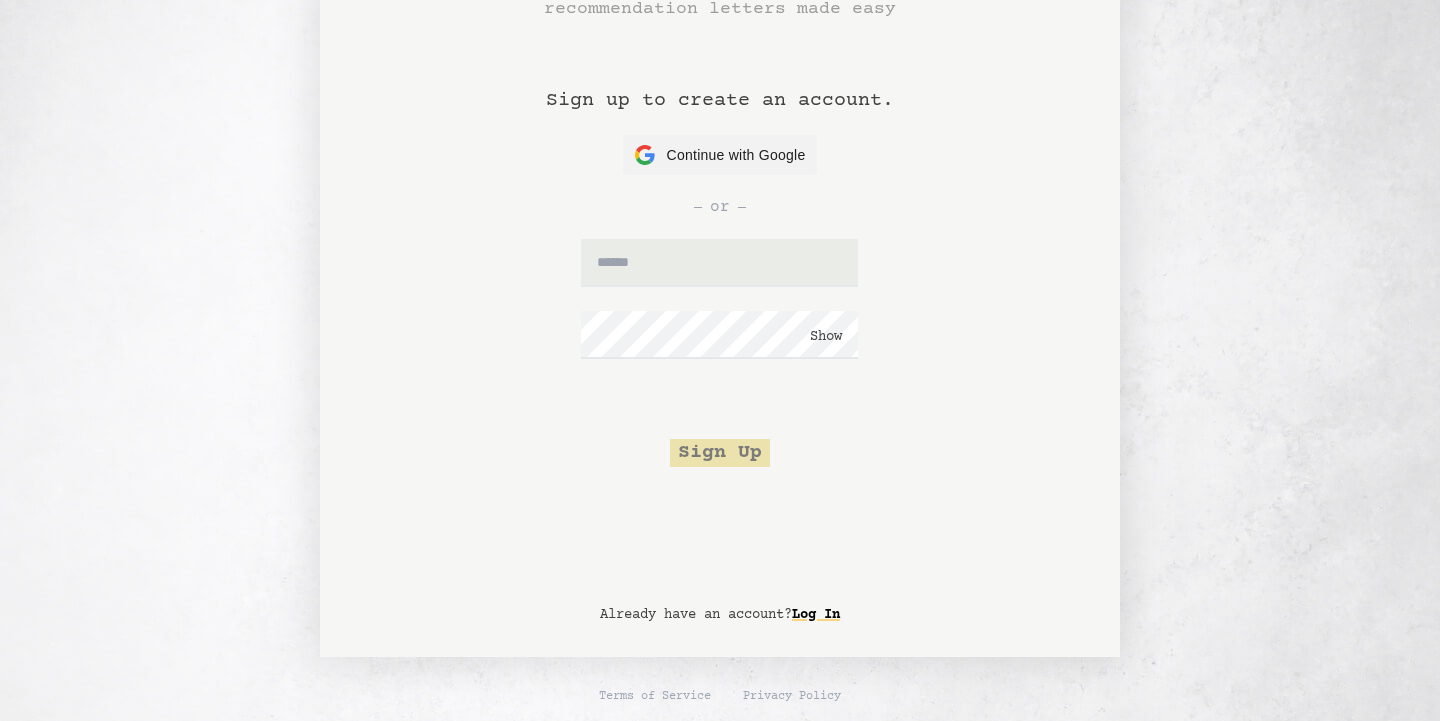 scroll, scrollTop: 0, scrollLeft: 0, axis: both 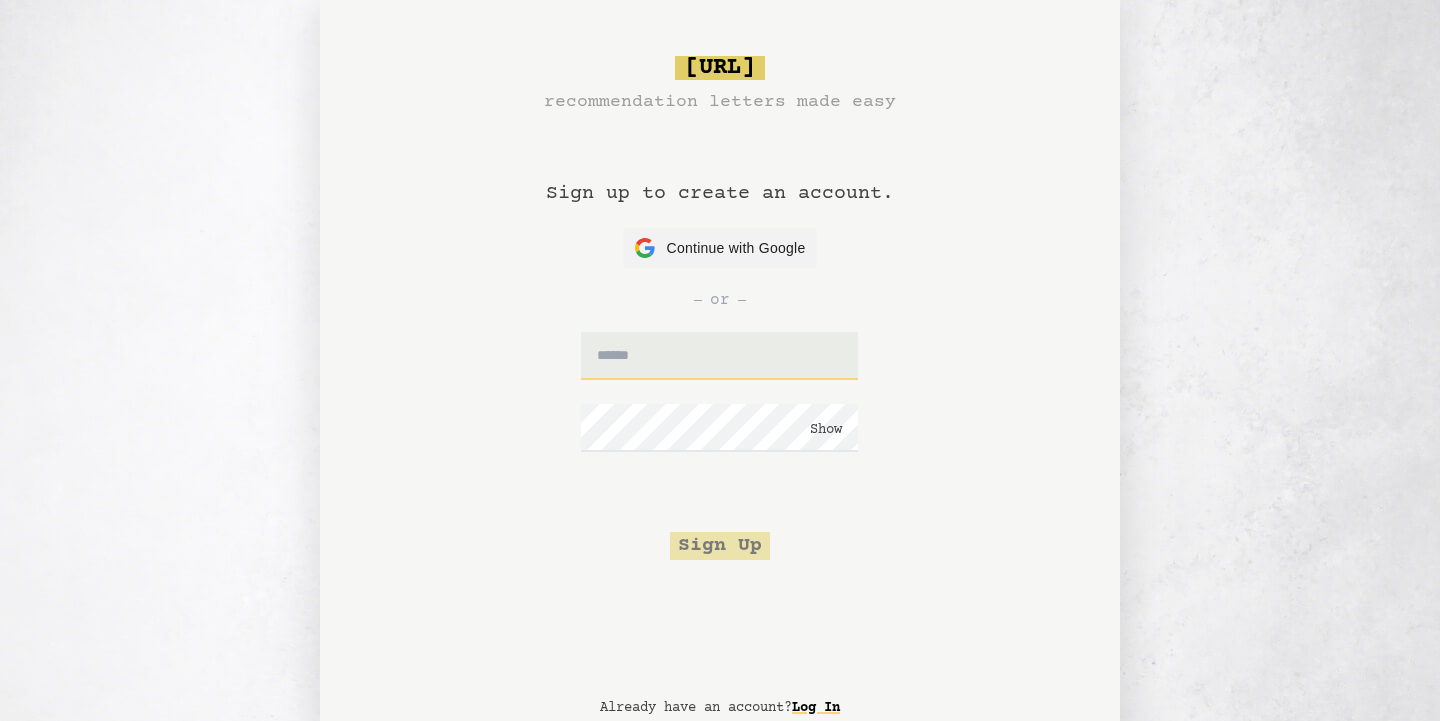 click at bounding box center (719, 356) 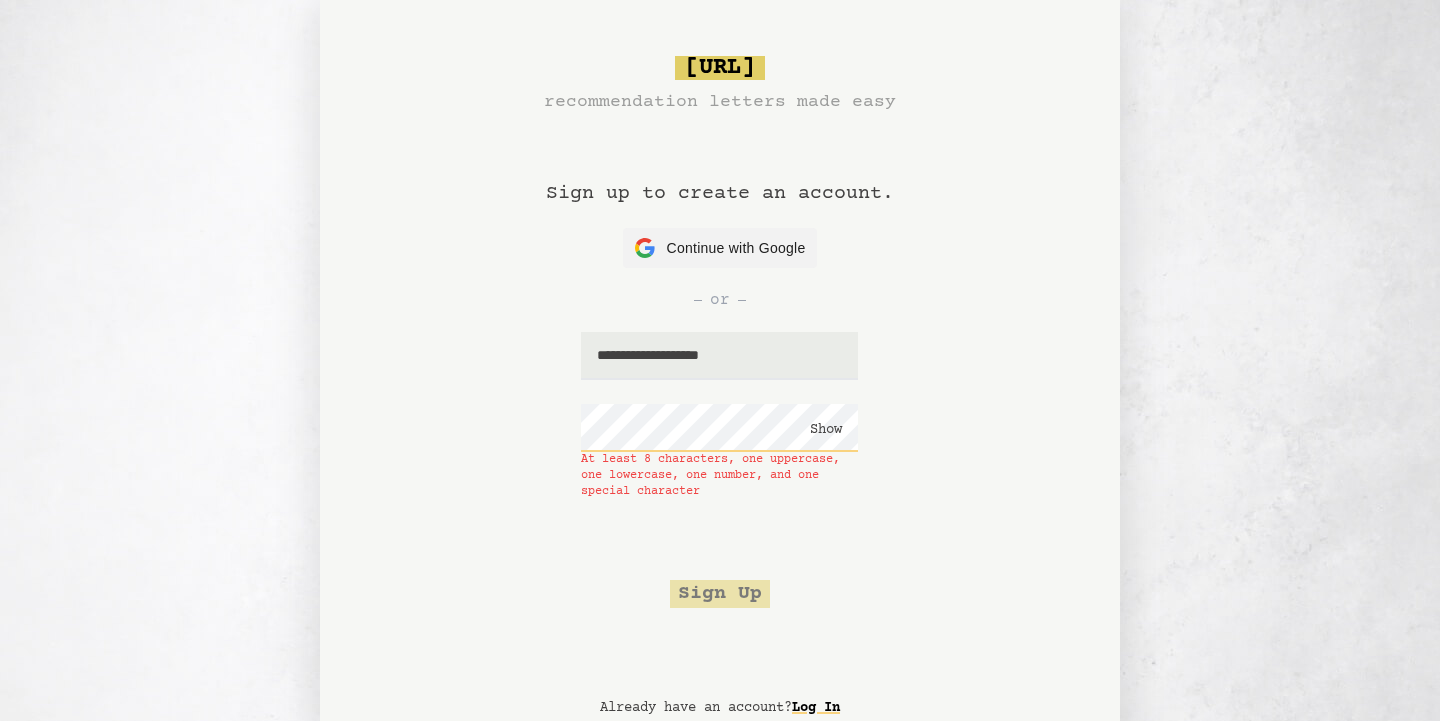 click on "**********" at bounding box center [720, 332] 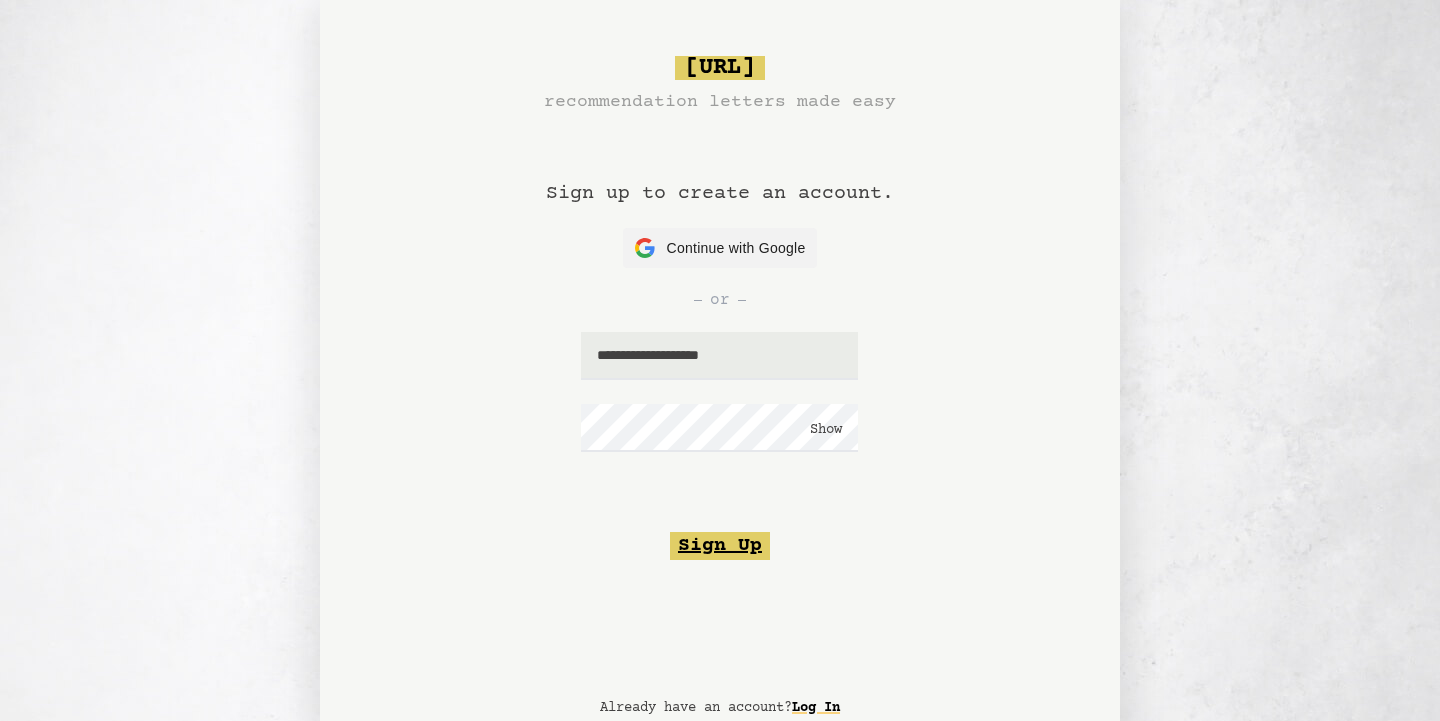 click on "Sign Up" at bounding box center [720, 546] 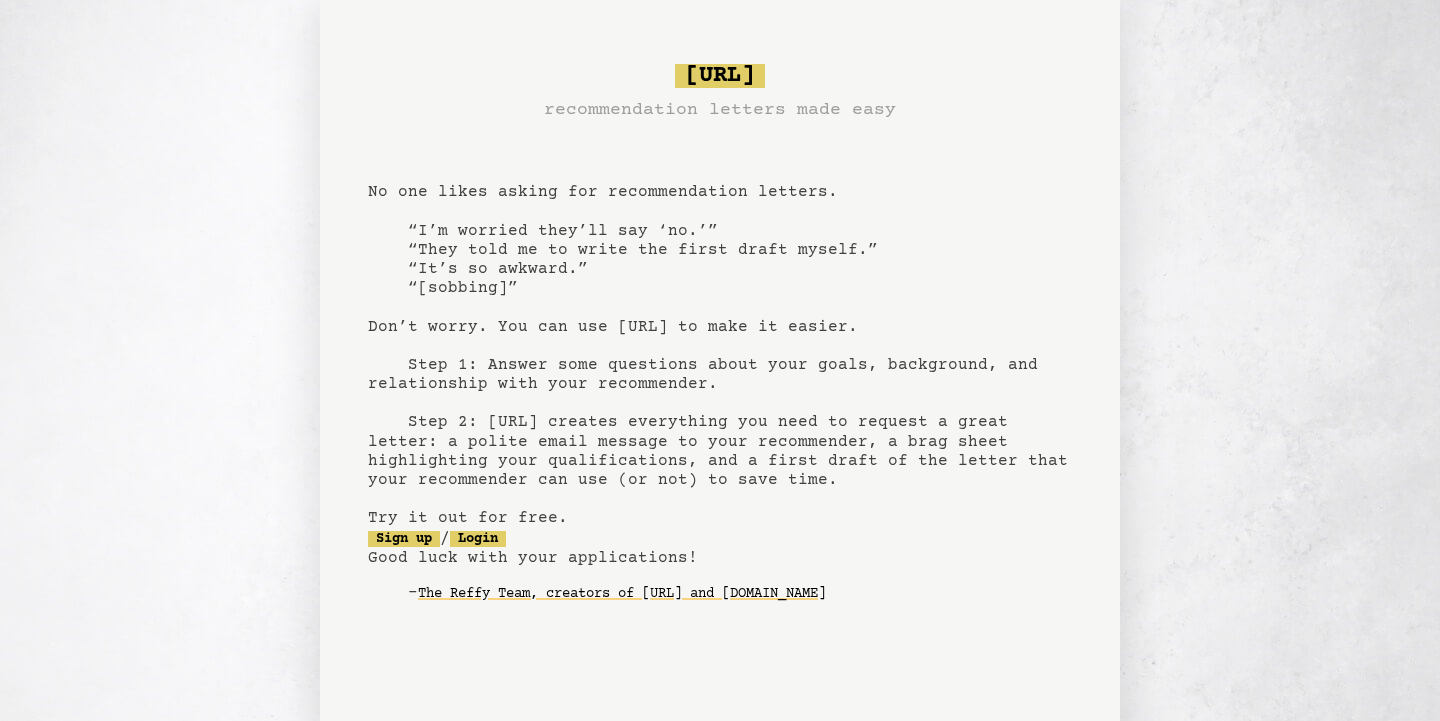 scroll, scrollTop: 93, scrollLeft: 0, axis: vertical 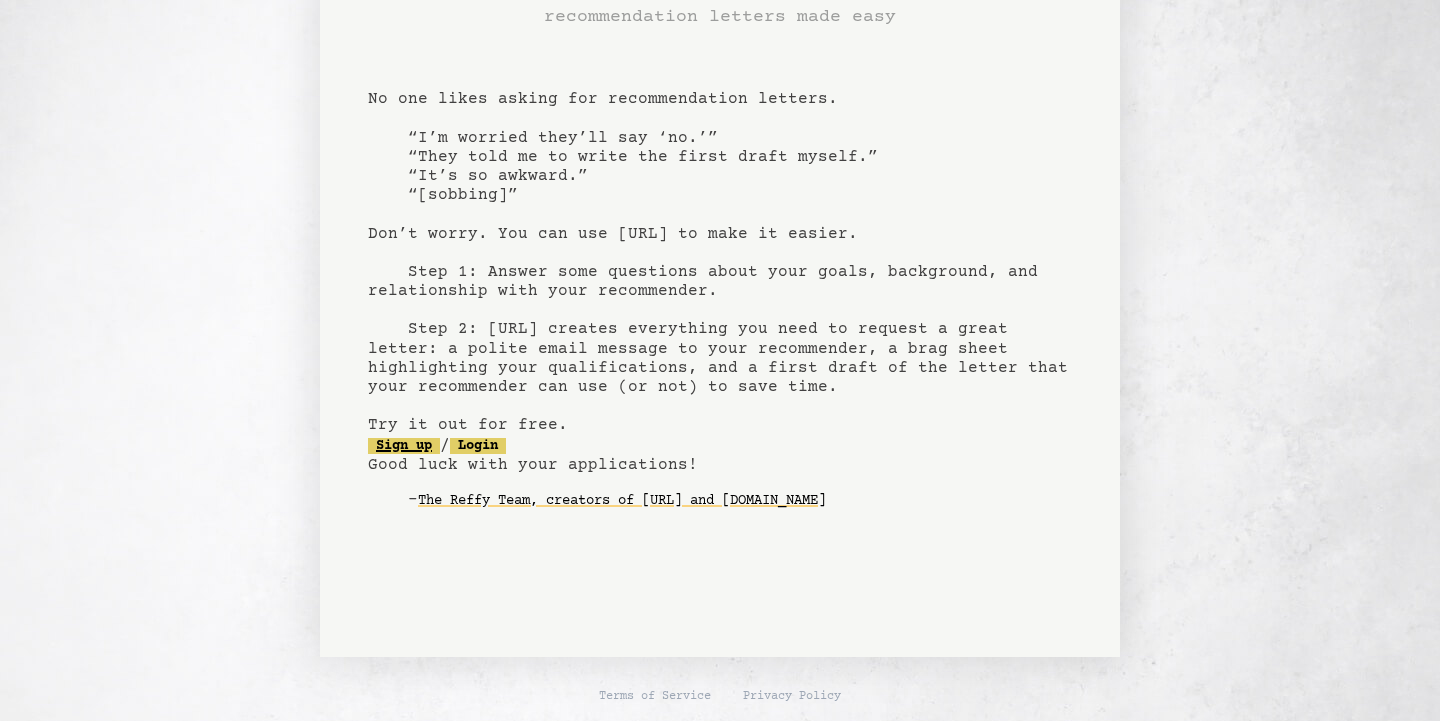 click on "Sign up" at bounding box center (404, 446) 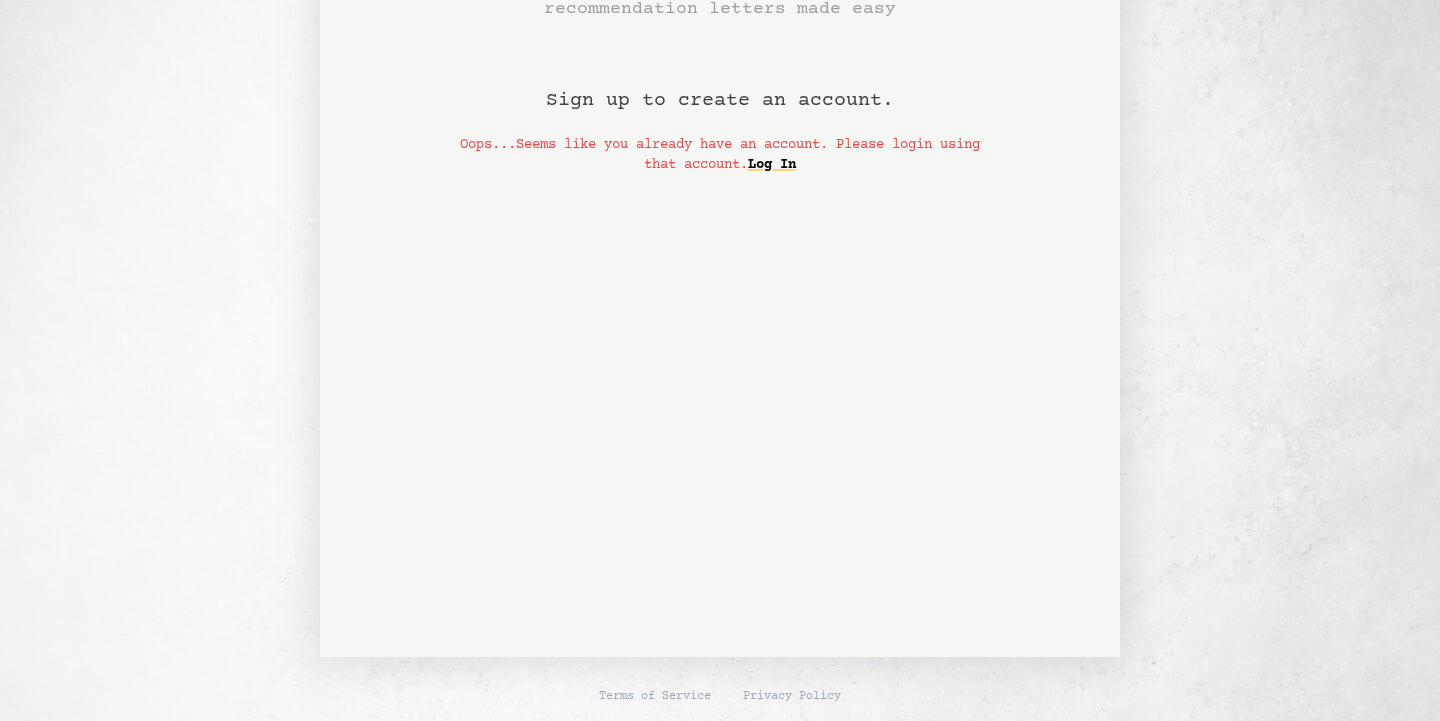 scroll, scrollTop: 0, scrollLeft: 0, axis: both 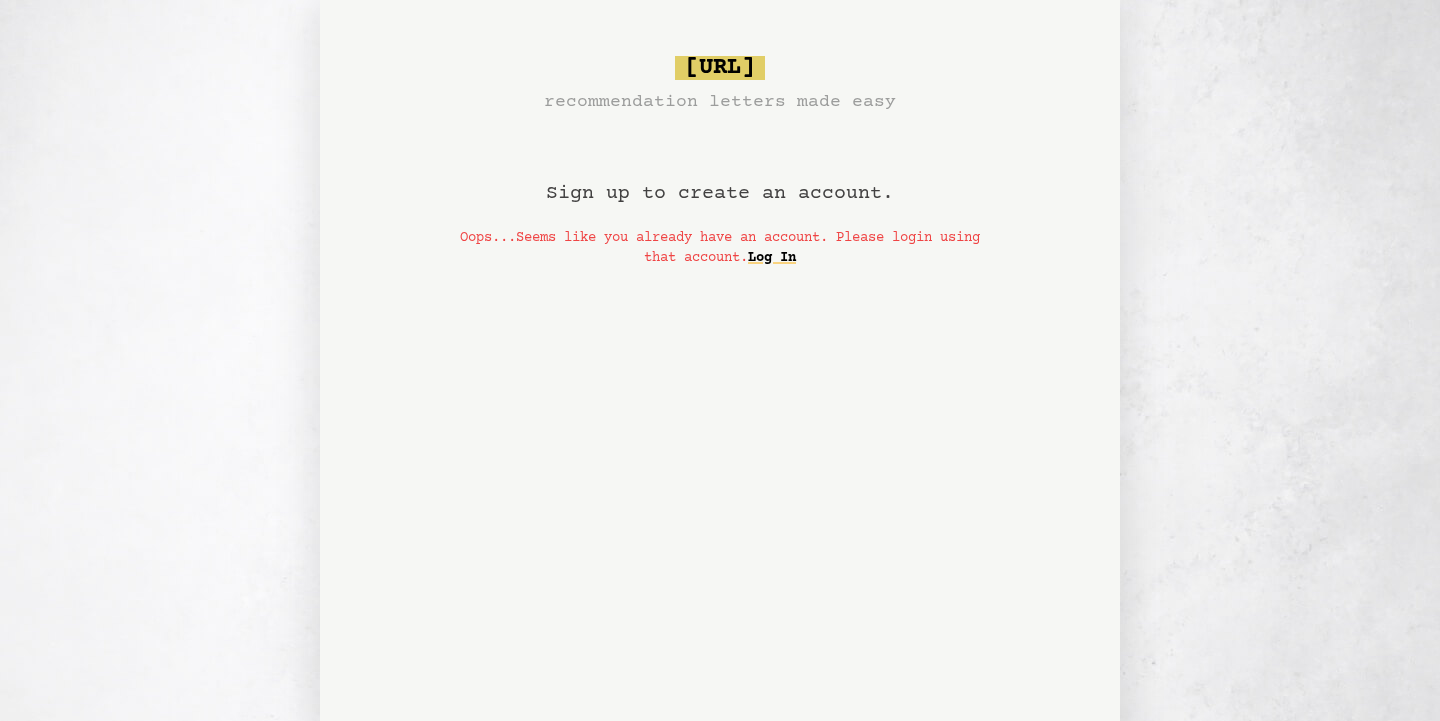 click on "Sign up to create an account." at bounding box center (720, 172) 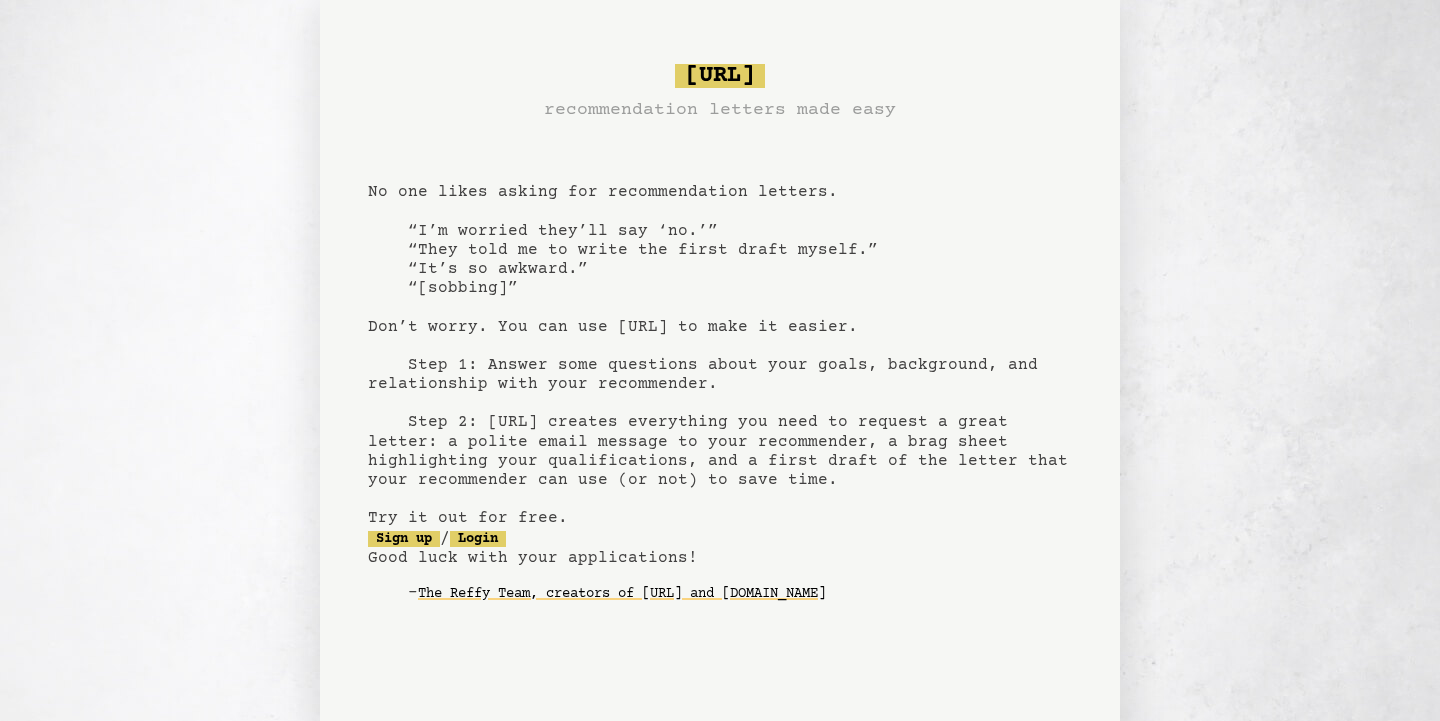 scroll, scrollTop: 0, scrollLeft: 0, axis: both 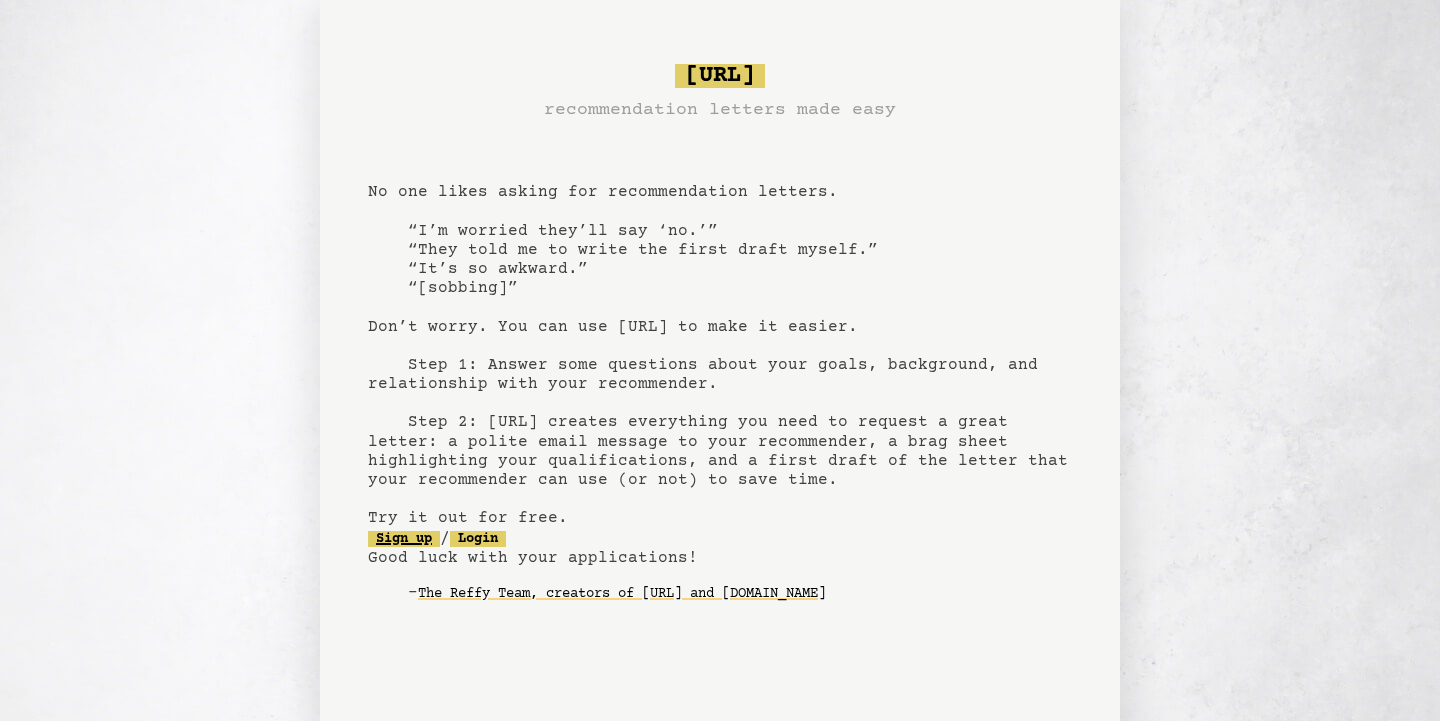 click on "Sign up" at bounding box center (404, 539) 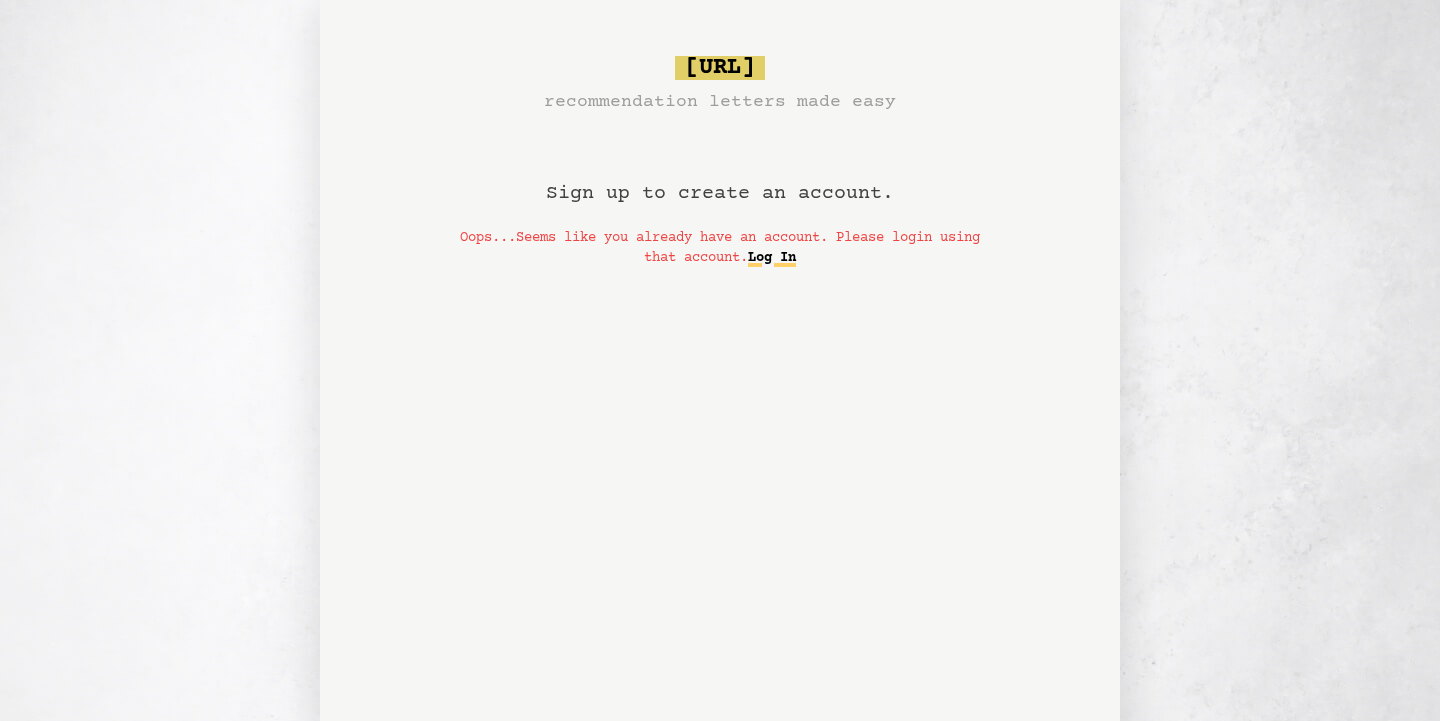 click on "Log In" at bounding box center (772, 258) 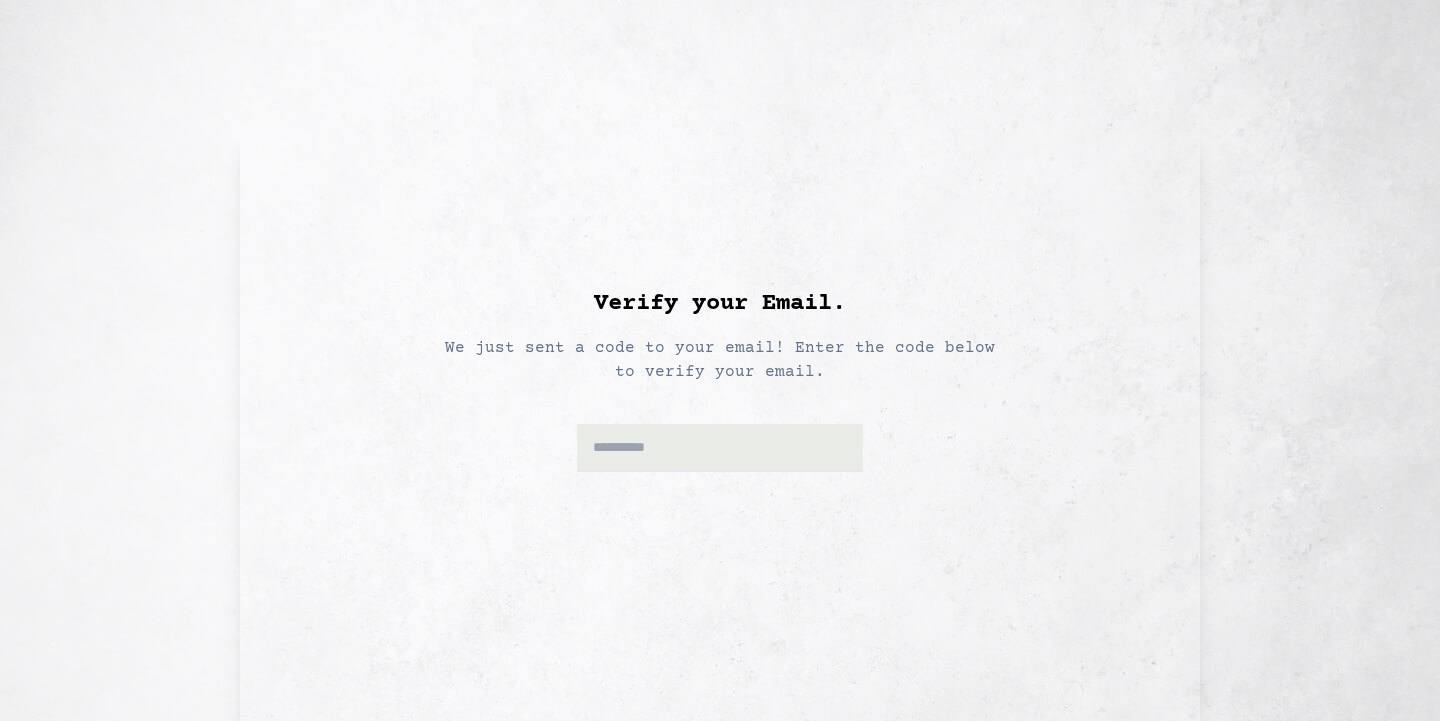 scroll, scrollTop: 0, scrollLeft: 0, axis: both 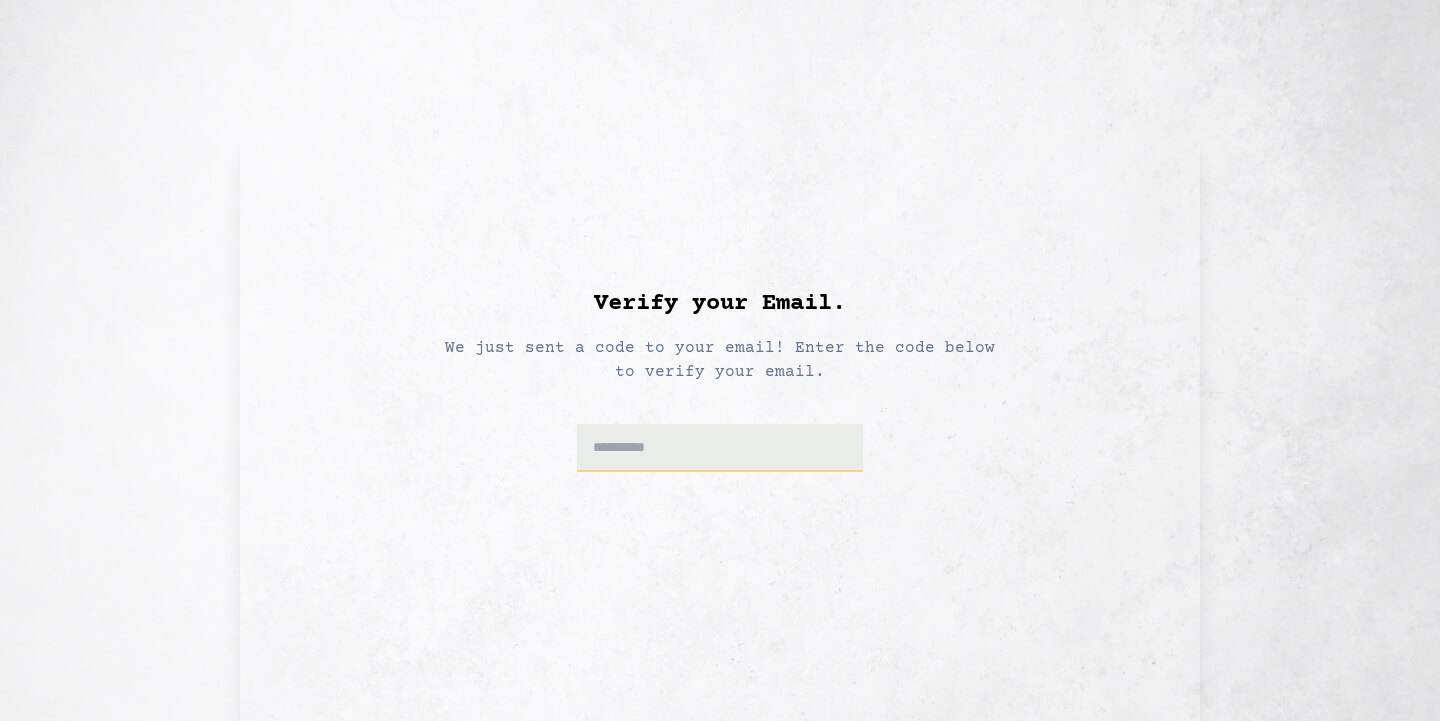 click at bounding box center (720, 448) 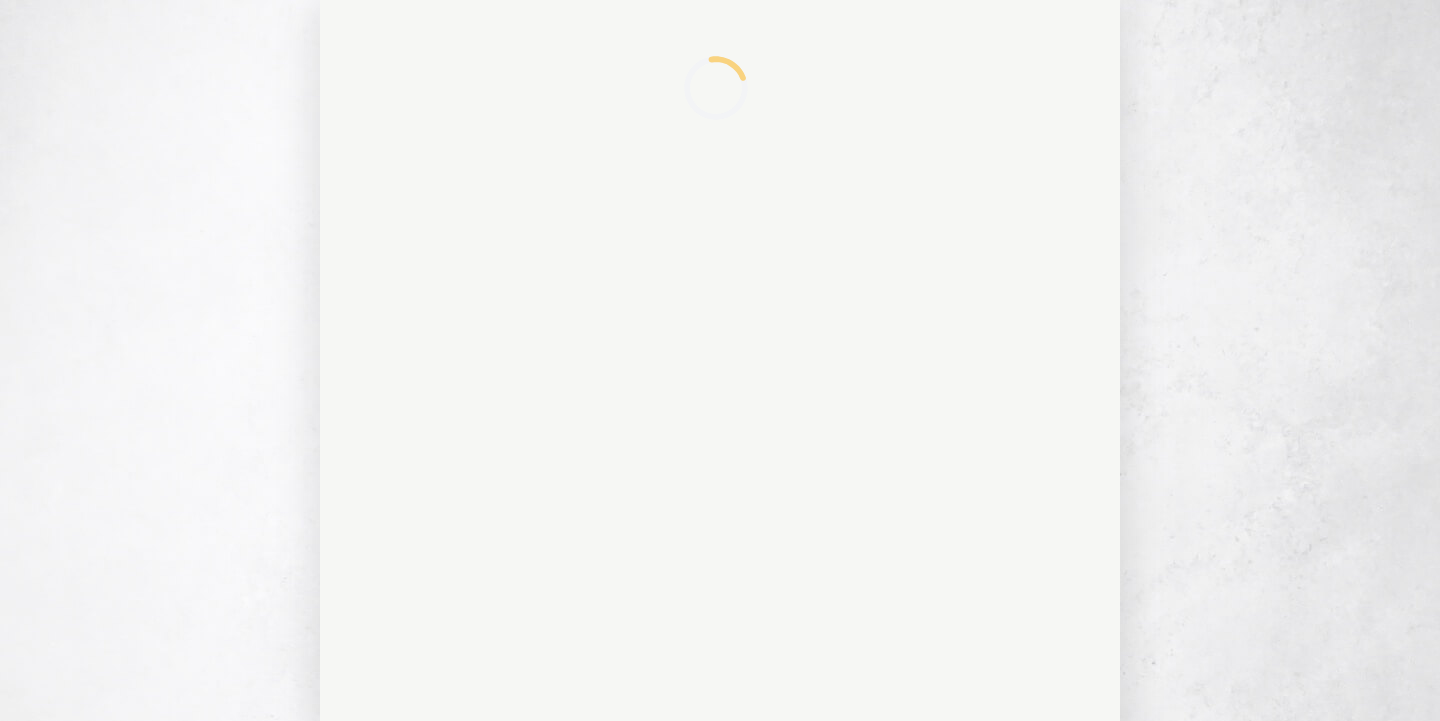 scroll, scrollTop: 0, scrollLeft: 0, axis: both 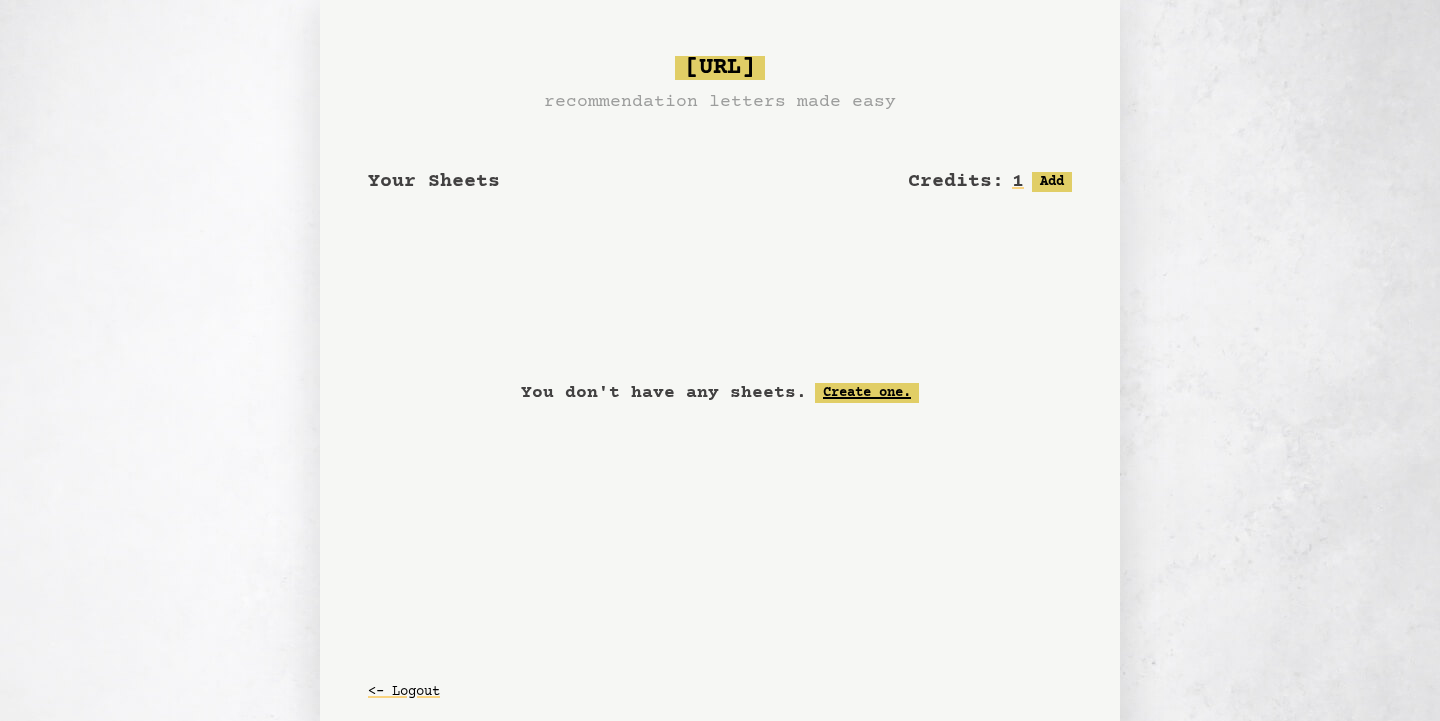 click on "Create one." at bounding box center [867, 393] 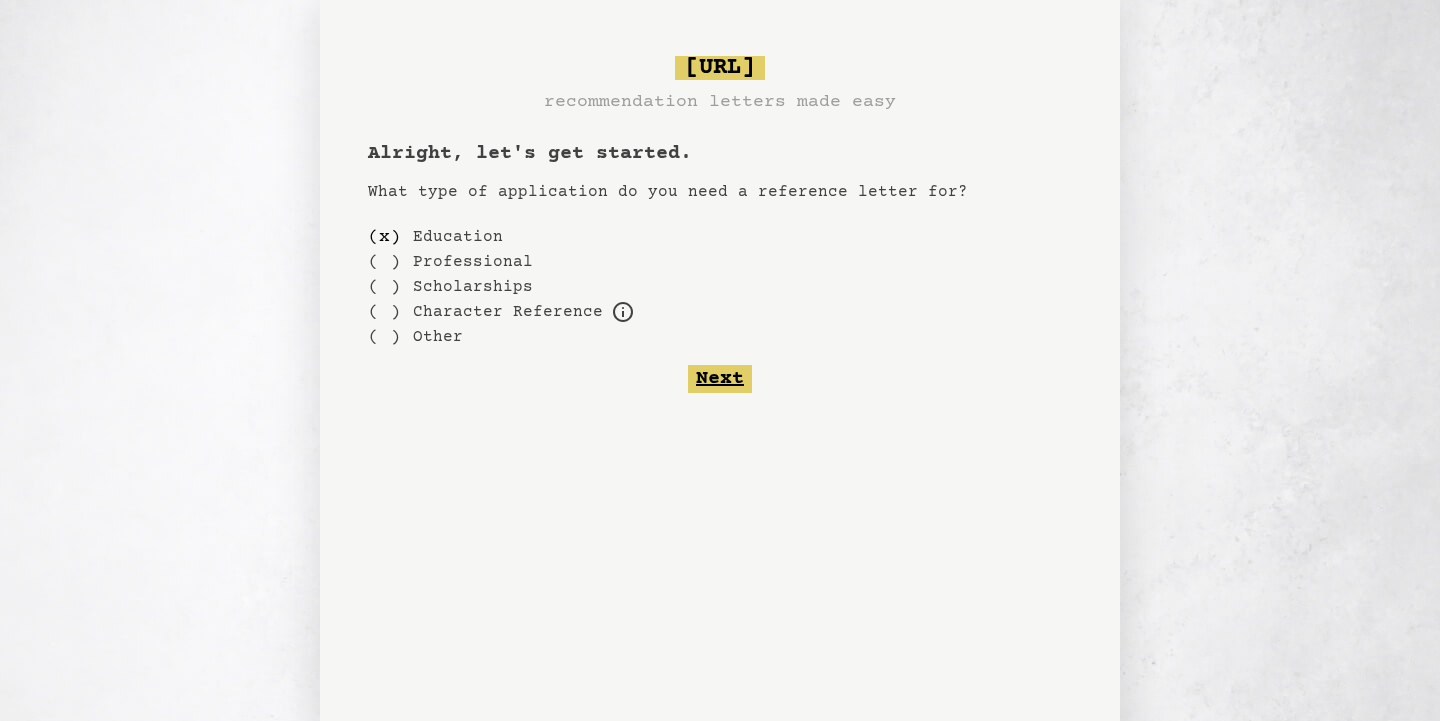 click on "Next" at bounding box center (720, 379) 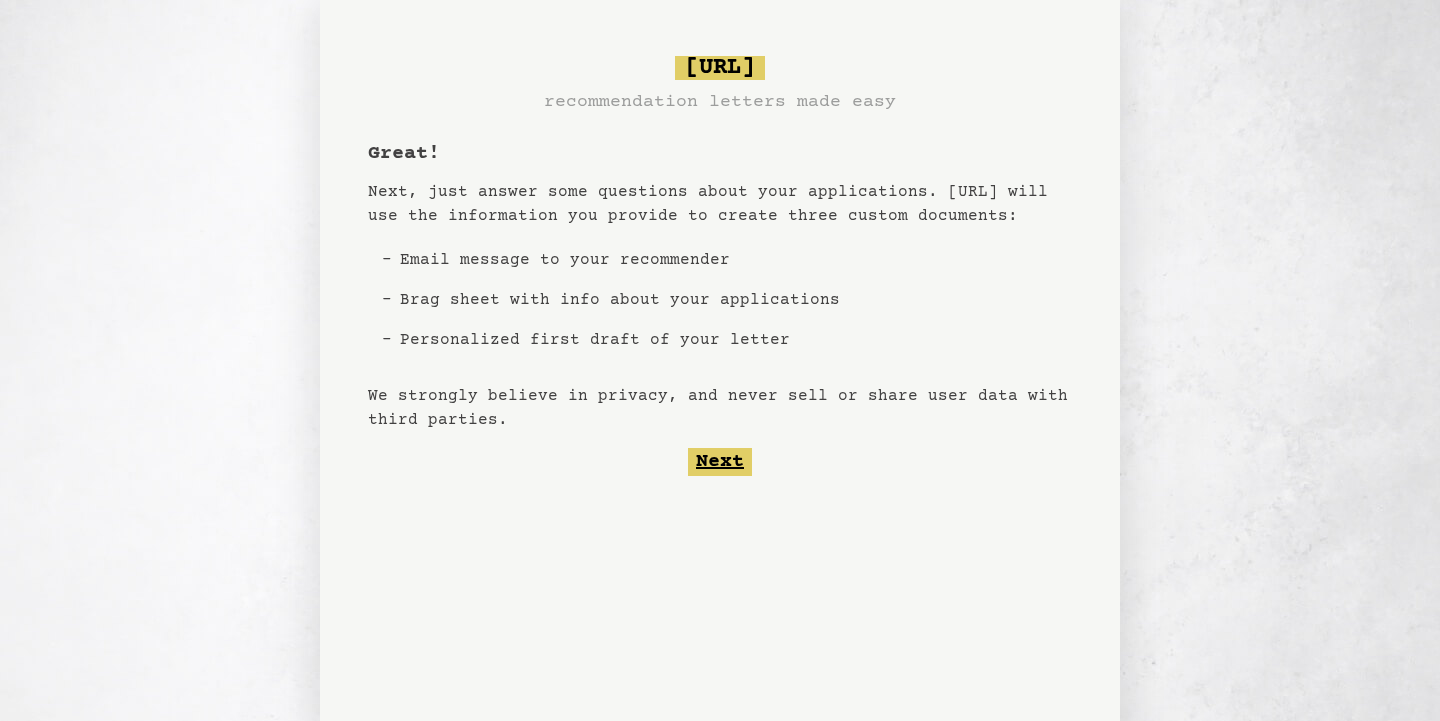 click on "Next" at bounding box center (720, 462) 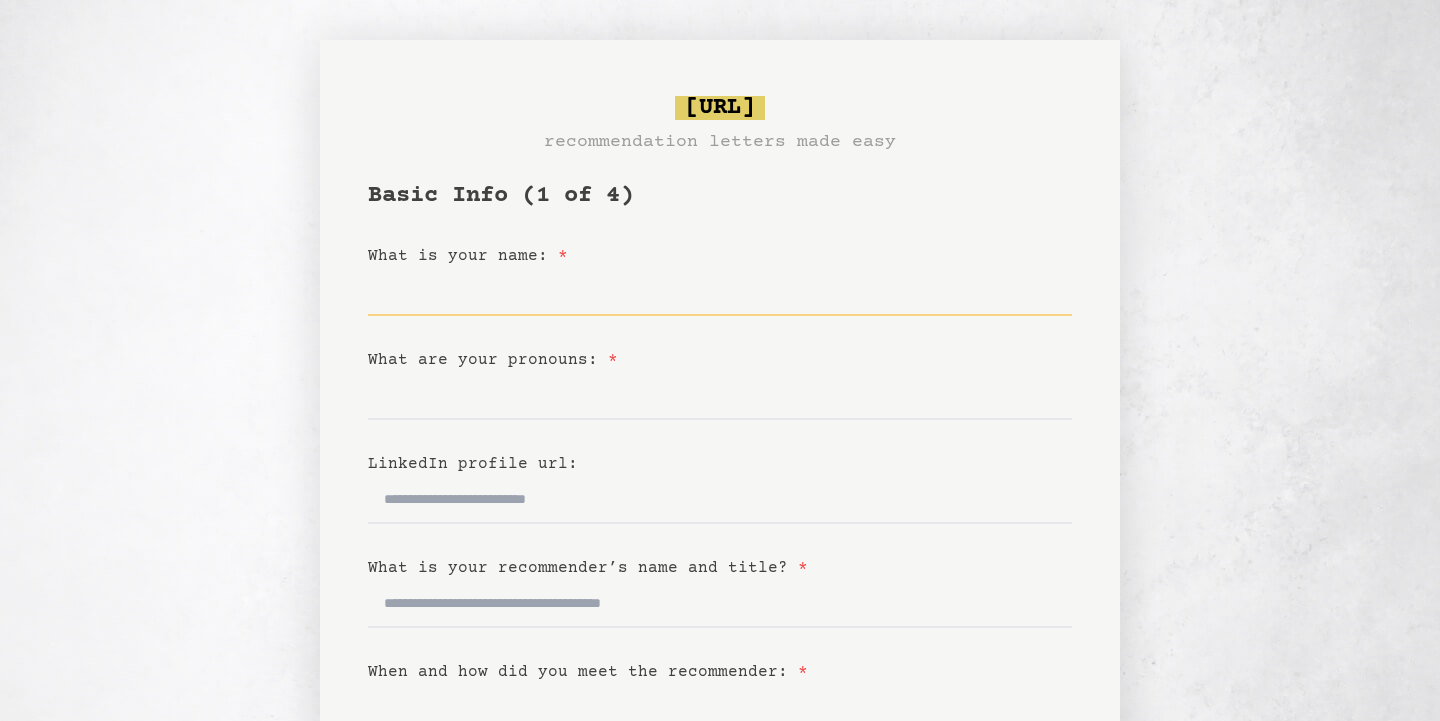 click on "What is your name:   *" at bounding box center [720, 292] 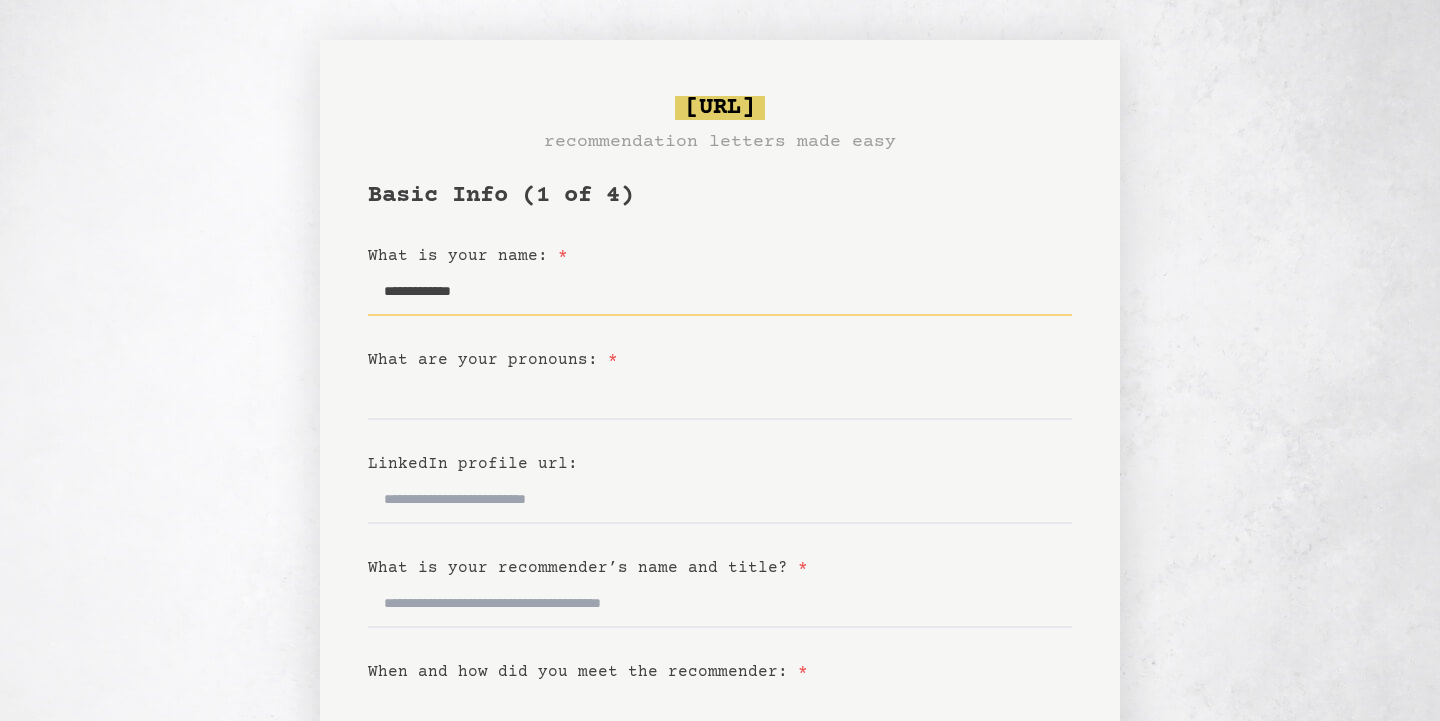 type on "**********" 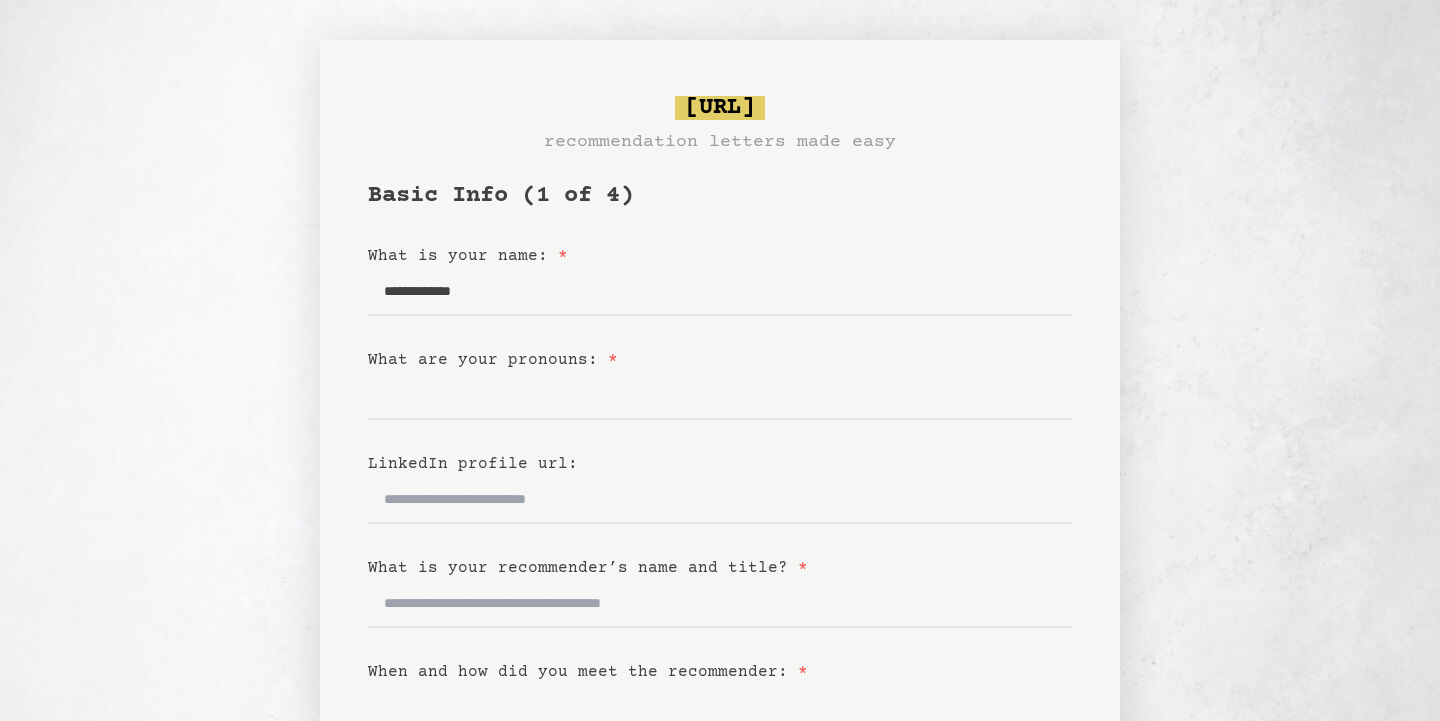click on "What are your pronouns:   *" at bounding box center (720, 360) 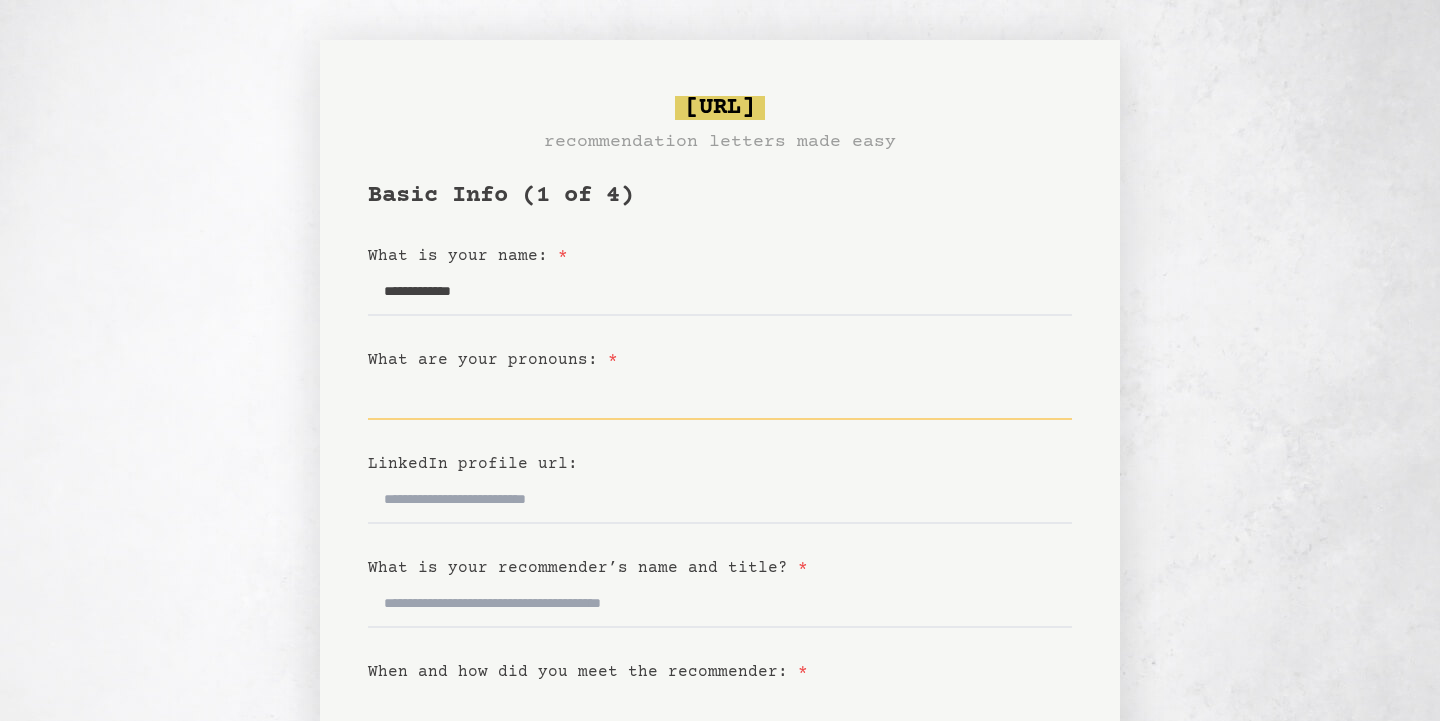 click on "What are your pronouns:   *" at bounding box center (720, 396) 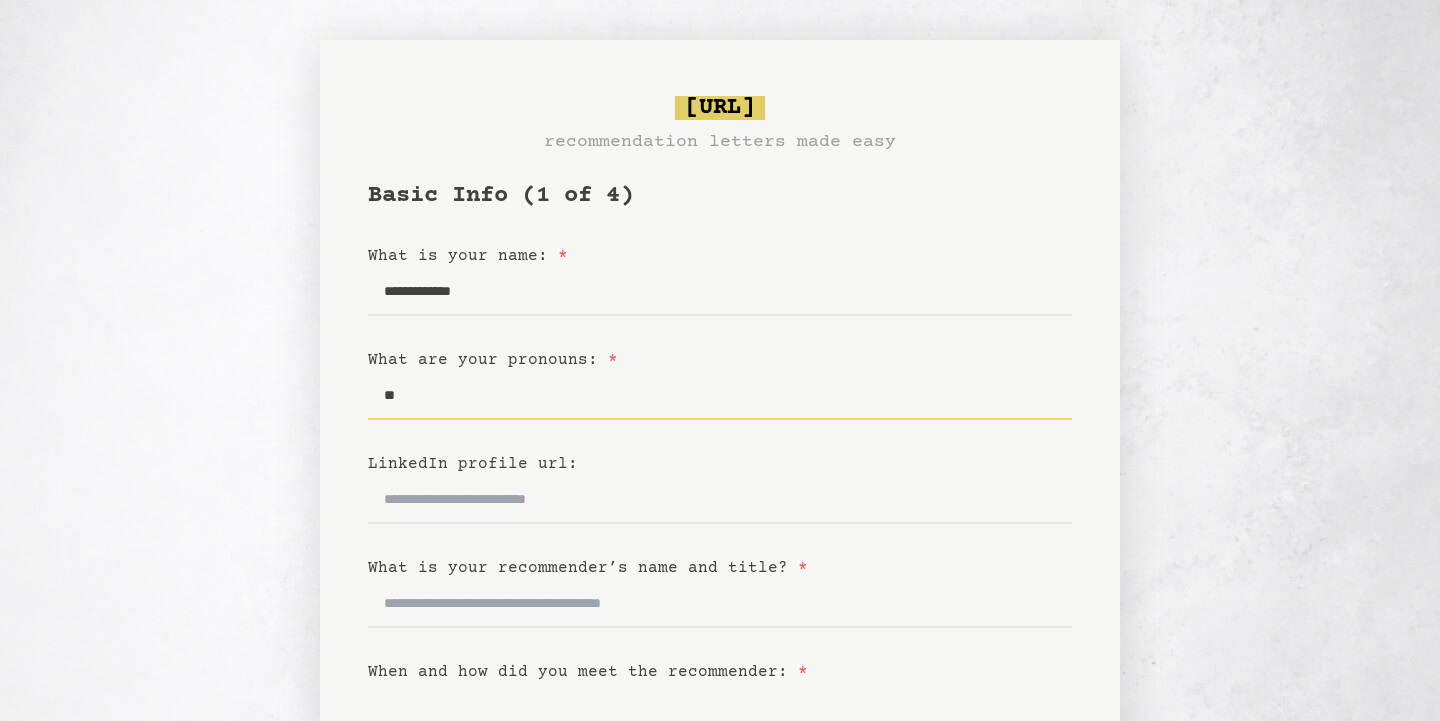 type on "*" 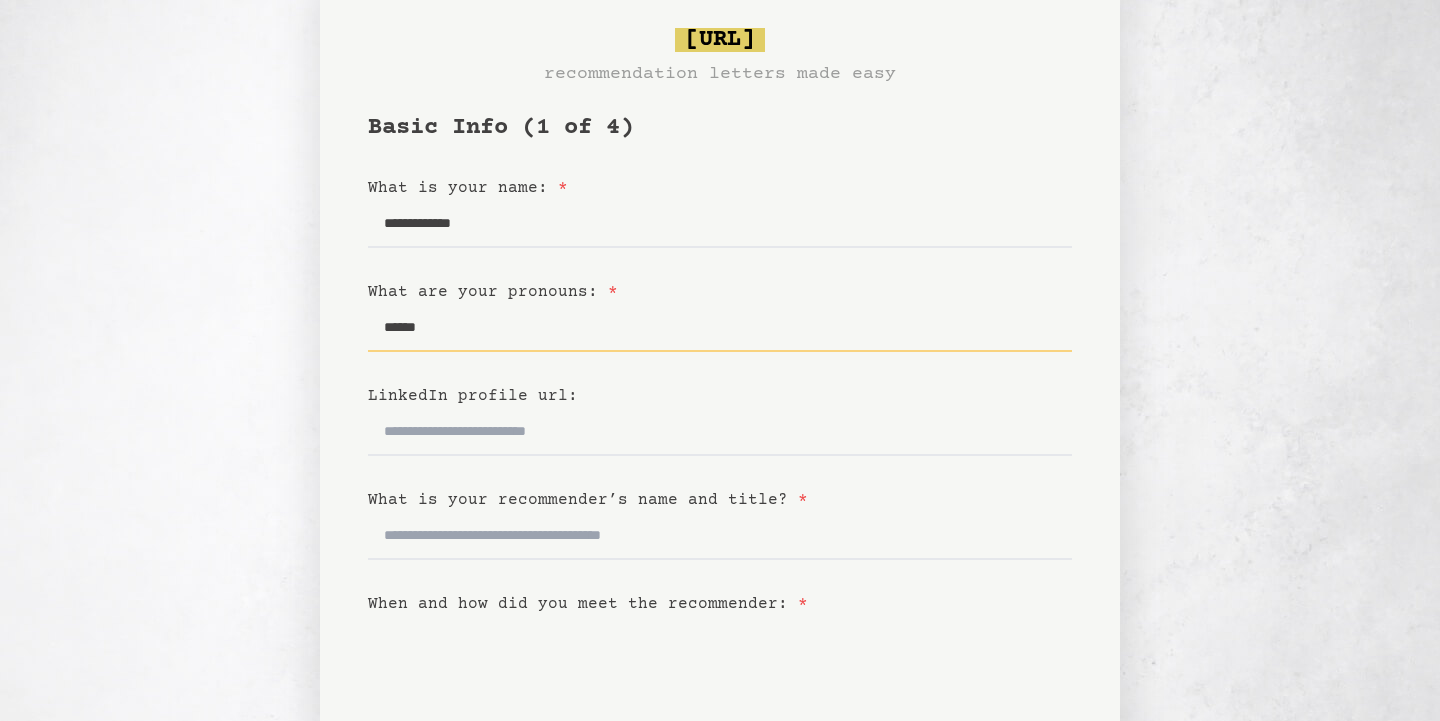 scroll, scrollTop: 69, scrollLeft: 0, axis: vertical 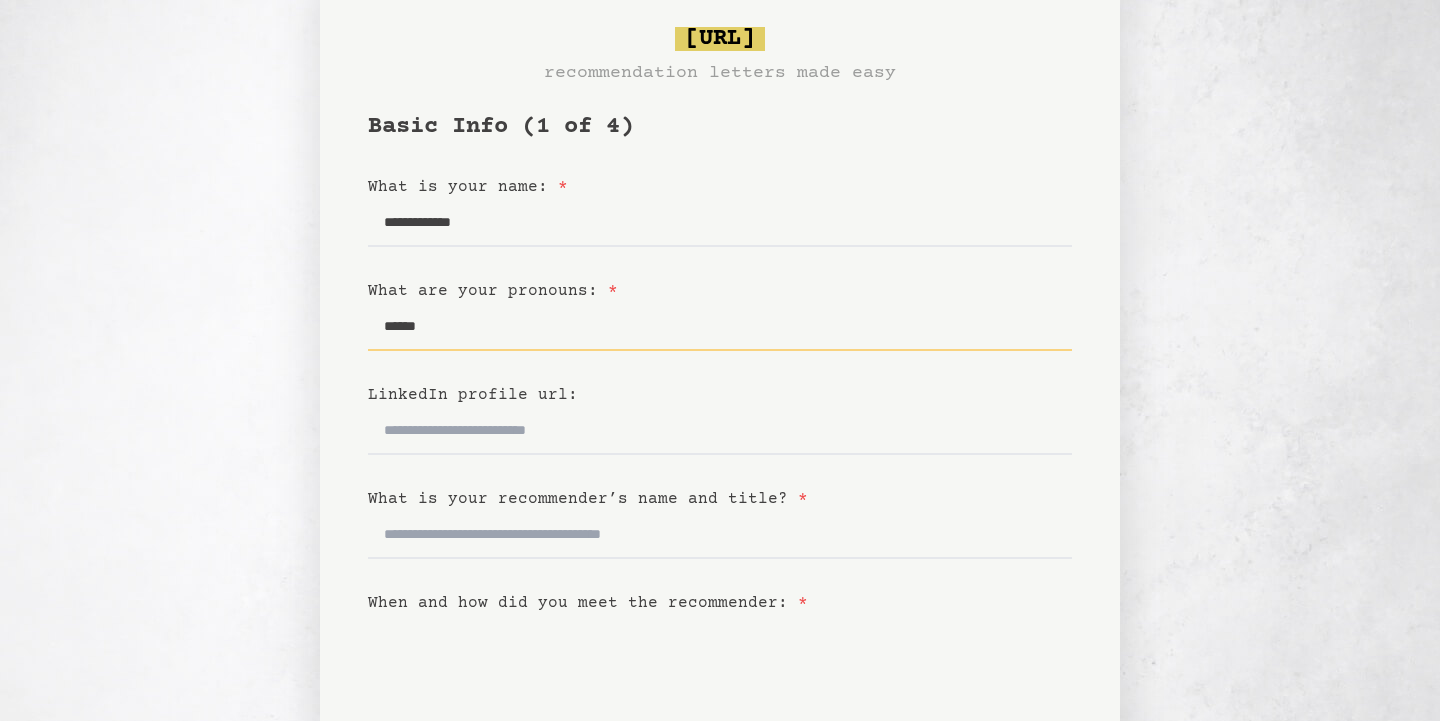 type on "******" 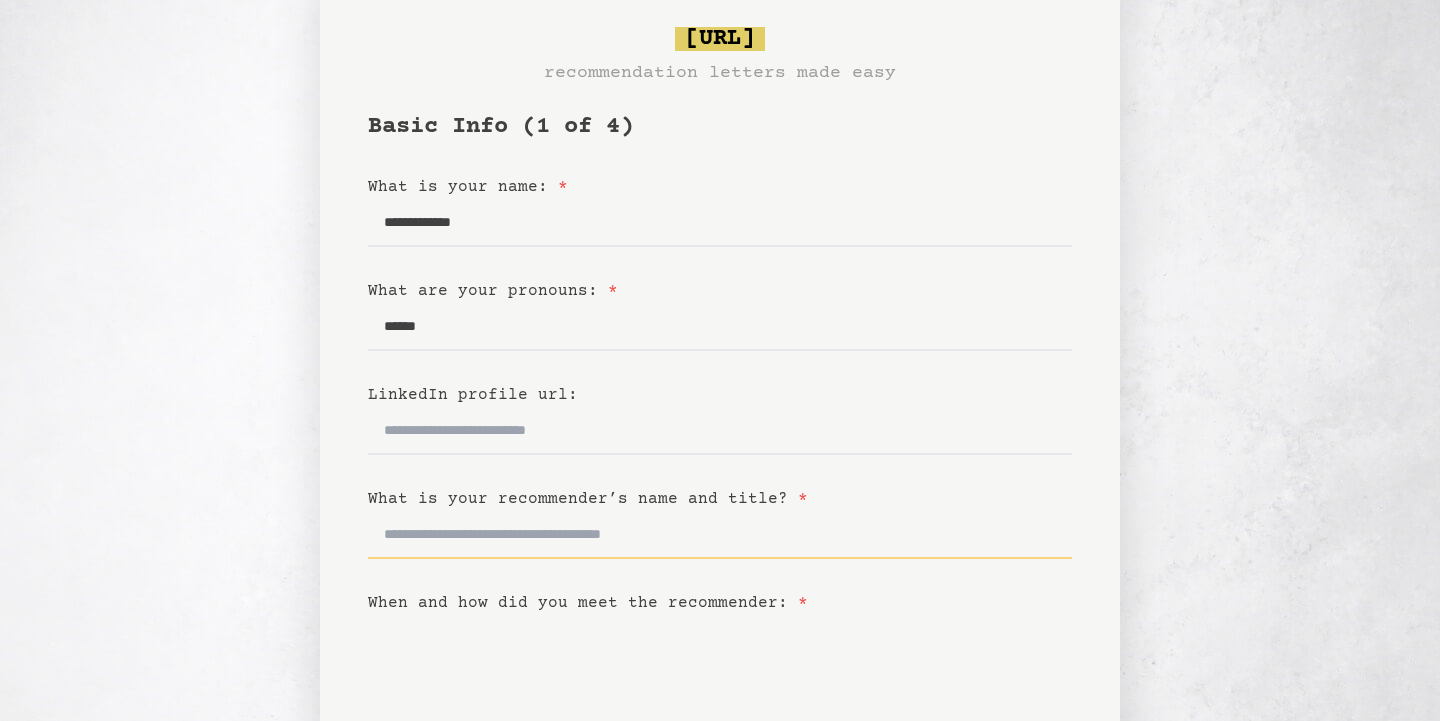 click on "What is your recommender’s name and title?   *" at bounding box center [720, 535] 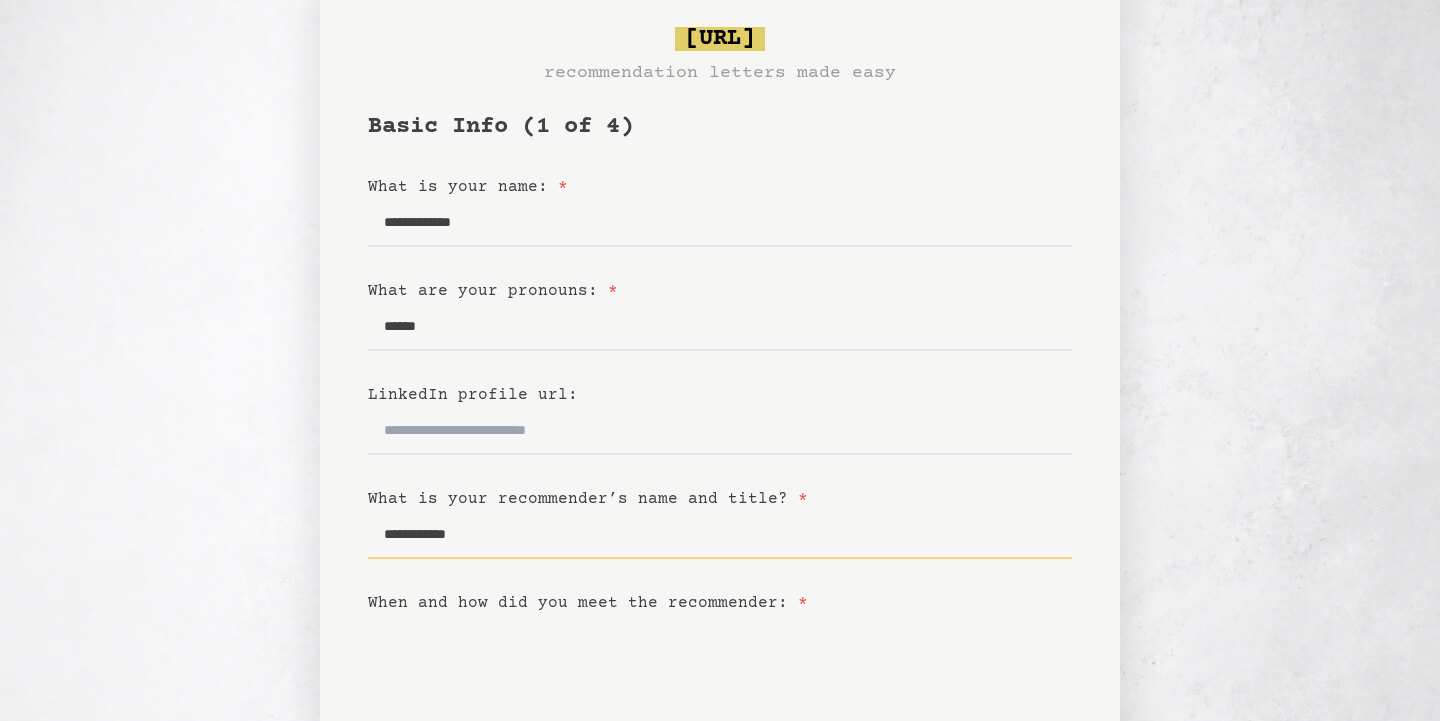 click on "**********" at bounding box center [720, 535] 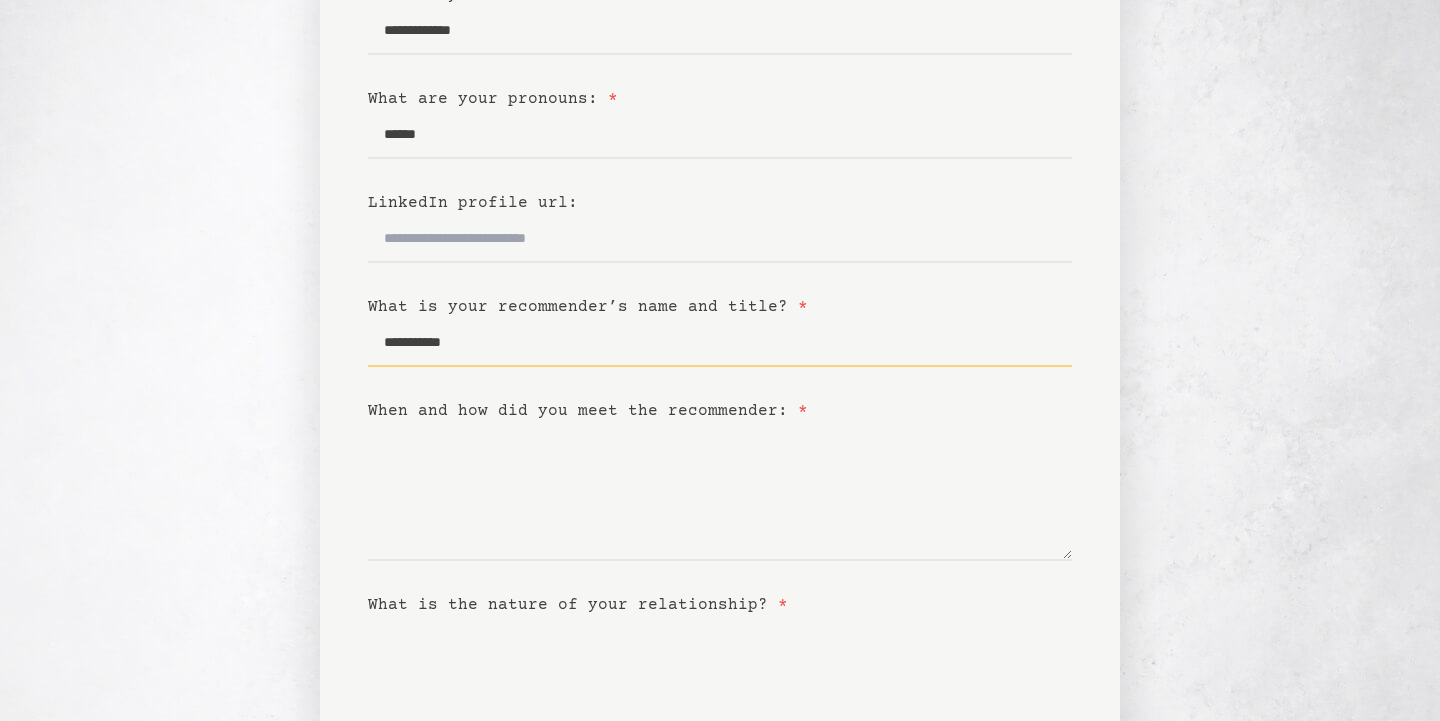 scroll, scrollTop: 302, scrollLeft: 0, axis: vertical 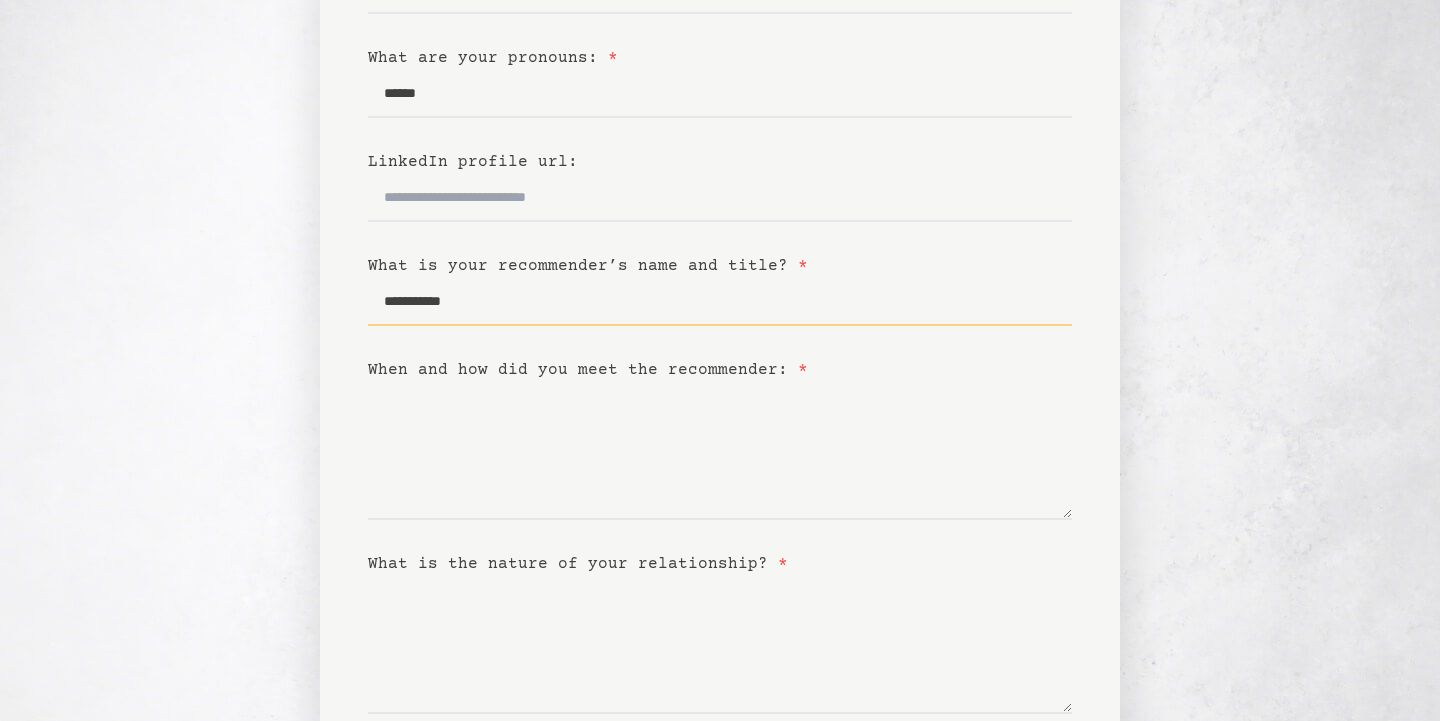type on "**********" 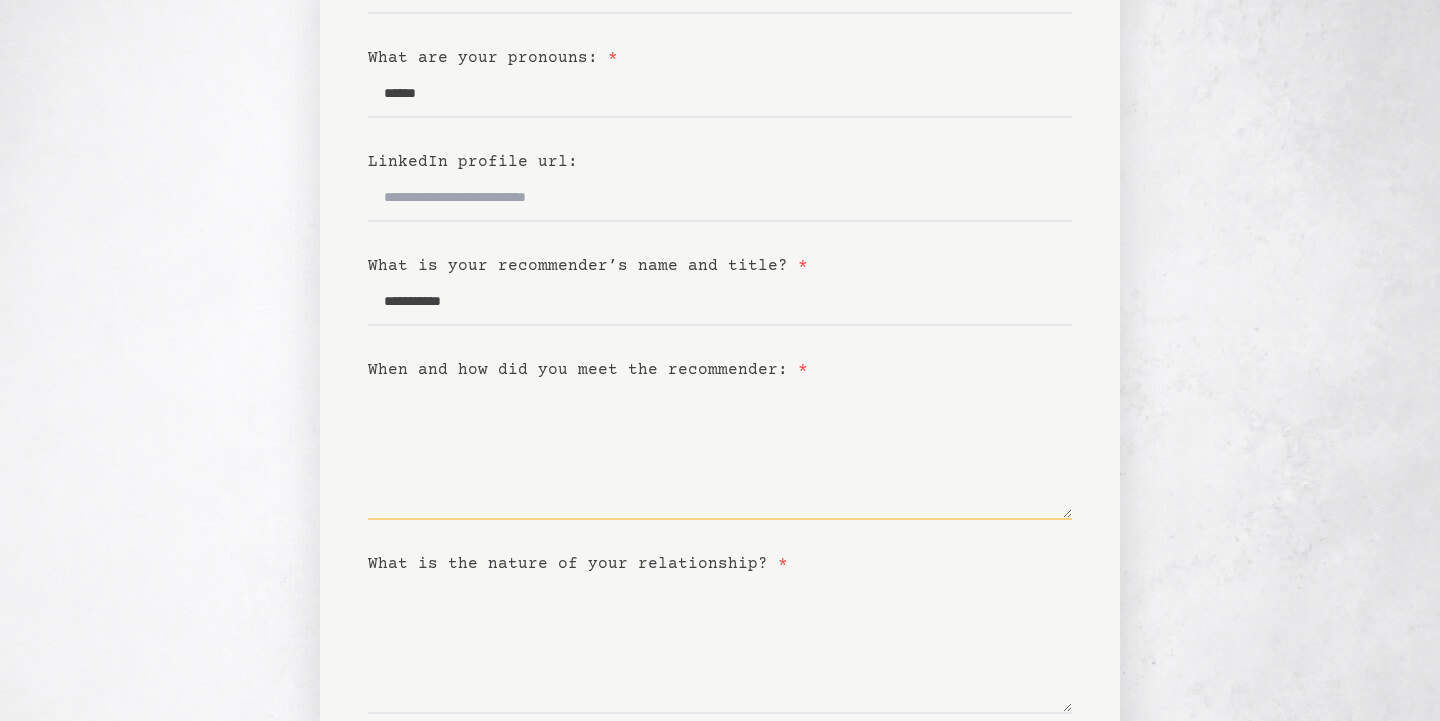click on "When and how did you meet the recommender:   *" at bounding box center (720, 451) 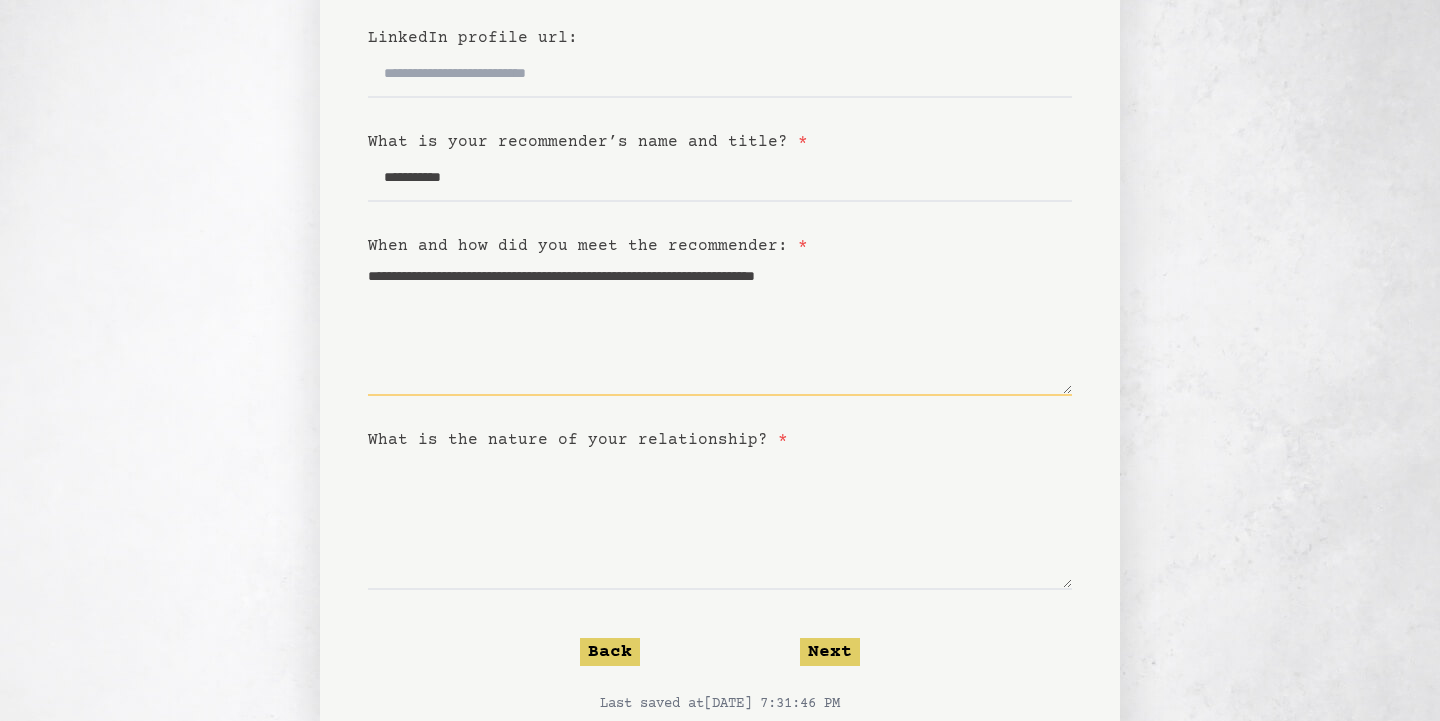 scroll, scrollTop: 481, scrollLeft: 0, axis: vertical 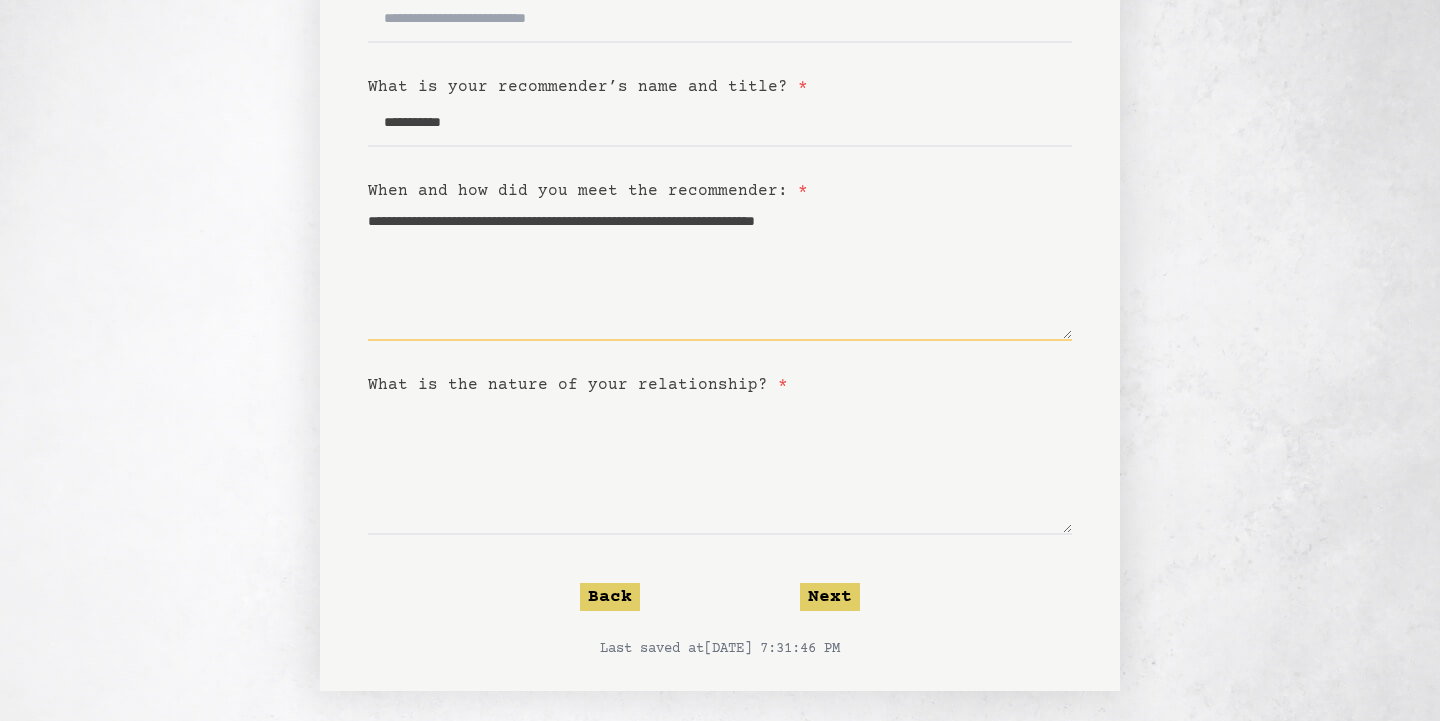 type on "**********" 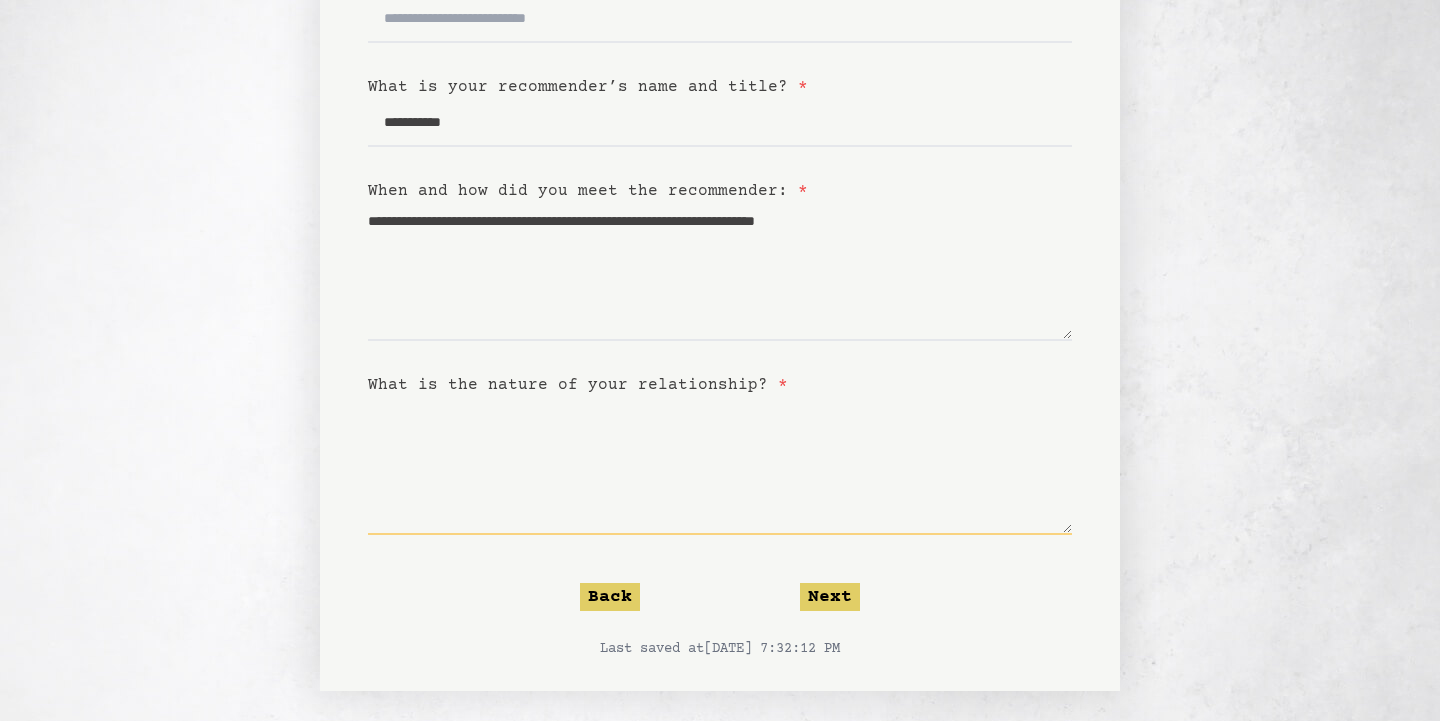 click on "What is the nature of your relationship?   *" at bounding box center (720, 466) 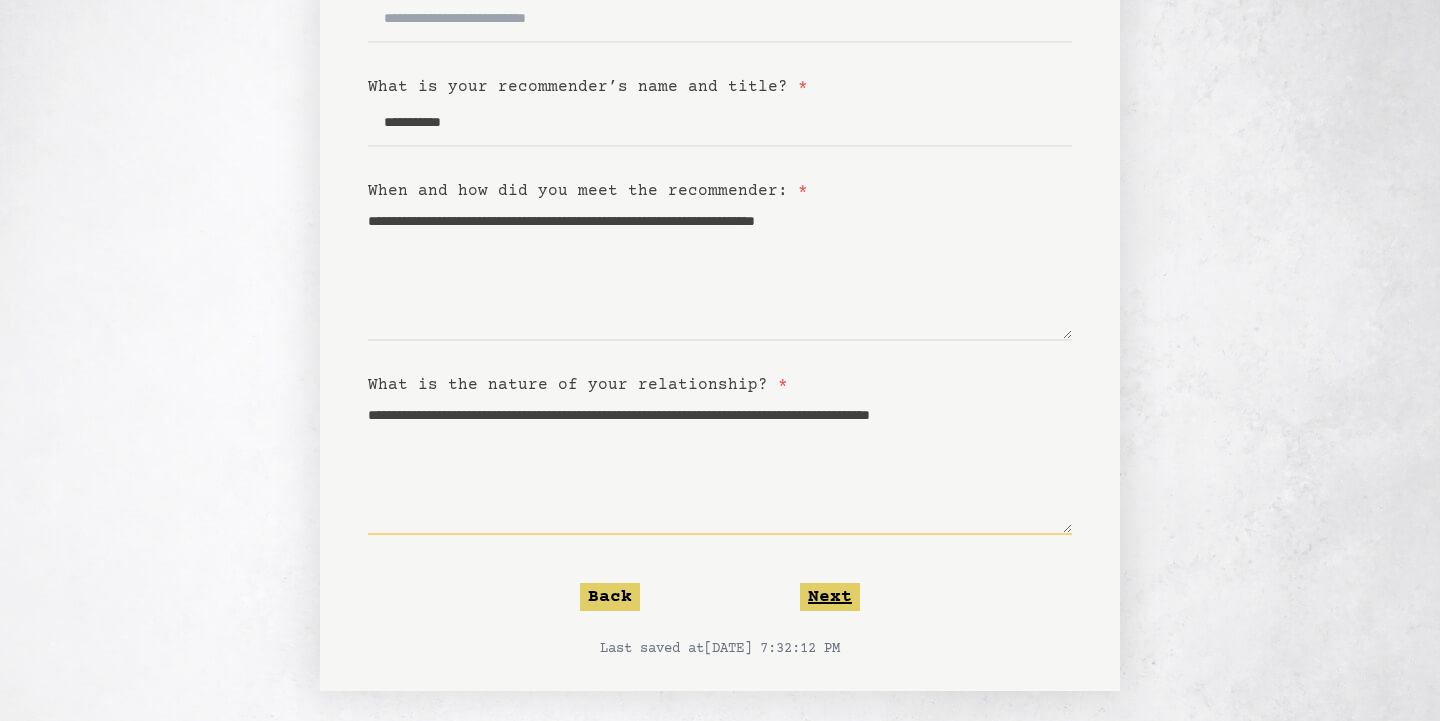 type on "**********" 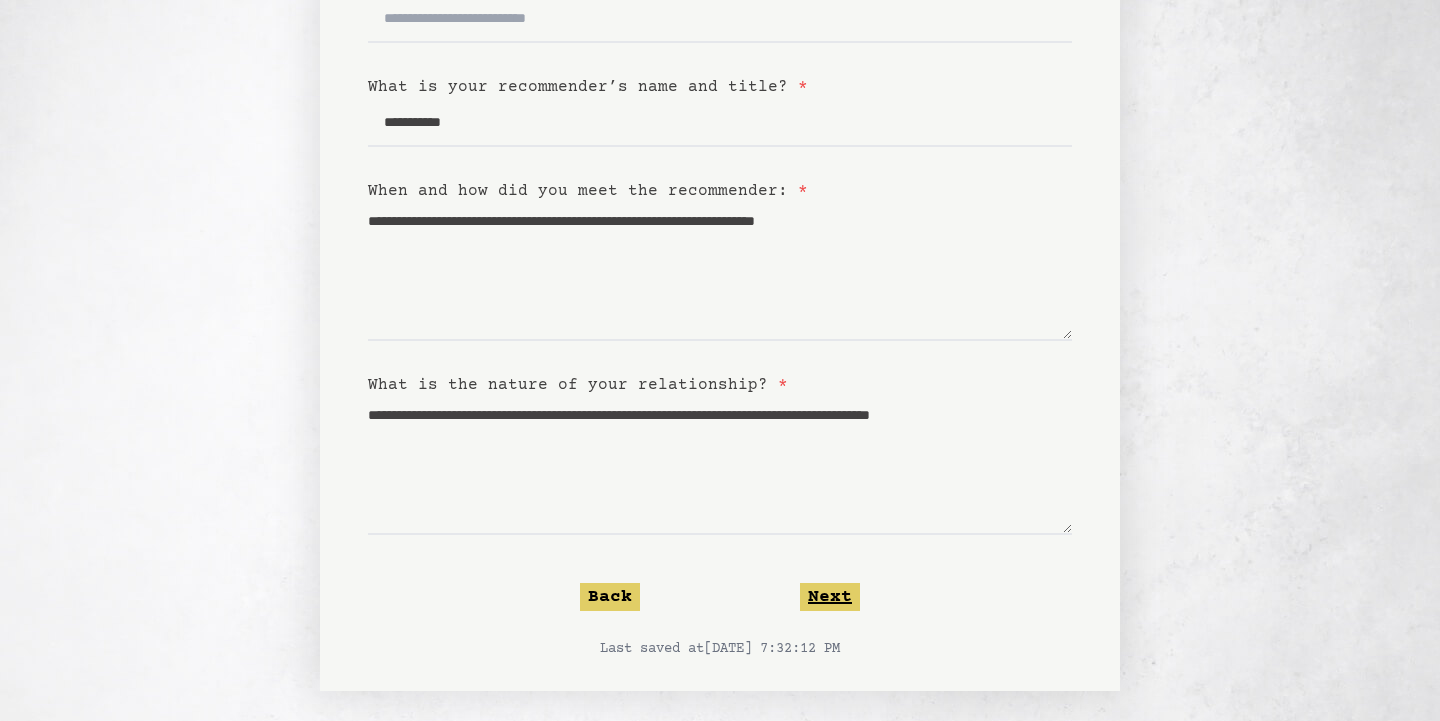 click on "Next" 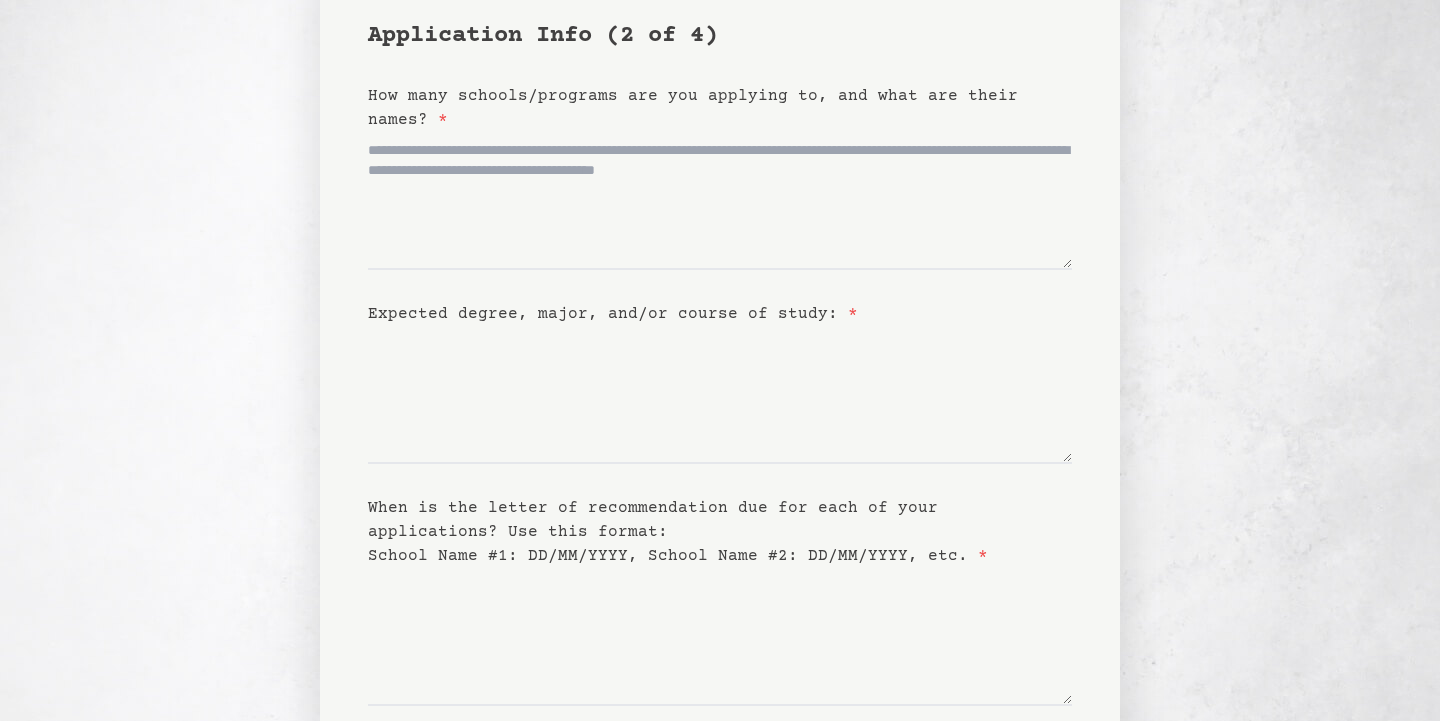 scroll, scrollTop: 0, scrollLeft: 0, axis: both 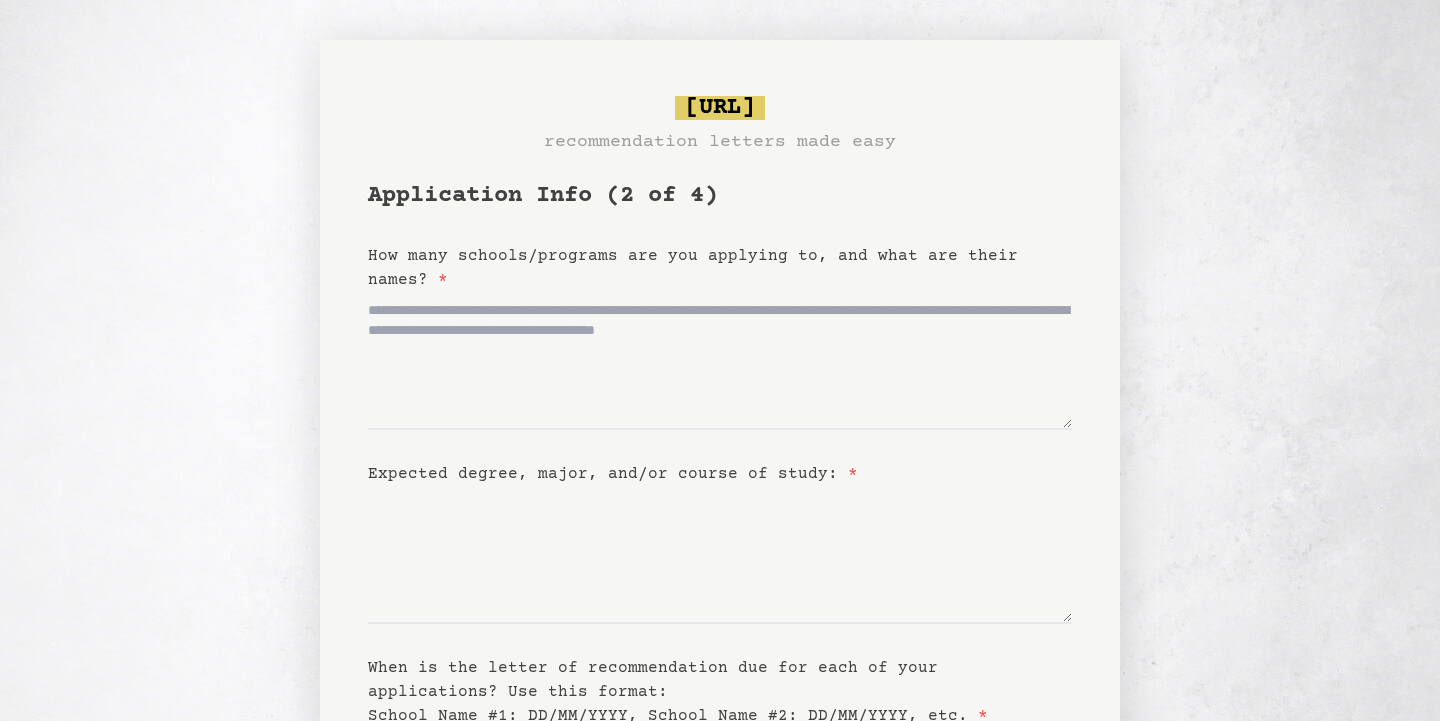 click on "How many schools/programs are you applying to, and what are
their names?   *" at bounding box center (720, 268) 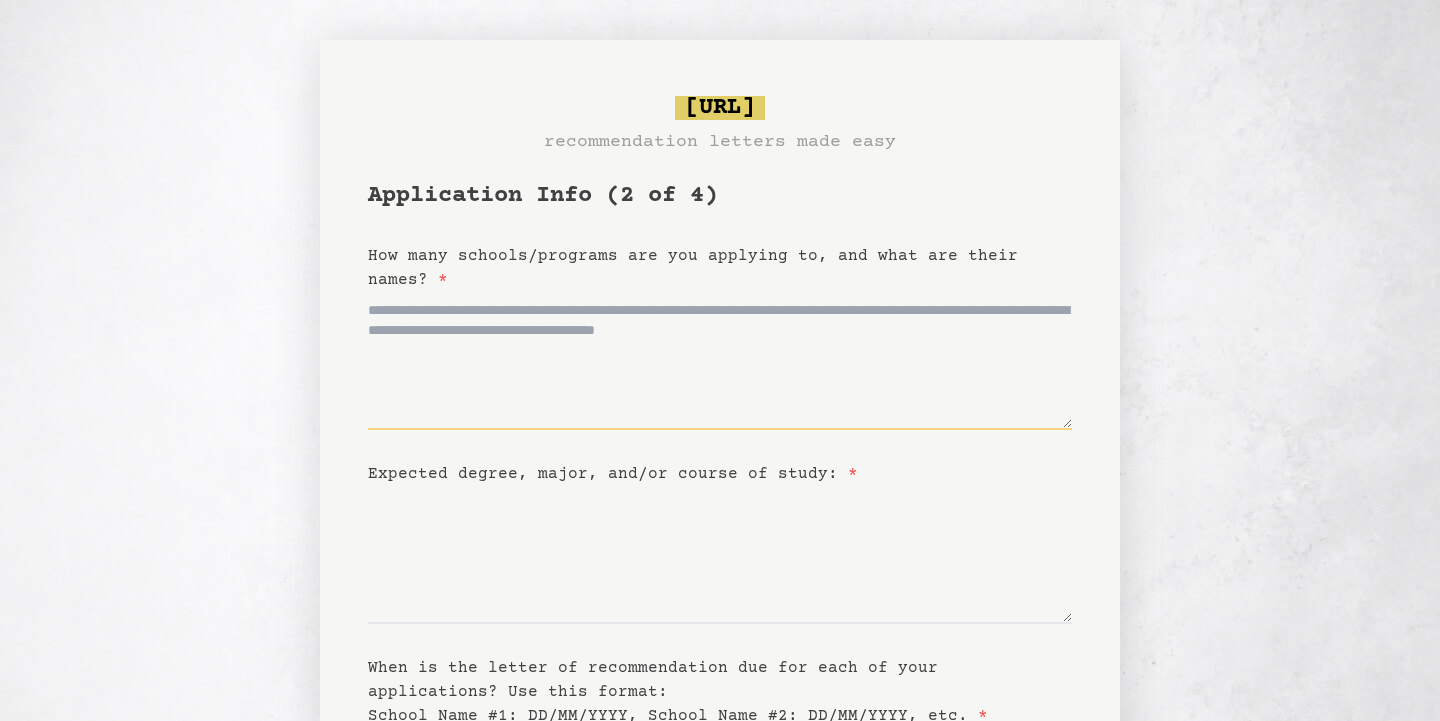 drag, startPoint x: 740, startPoint y: 312, endPoint x: 721, endPoint y: 311, distance: 19.026299 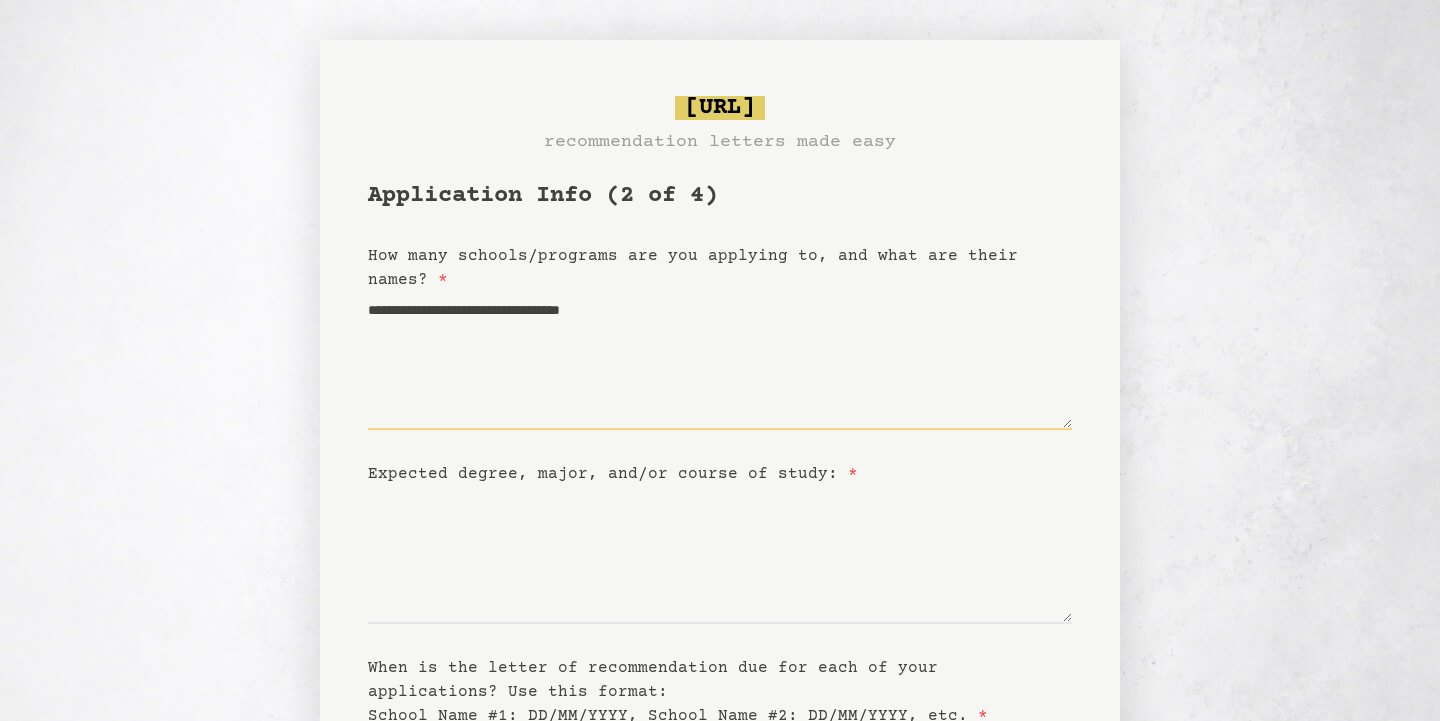 paste on "**********" 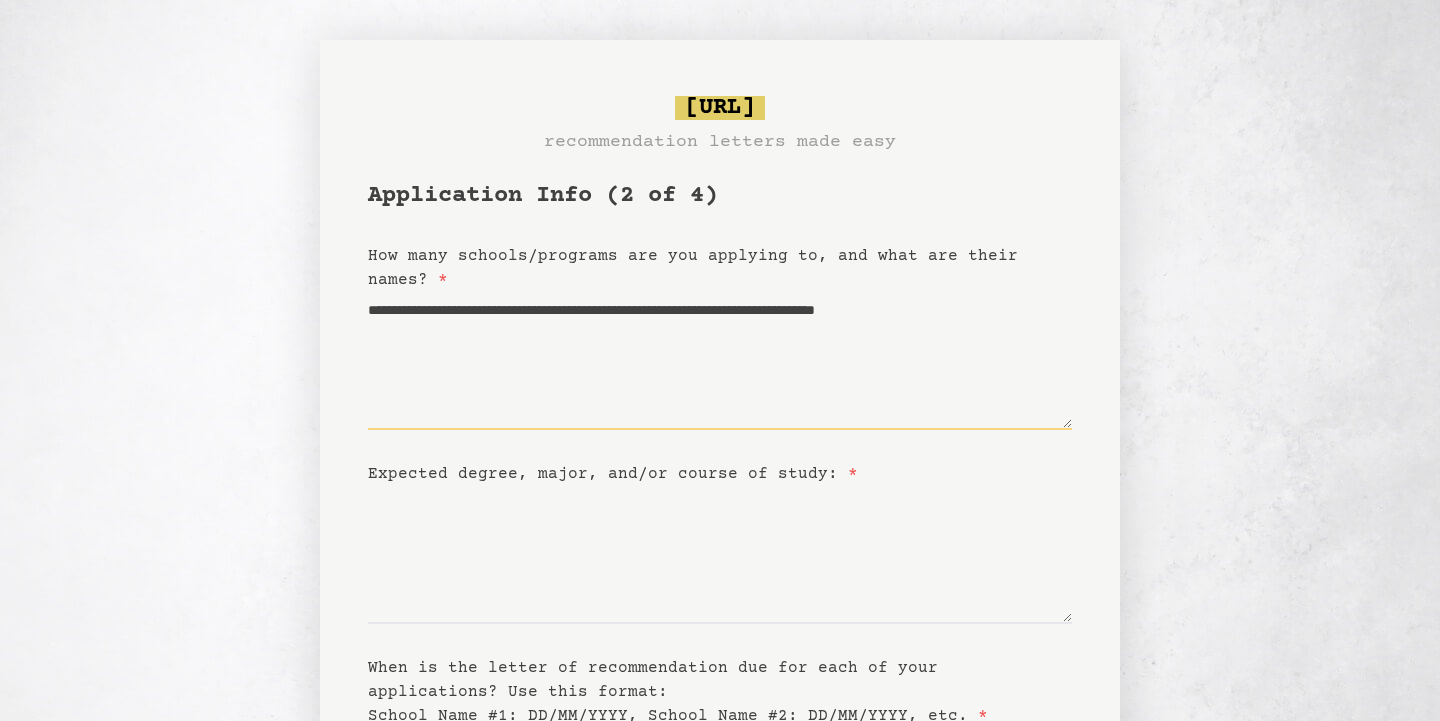 paste on "**********" 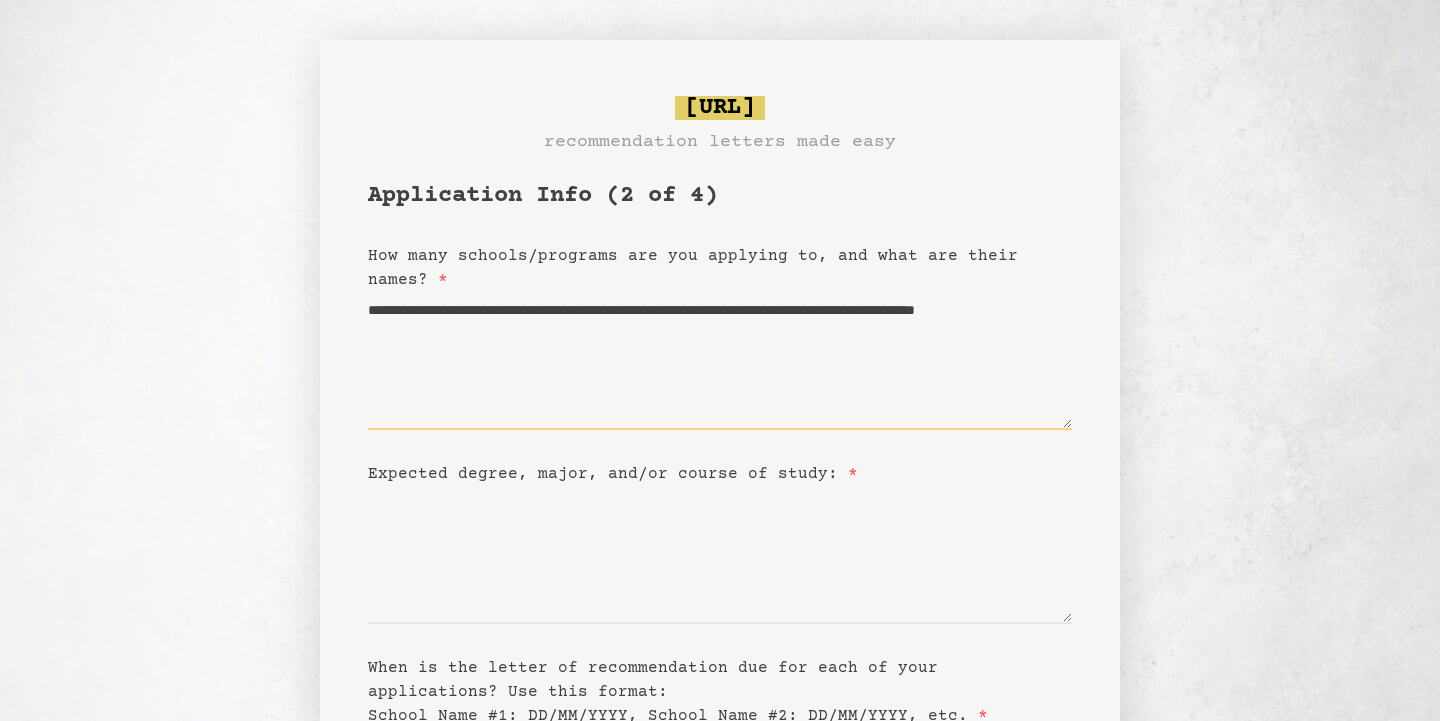 paste on "**********" 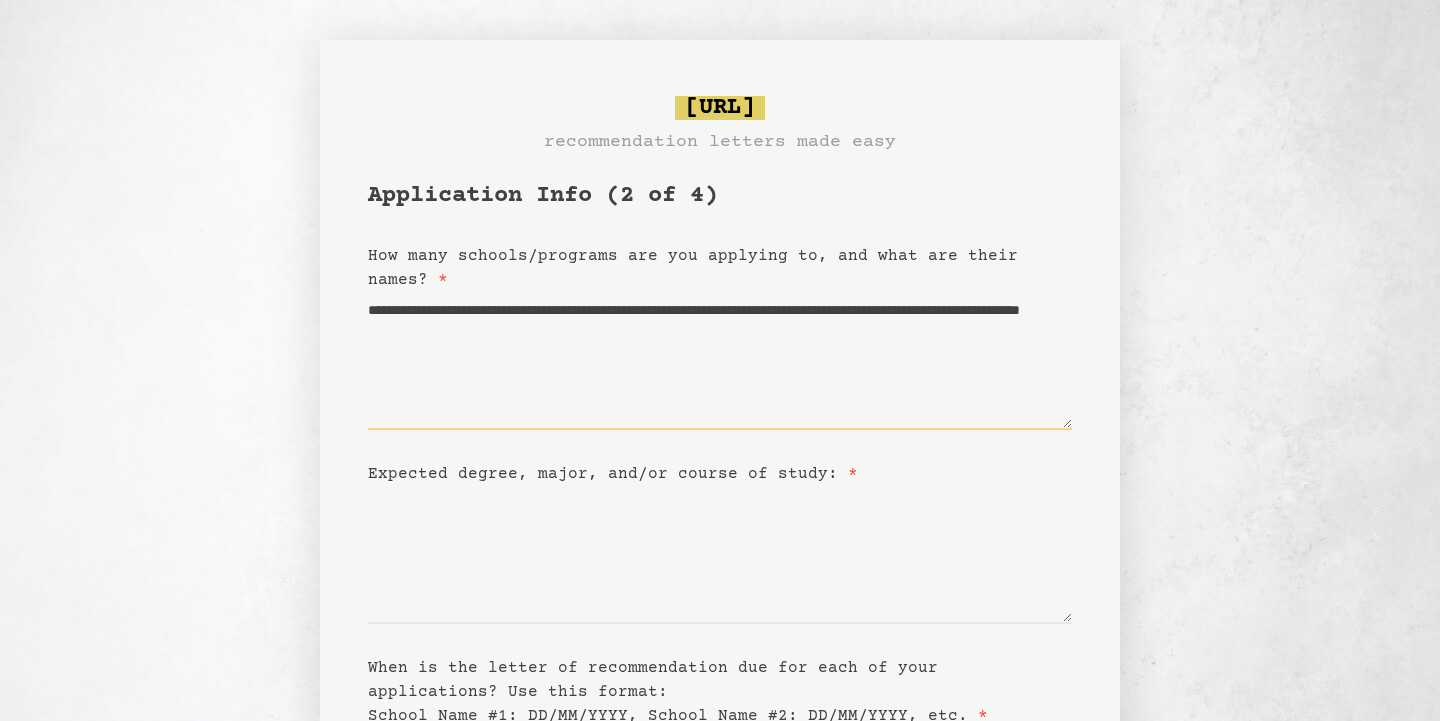 click on "**********" at bounding box center (720, 361) 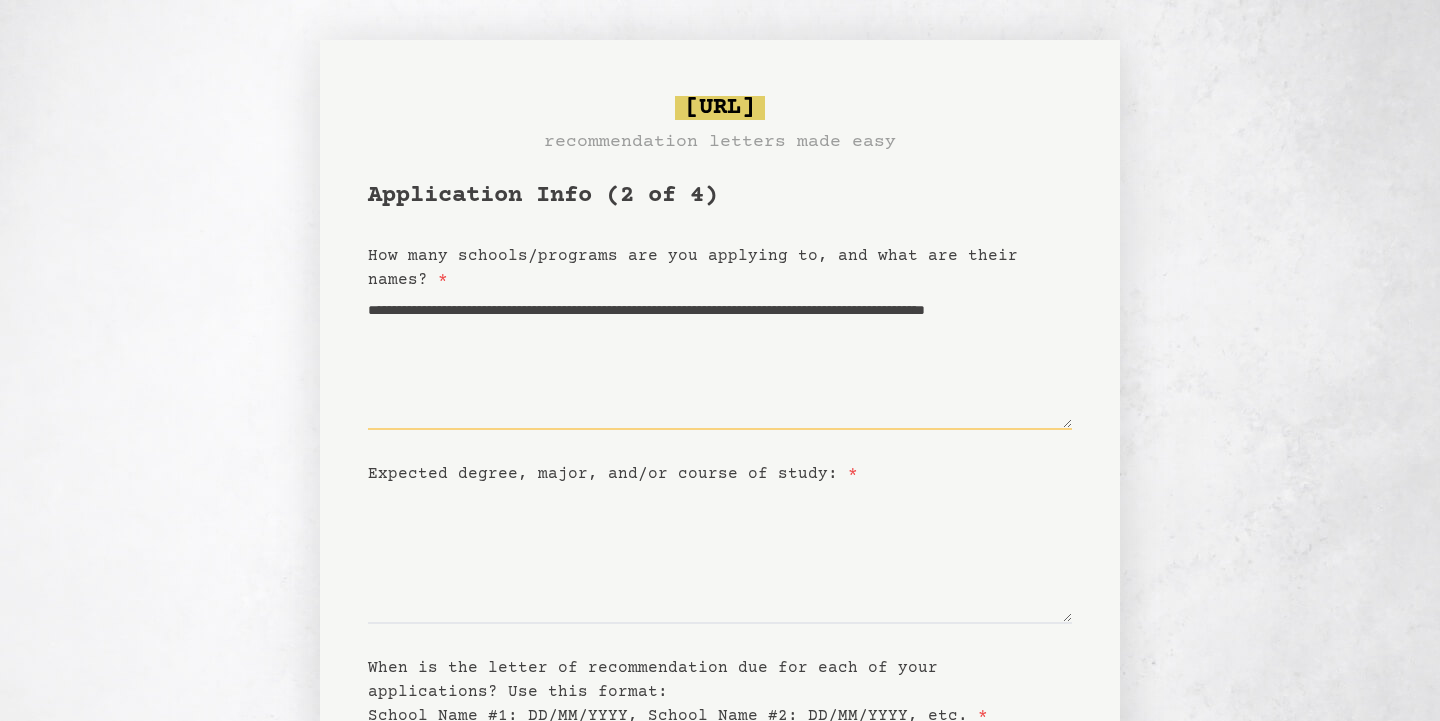 paste on "**********" 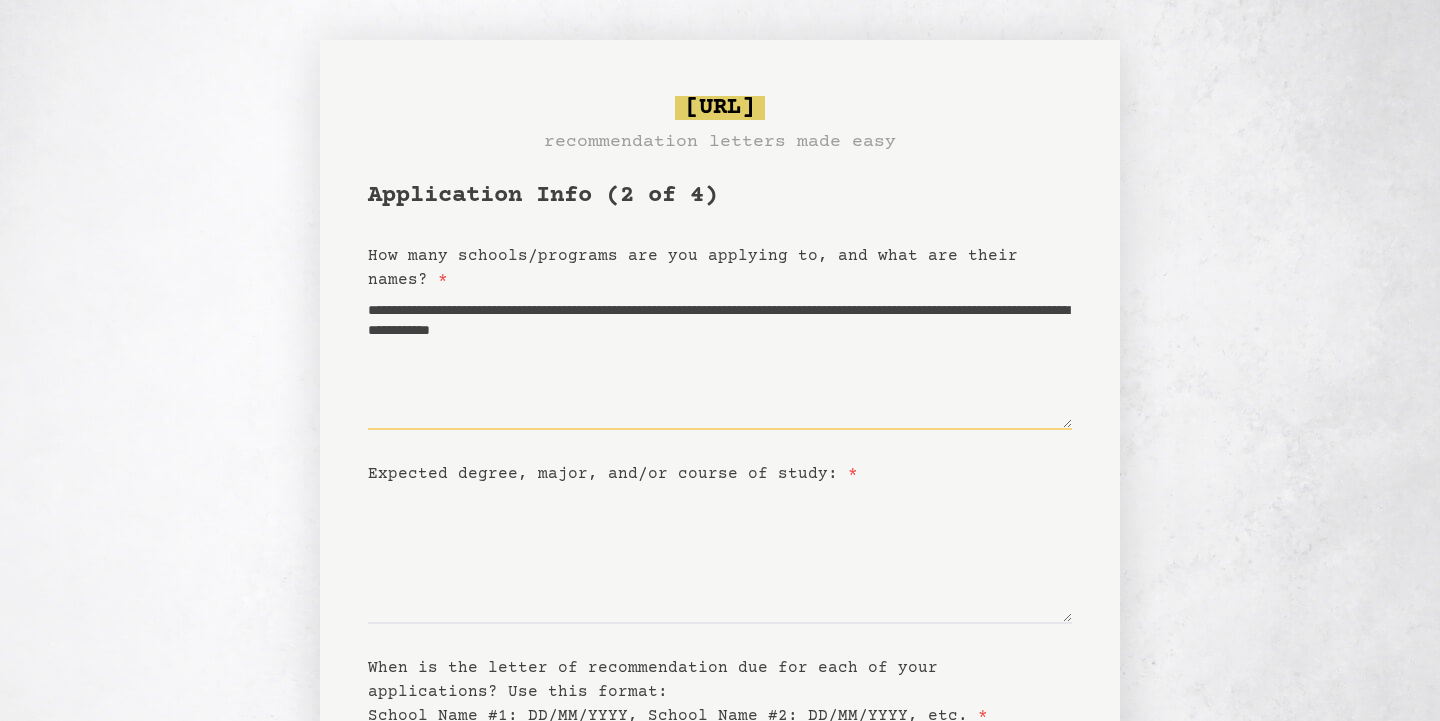 paste on "**********" 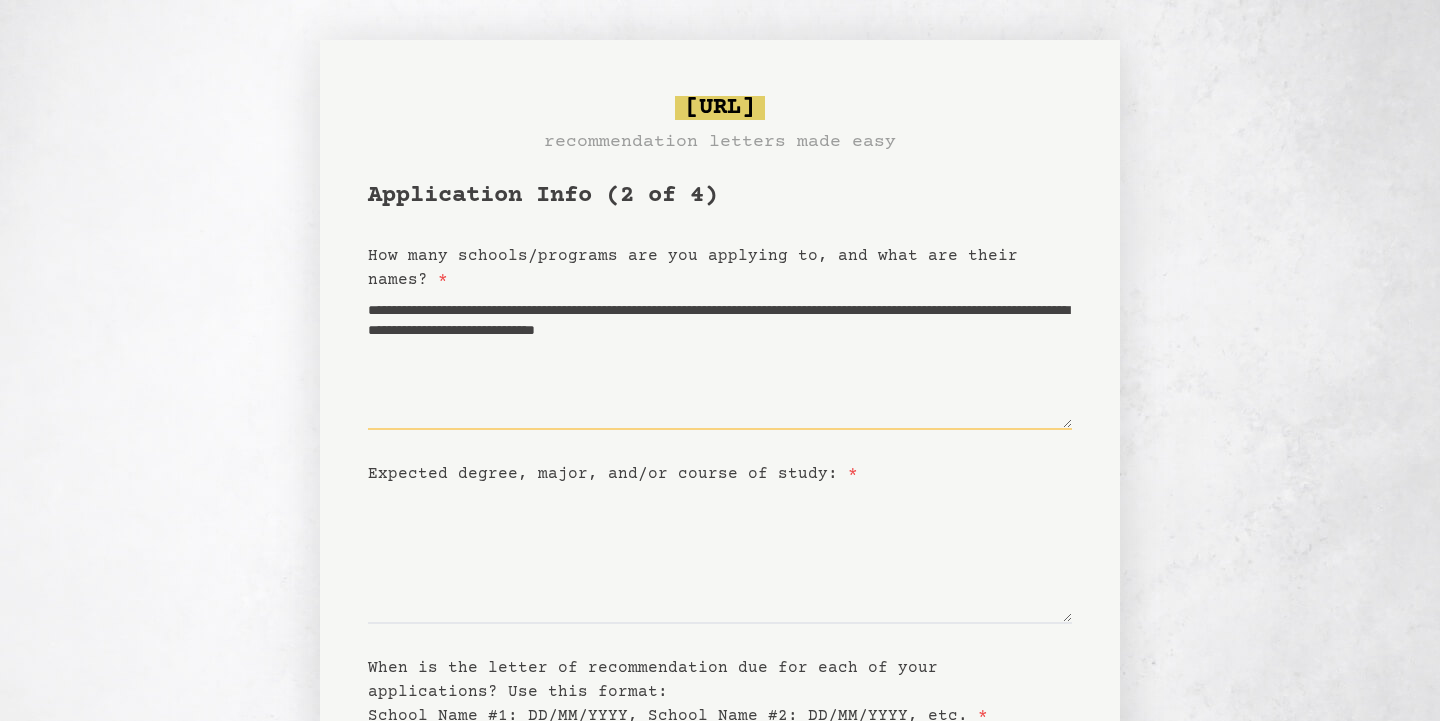 paste on "**********" 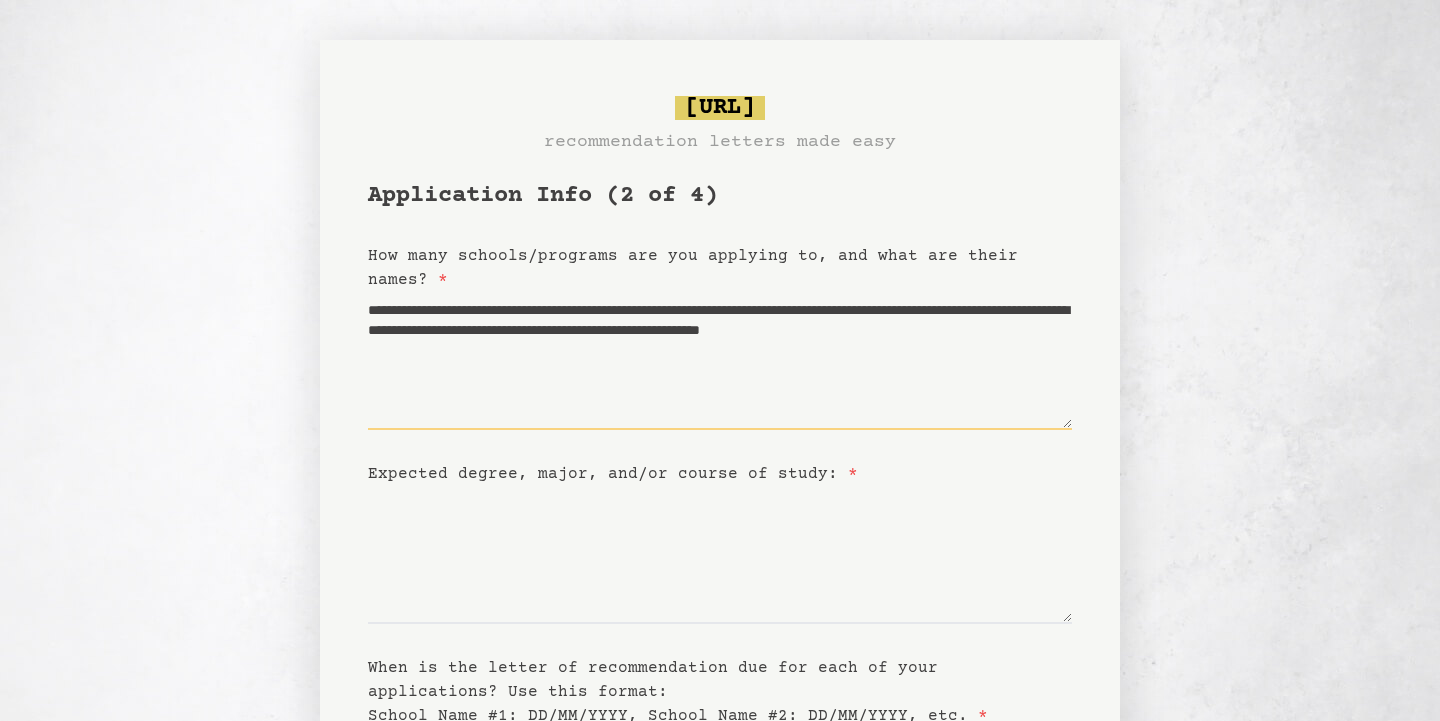 paste on "**********" 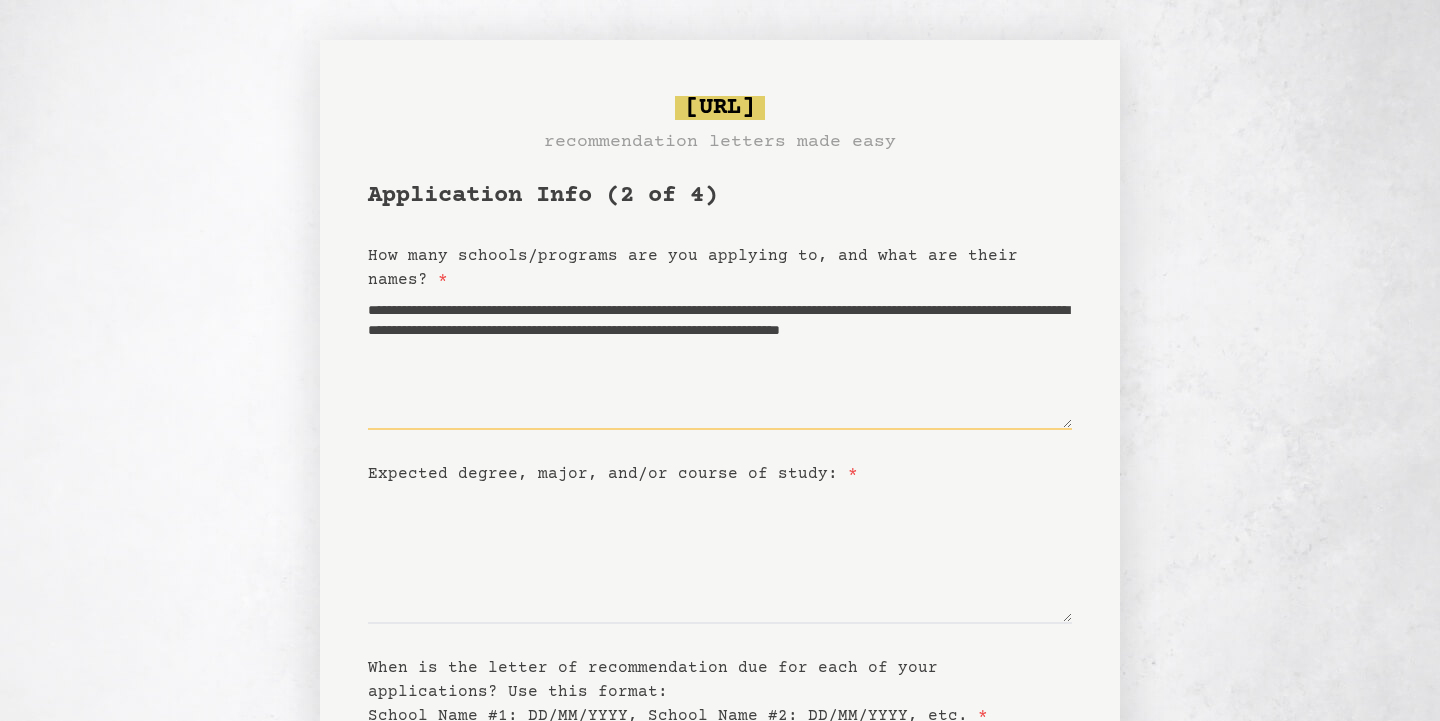 type on "**********" 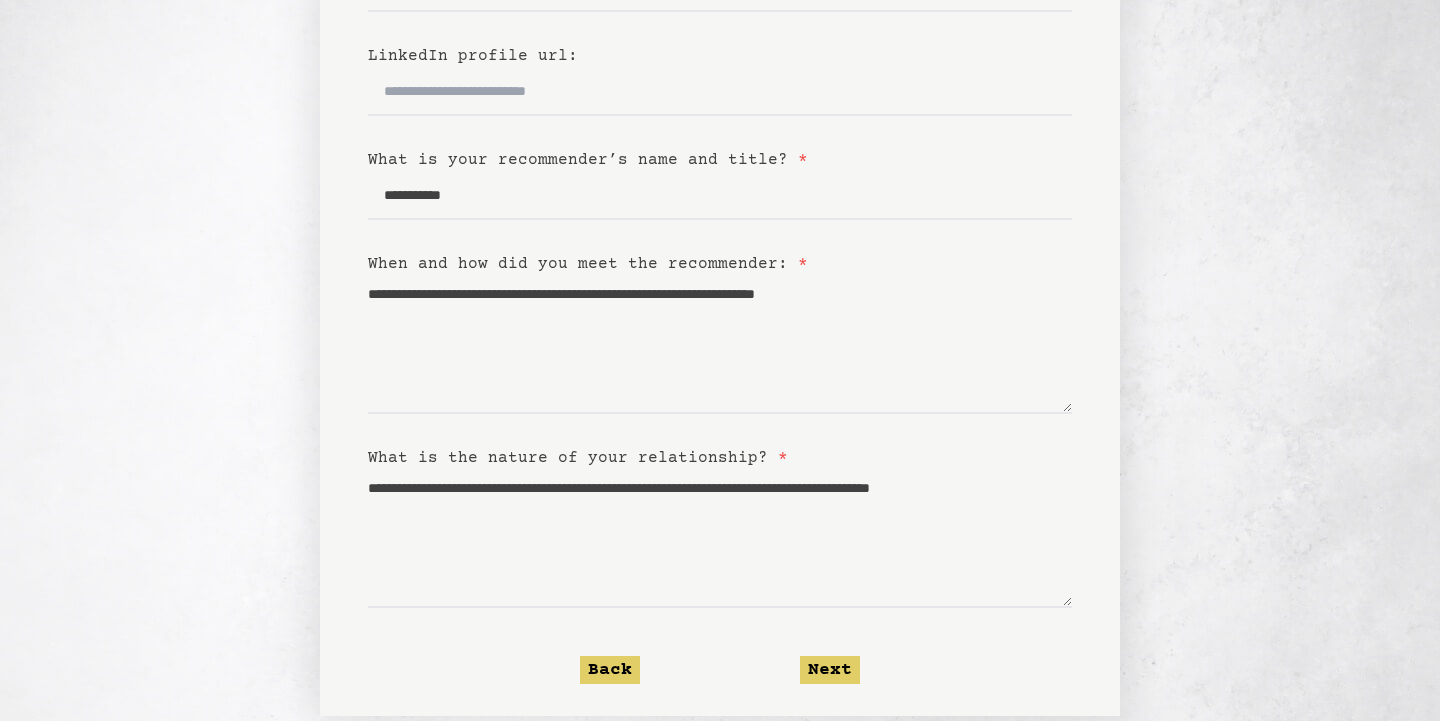 scroll, scrollTop: 443, scrollLeft: 0, axis: vertical 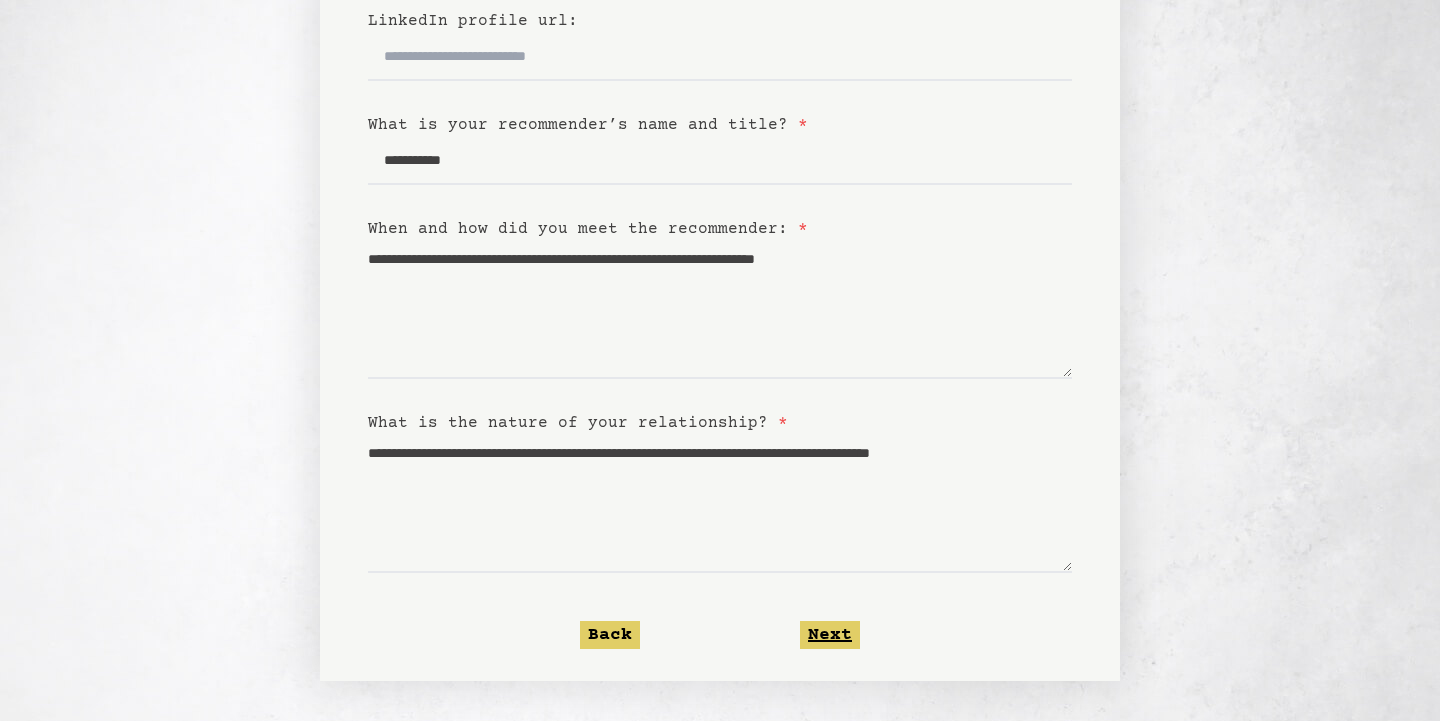 click on "Next" 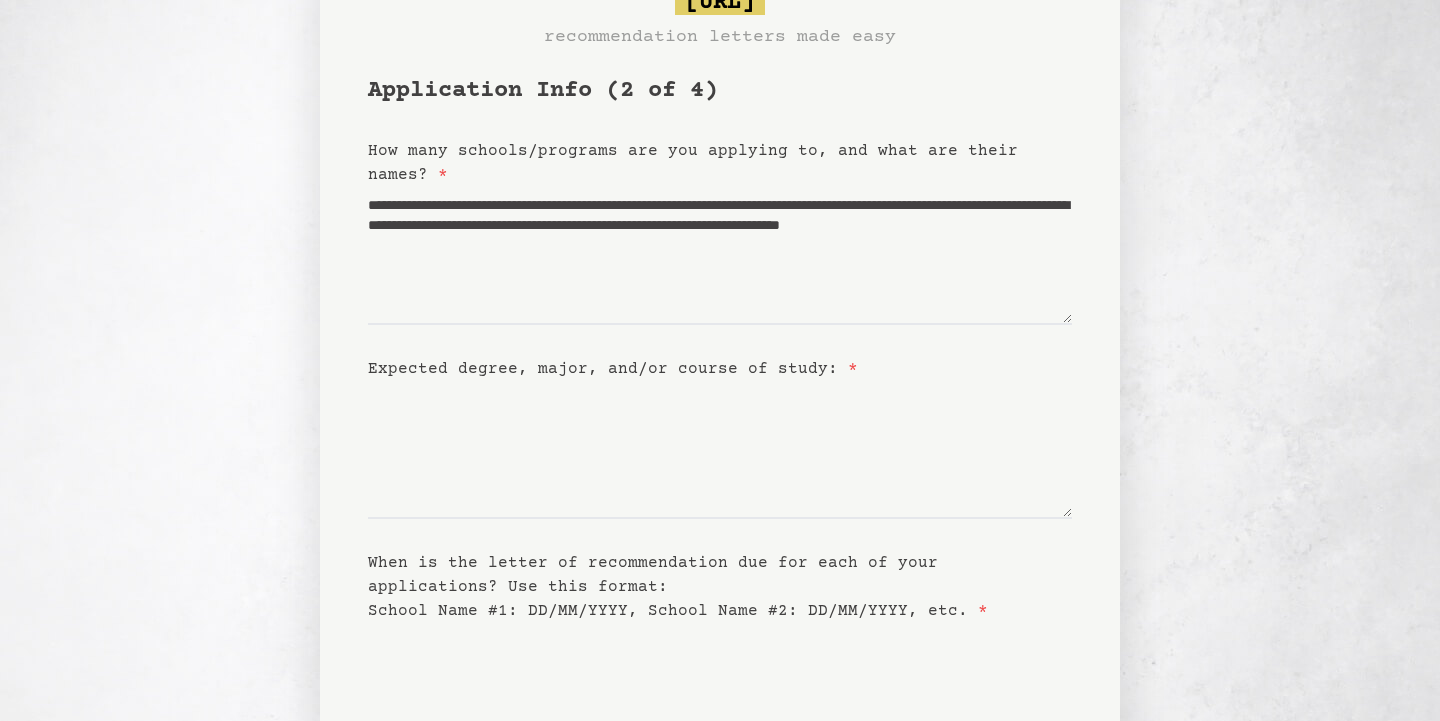 scroll, scrollTop: 0, scrollLeft: 0, axis: both 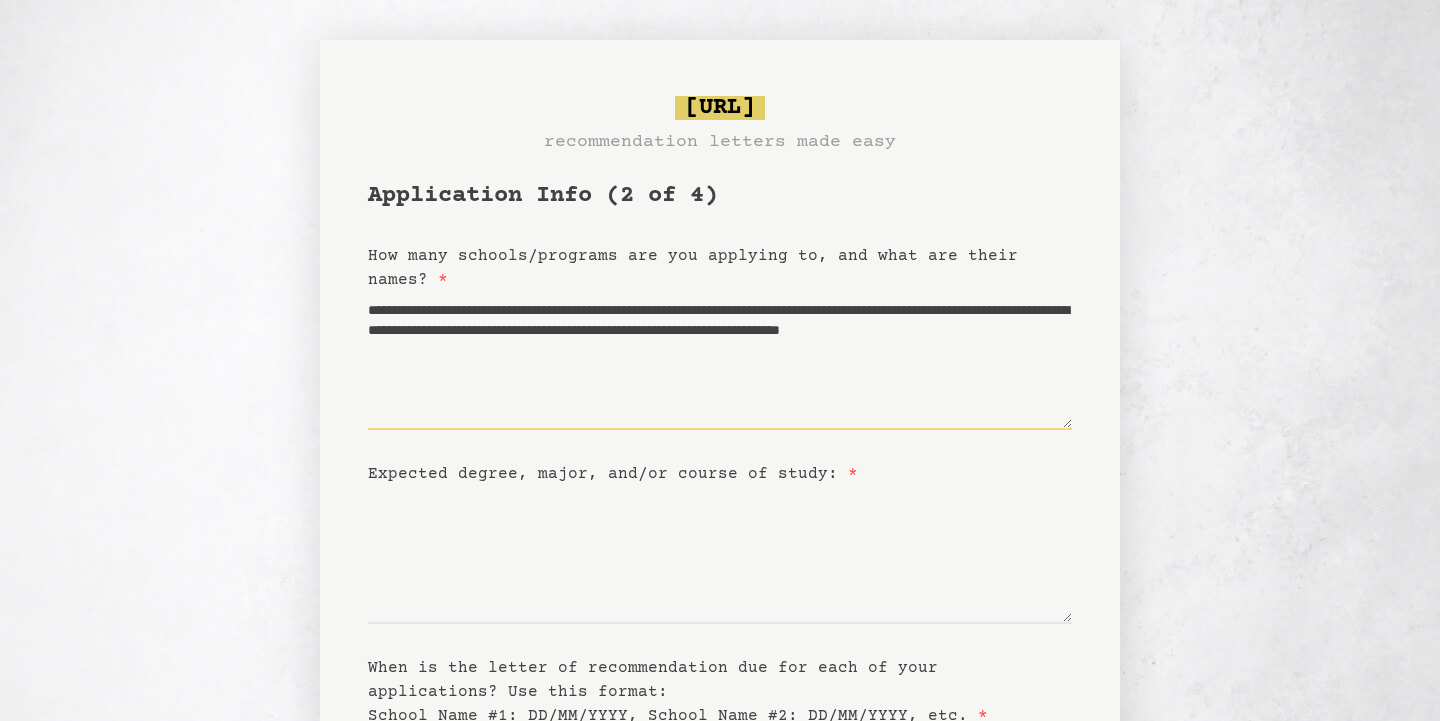 click on "**********" at bounding box center [720, 361] 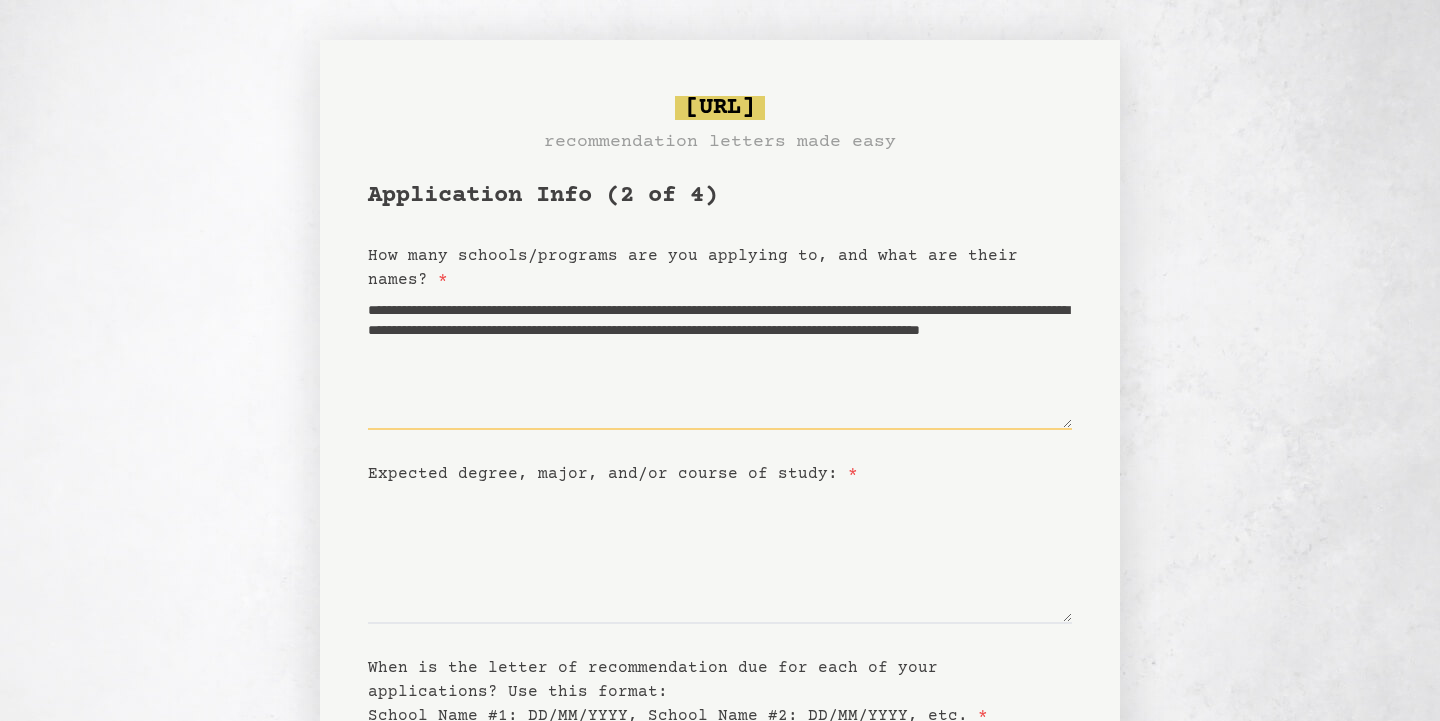 paste on "**********" 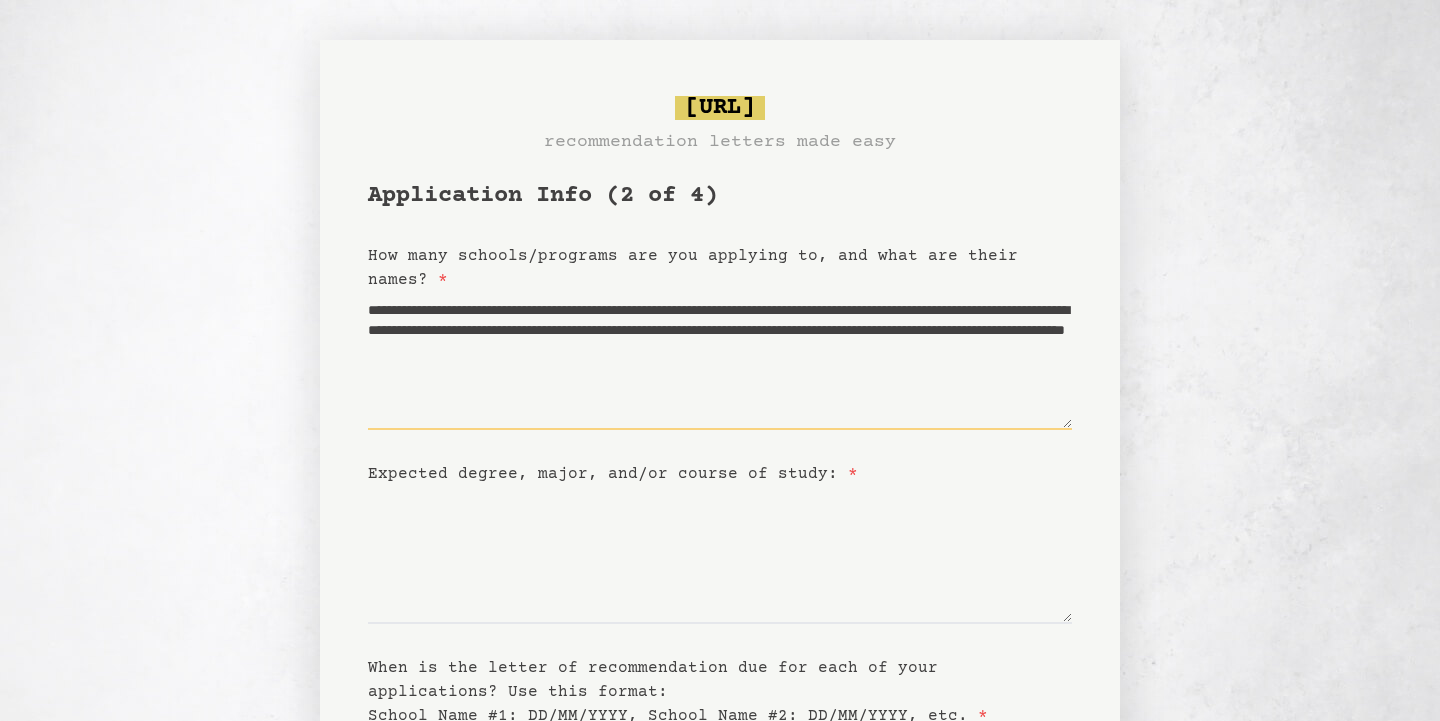 click on "**********" at bounding box center [720, 361] 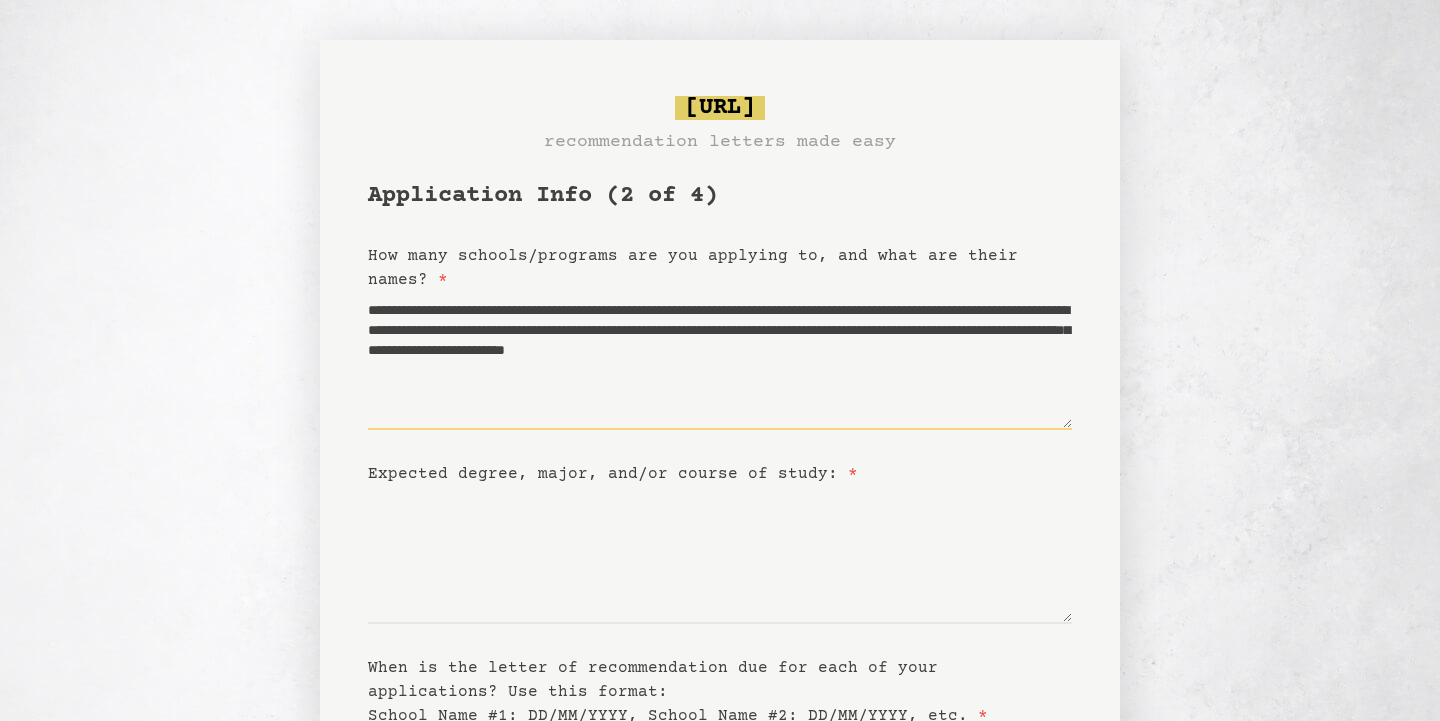 paste on "**********" 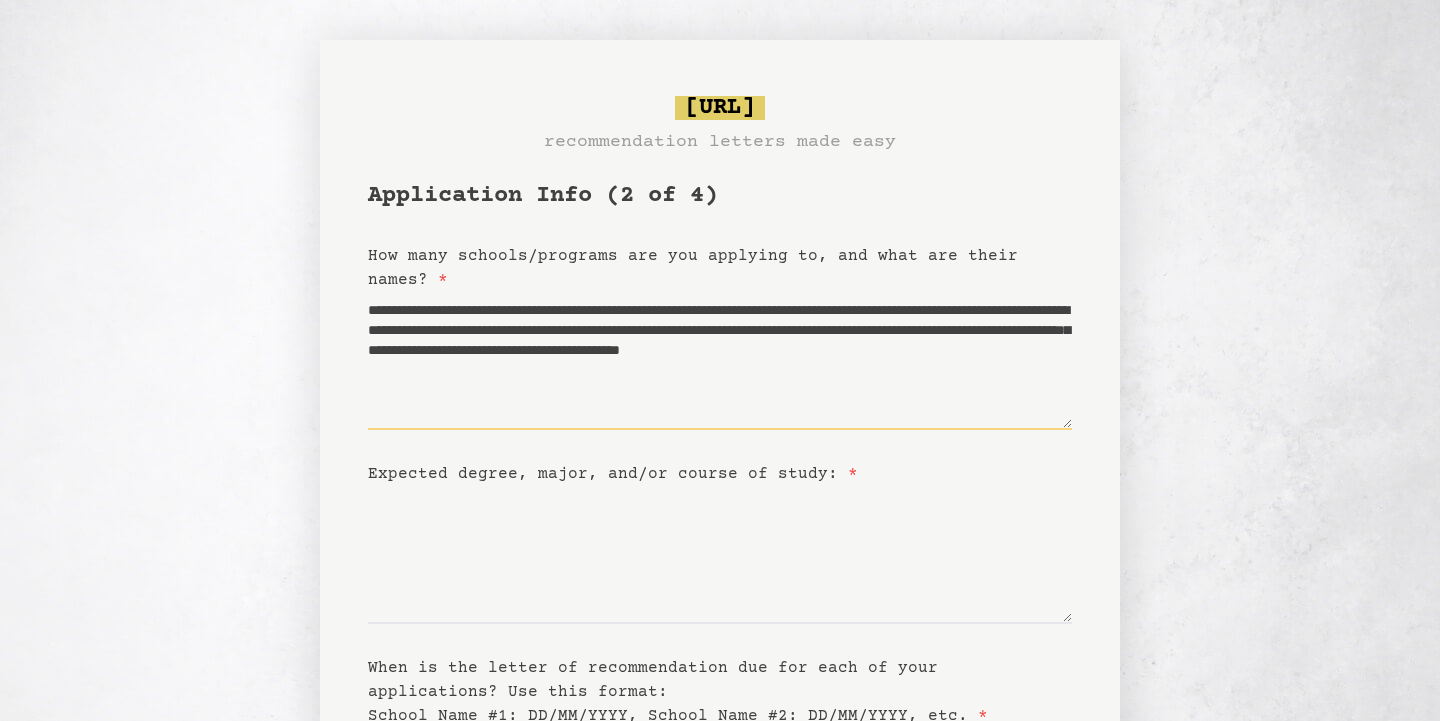 paste on "**********" 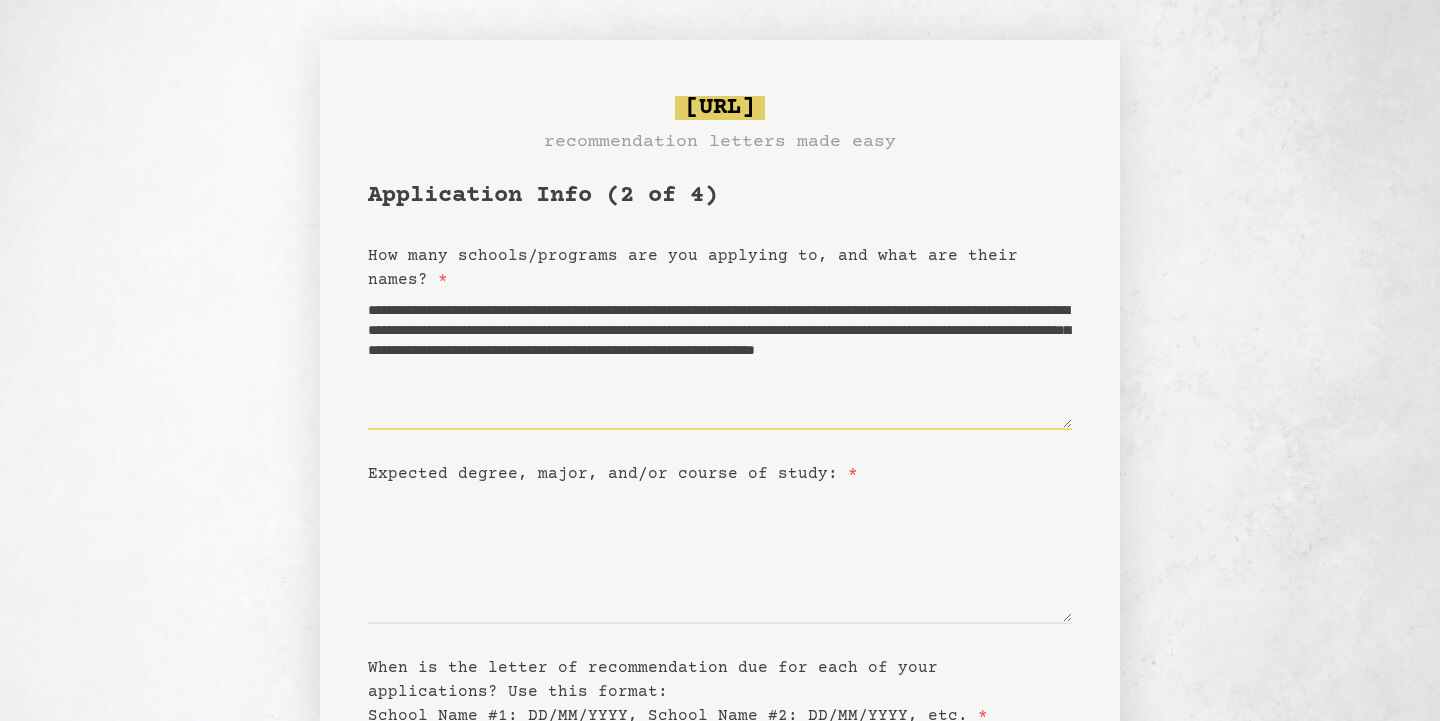 paste on "**********" 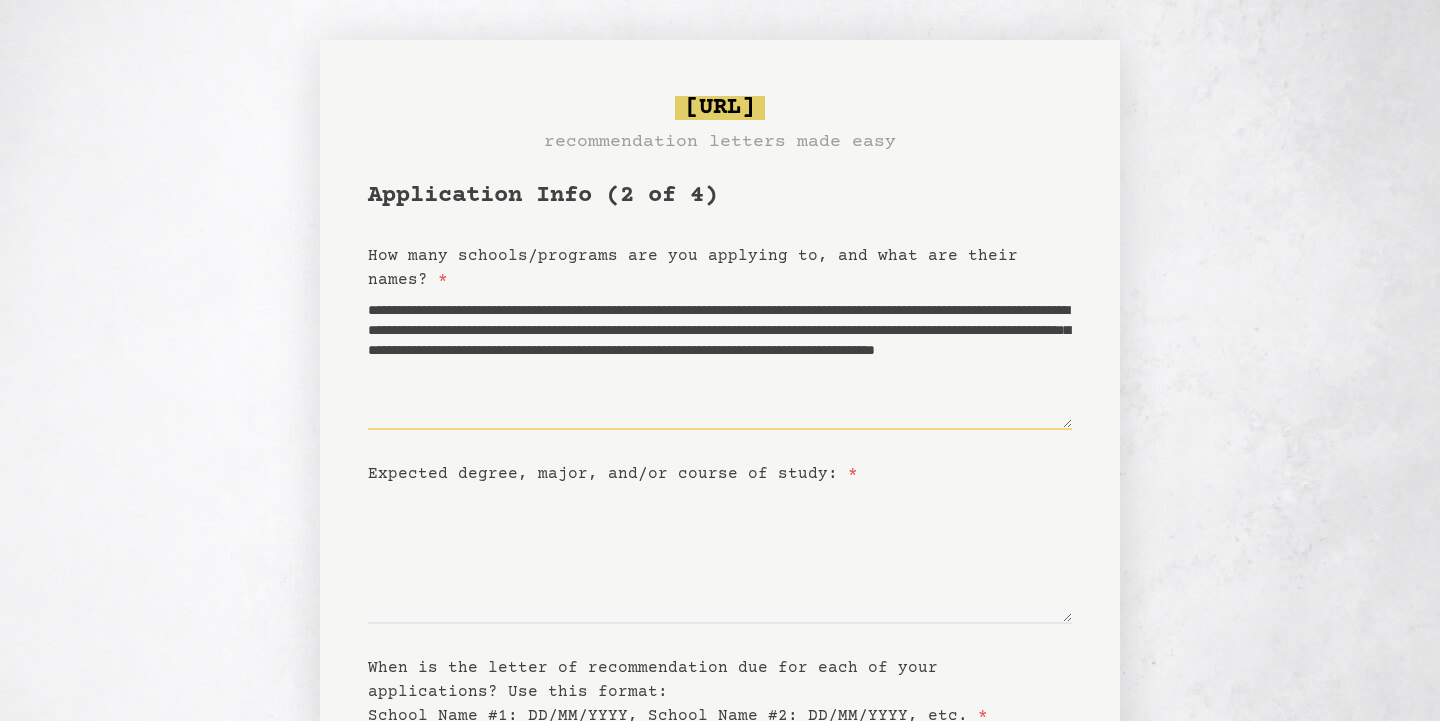 paste on "**********" 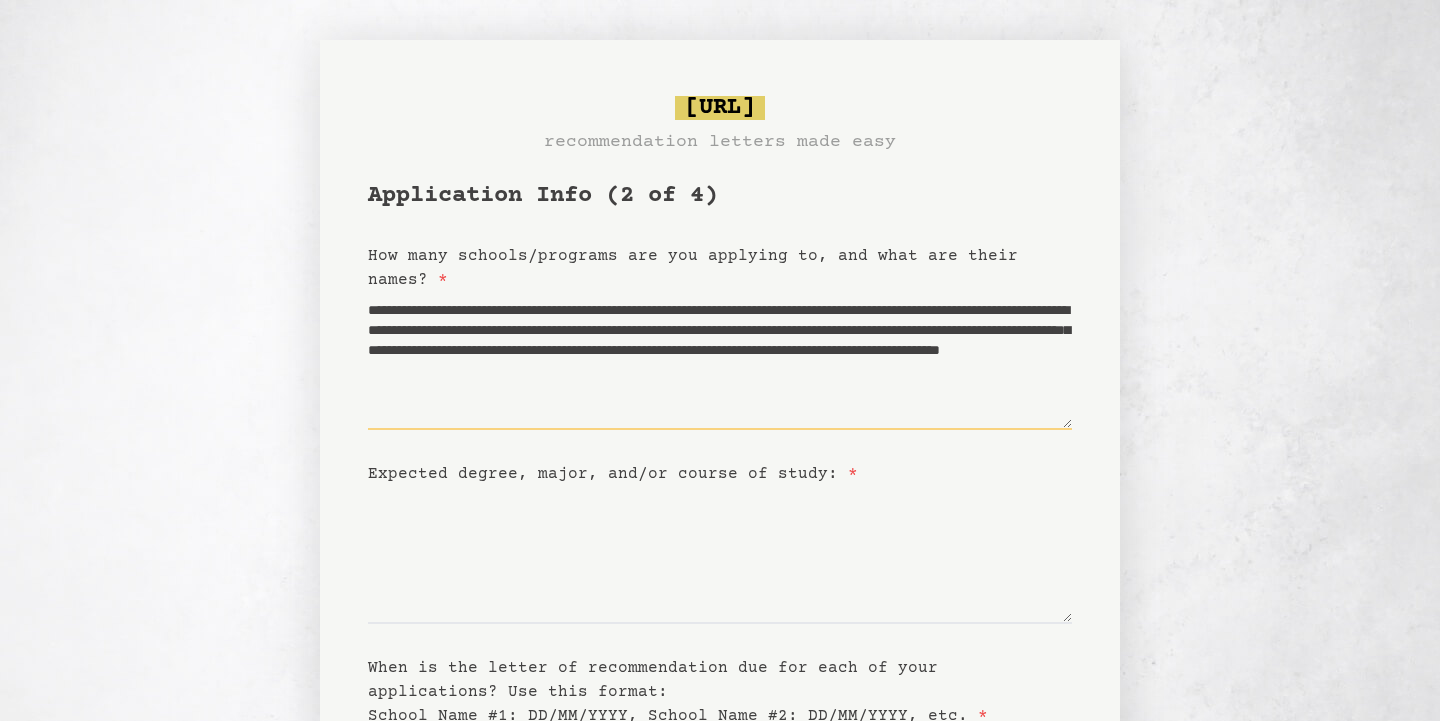 drag, startPoint x: 465, startPoint y: 310, endPoint x: 341, endPoint y: 298, distance: 124.57929 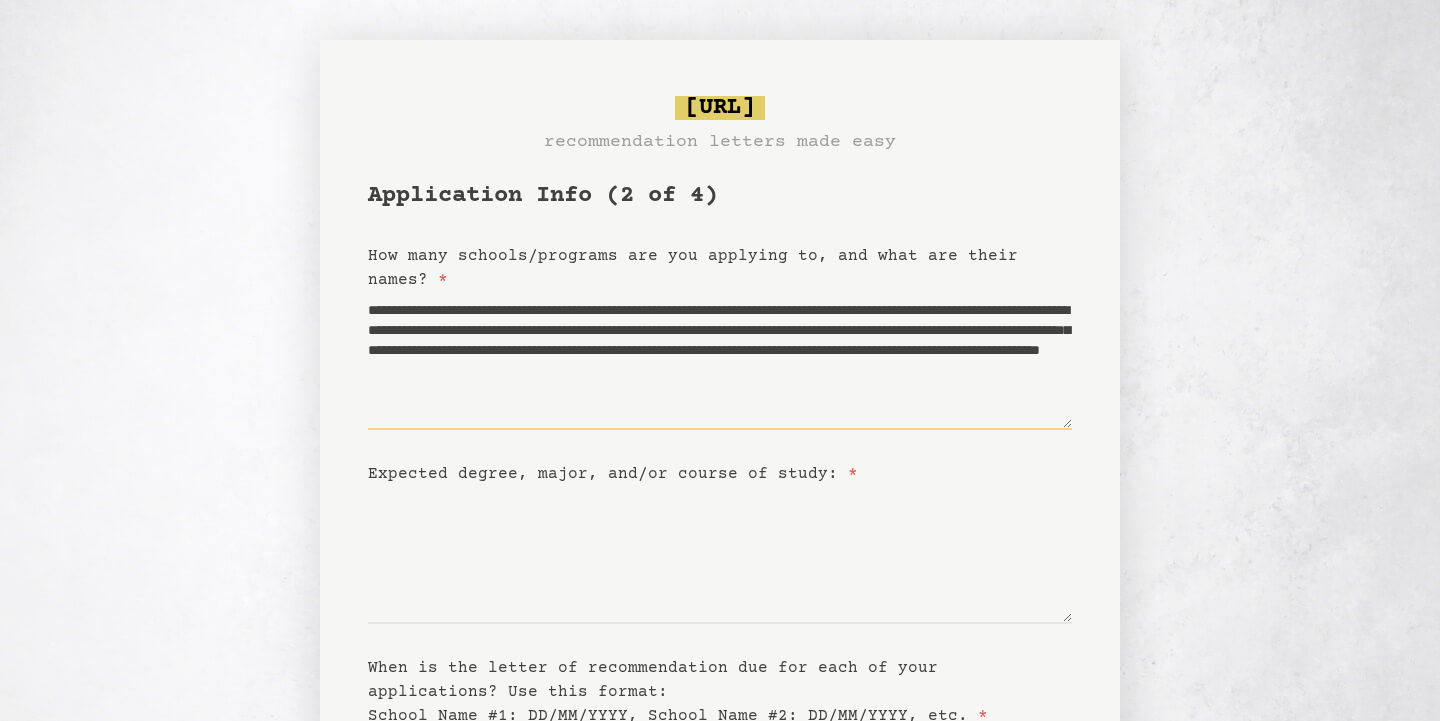 click on "**********" at bounding box center (720, 361) 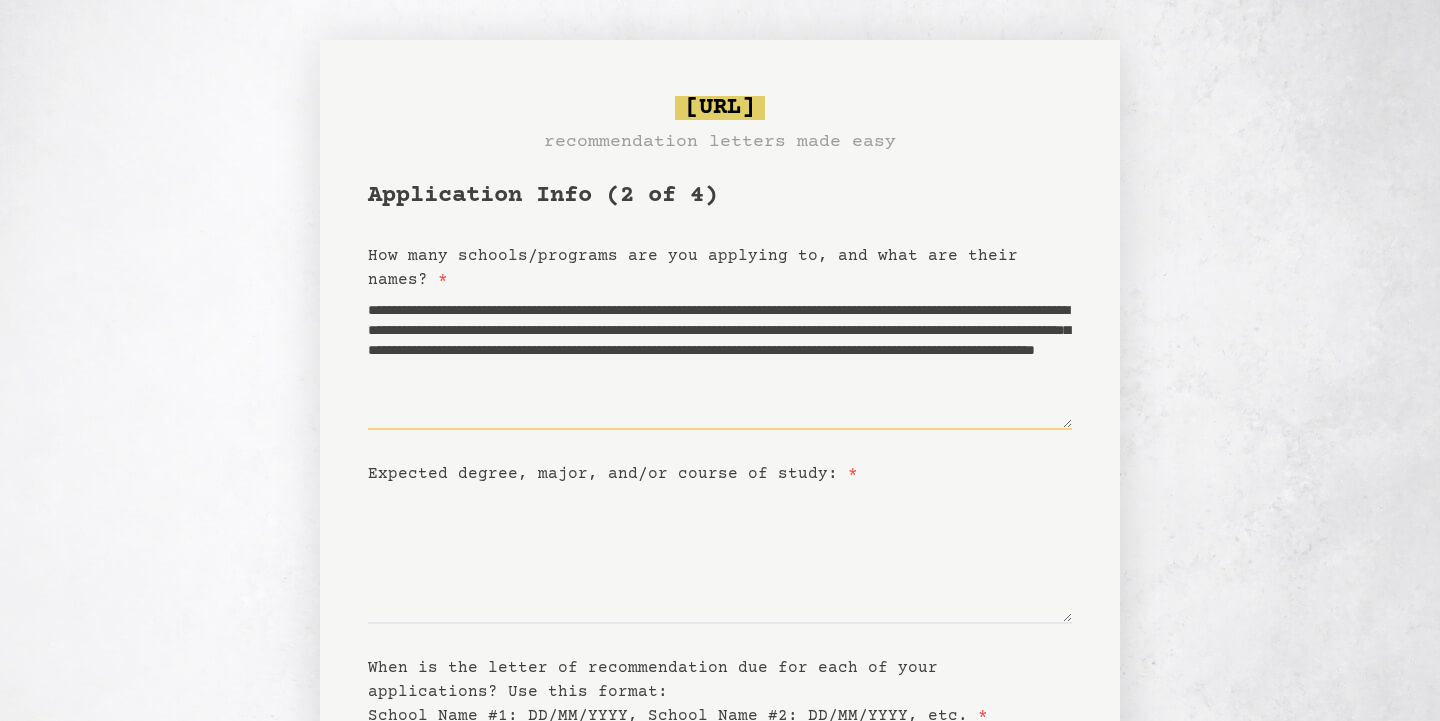 type on "**********" 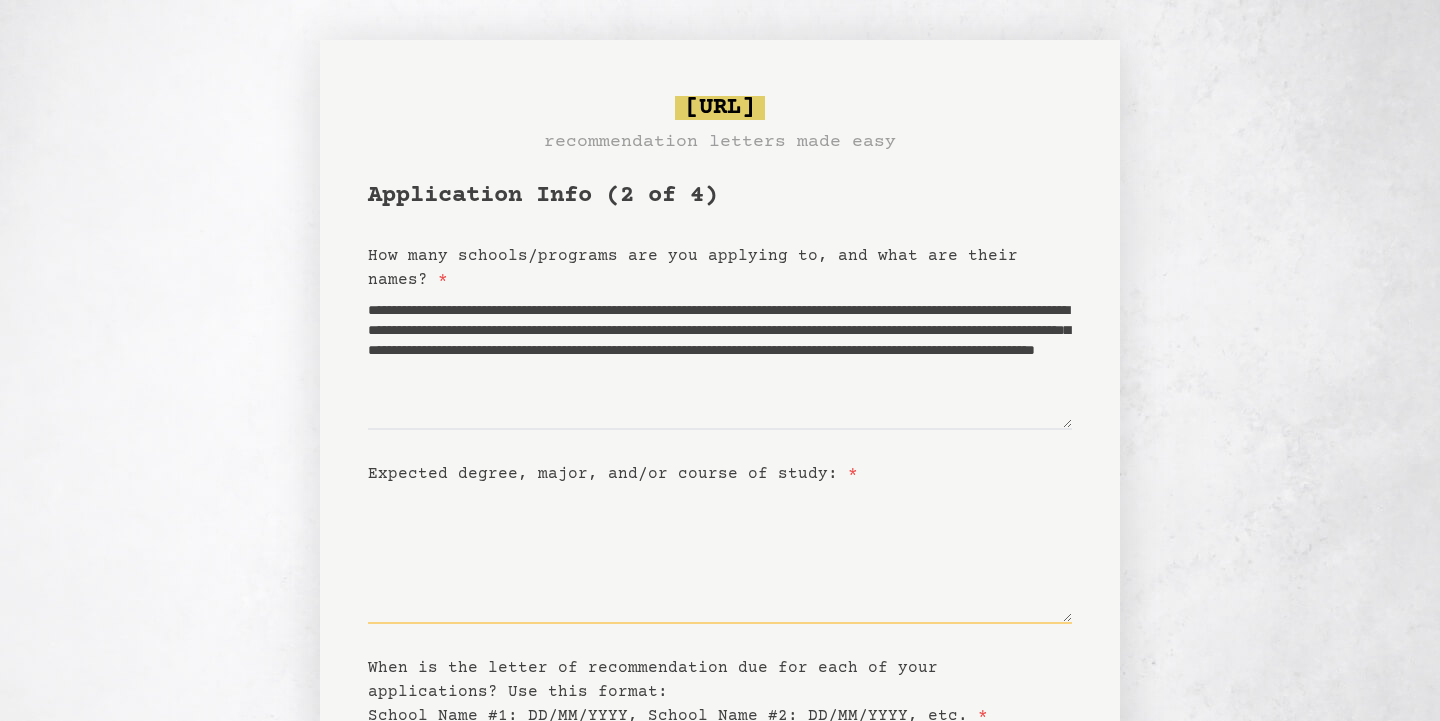 click on "Expected degree, major, and/or course of study:   *" at bounding box center (720, 555) 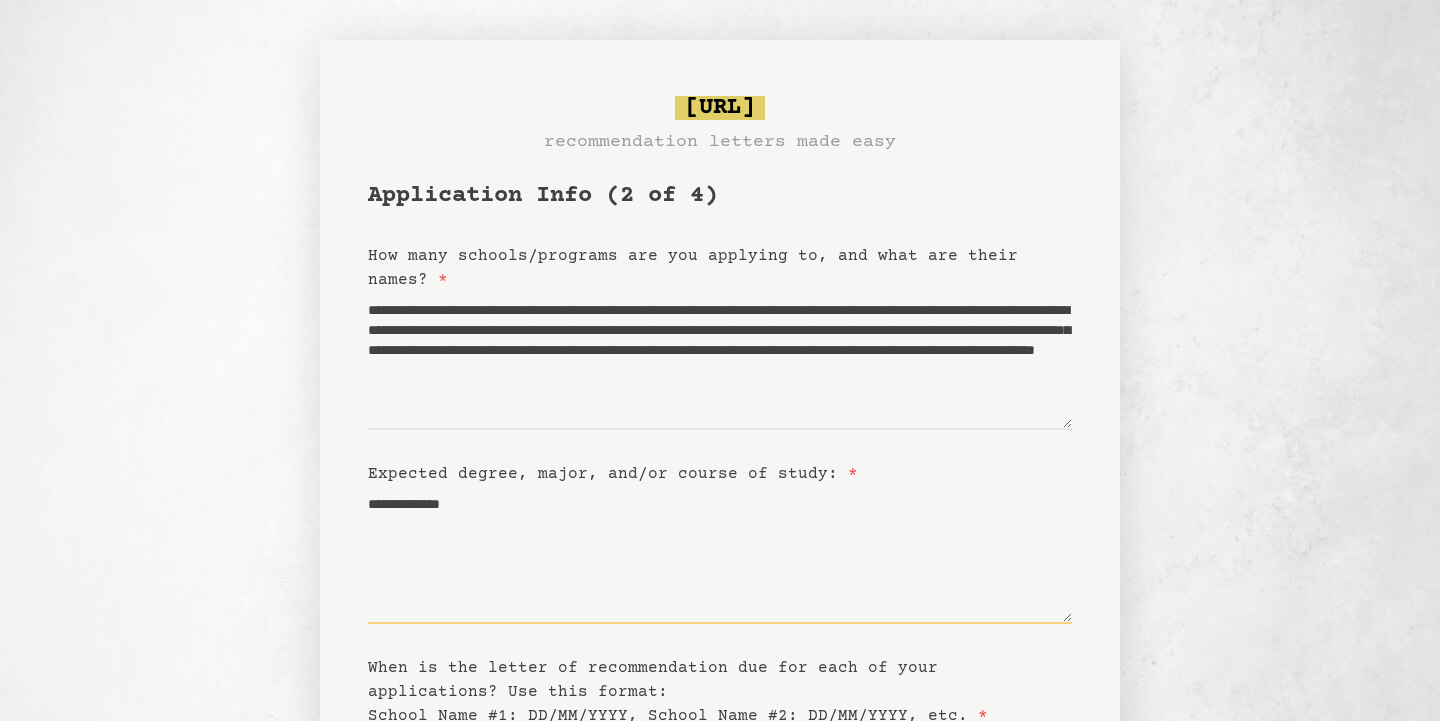click on "**********" at bounding box center [720, 555] 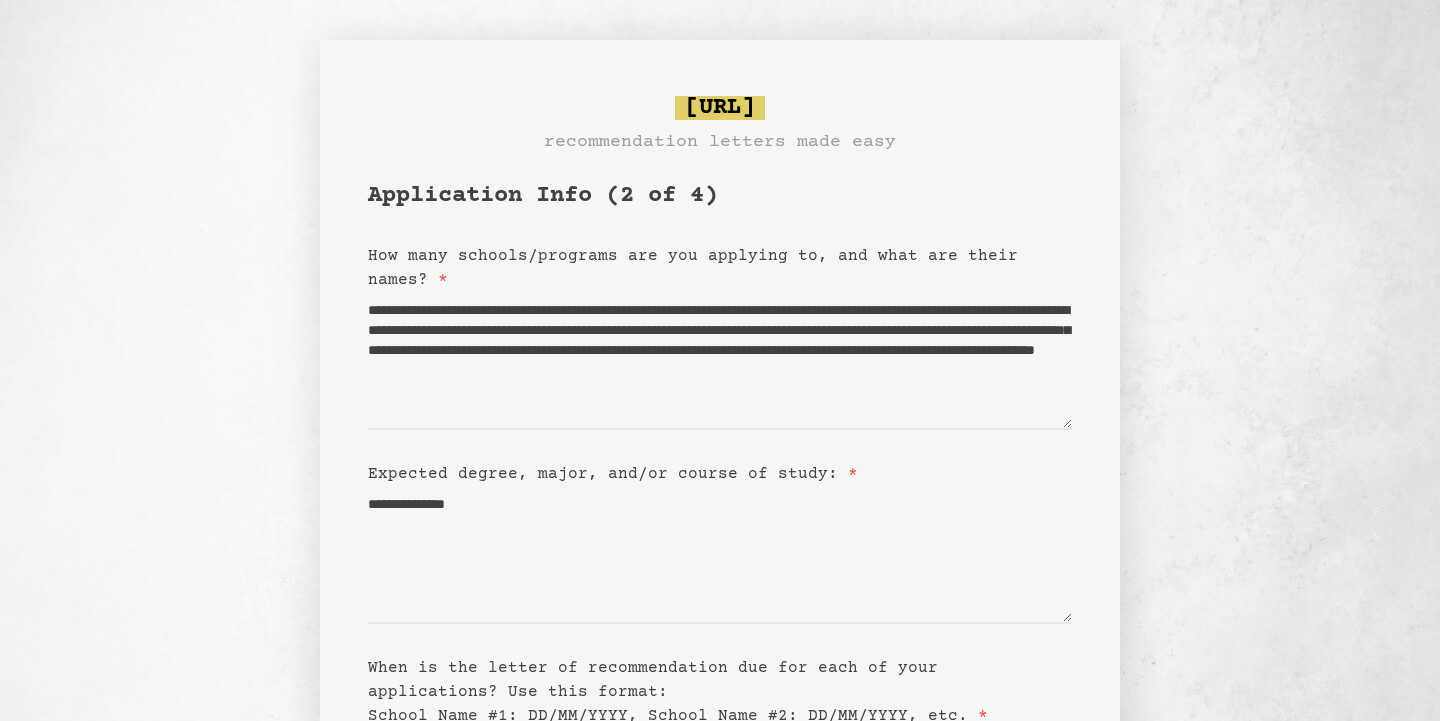 click on "Expected degree, major, and/or course of study:   *" at bounding box center (613, 474) 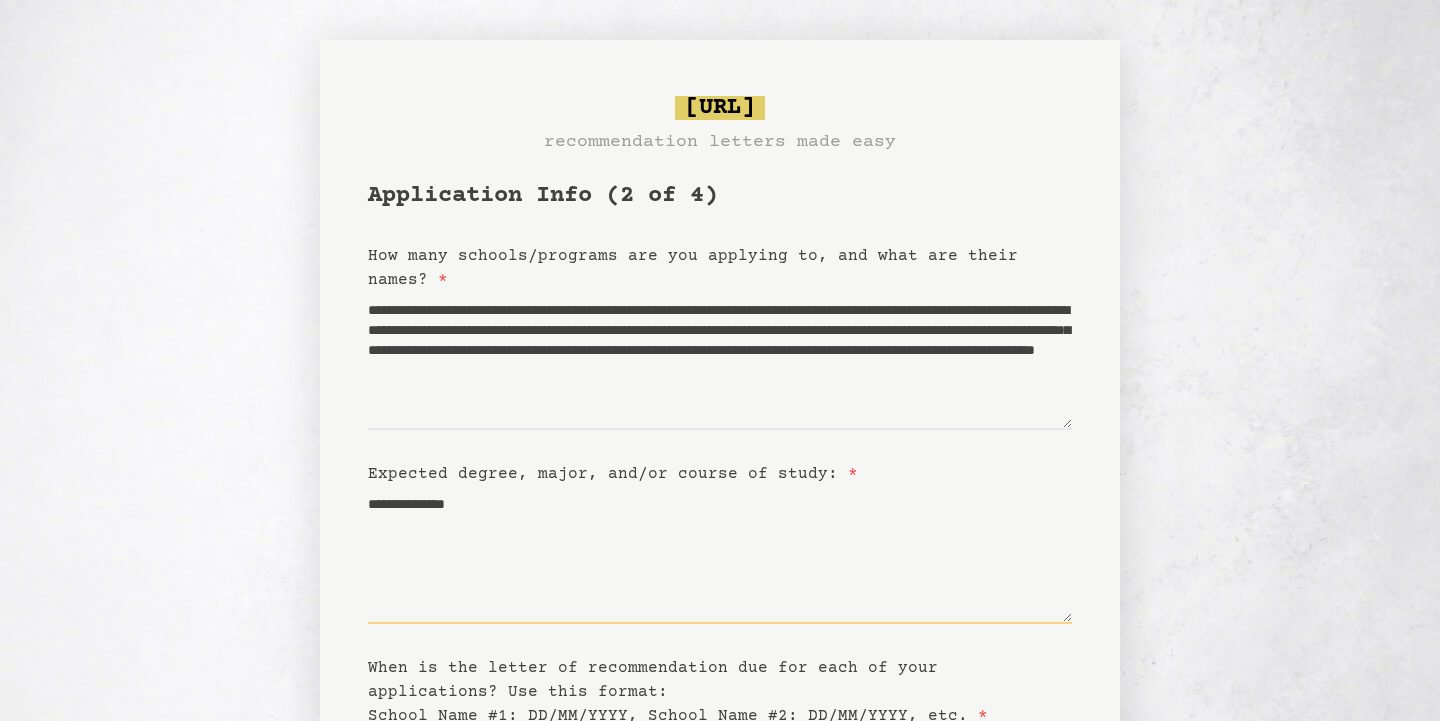 click on "**********" at bounding box center (720, 555) 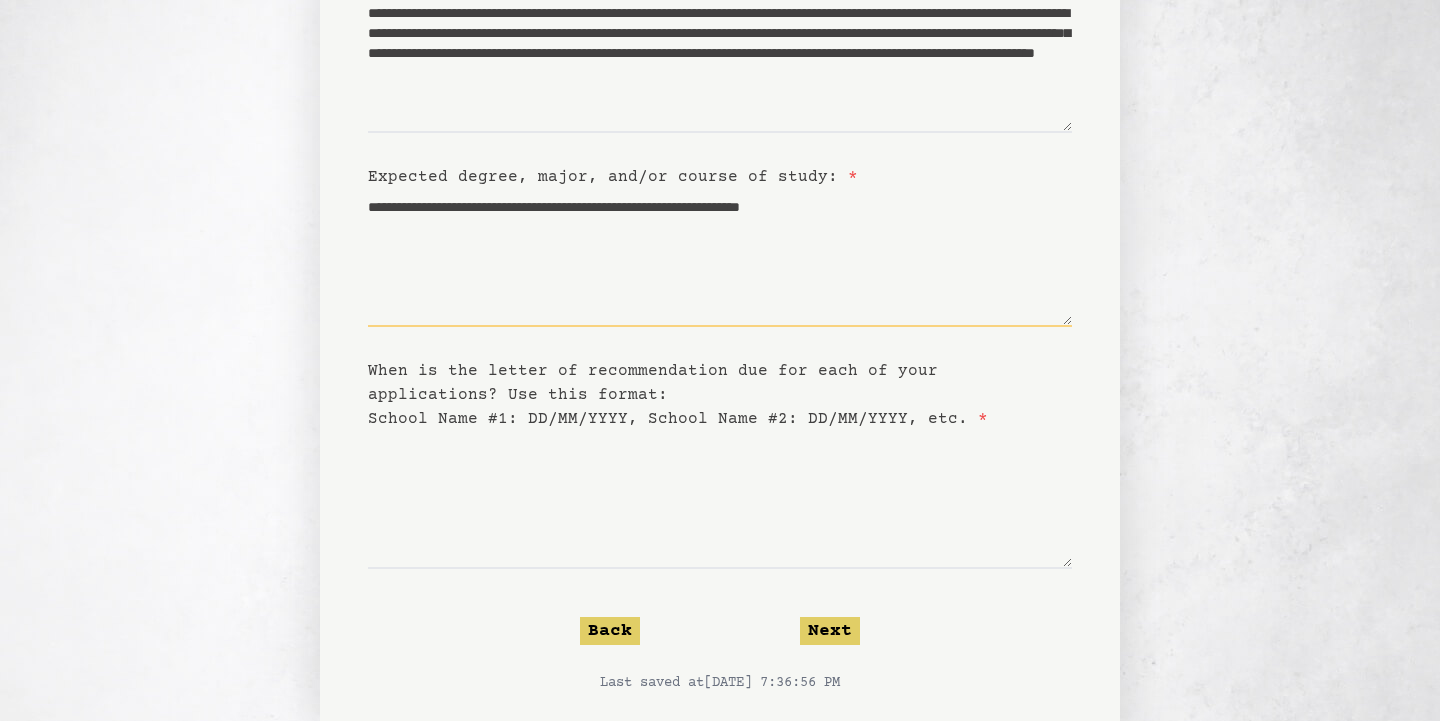 scroll, scrollTop: 302, scrollLeft: 0, axis: vertical 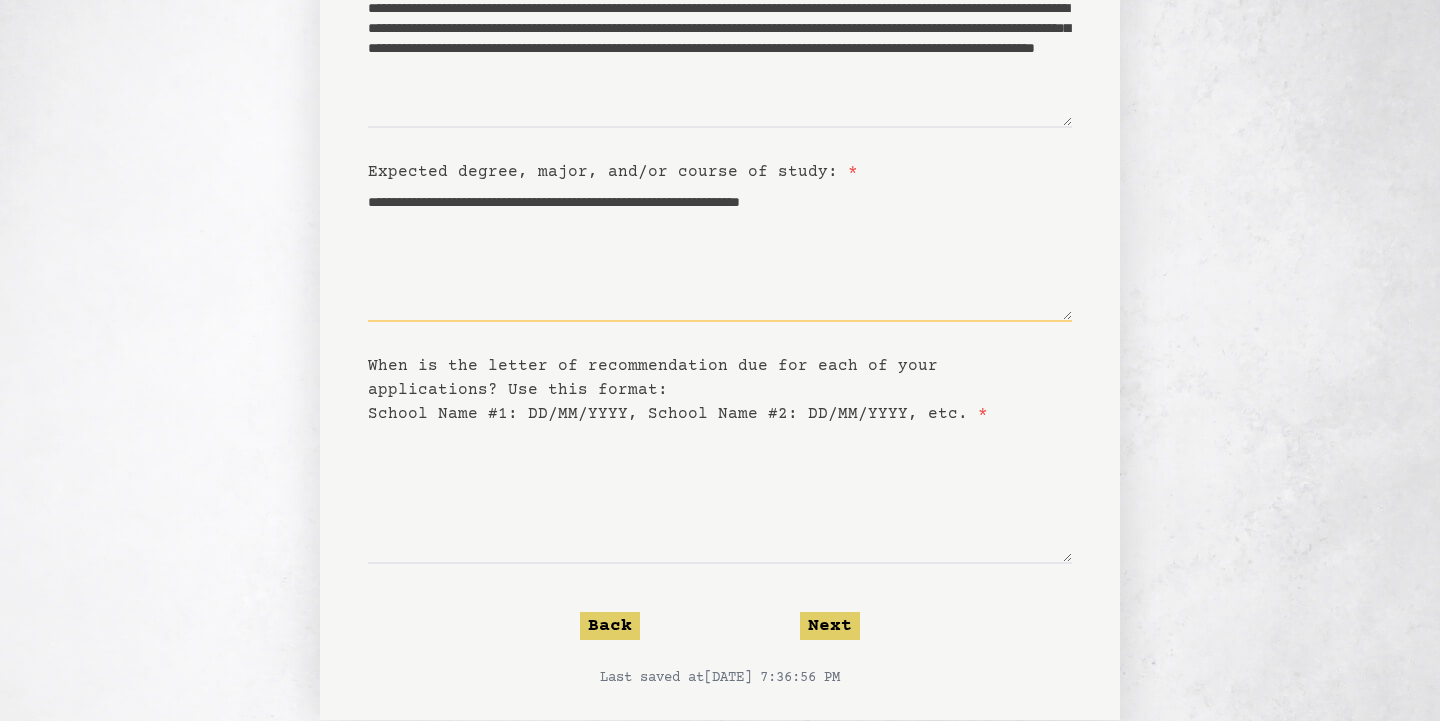 type on "**********" 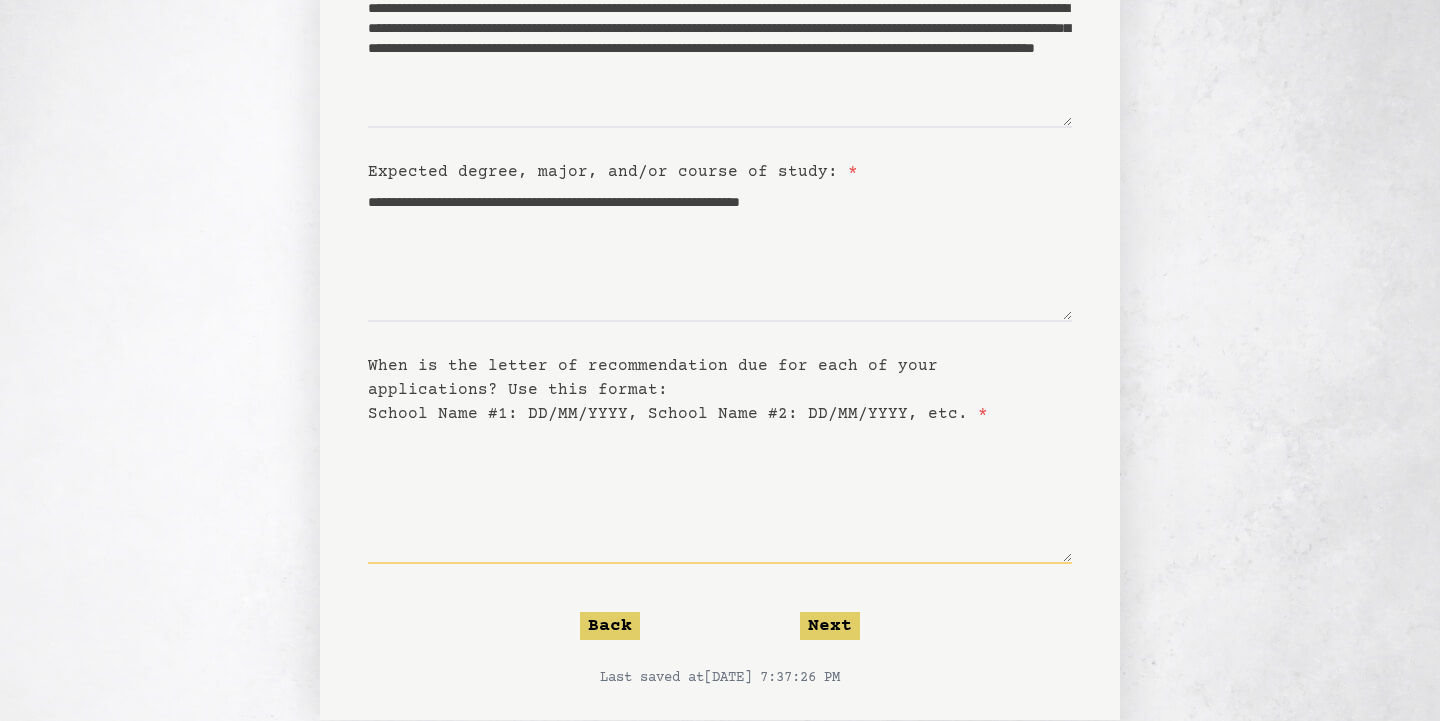 click on "When is the letter of recommendation due for each of your
applications? Use this format: School Name #1: DD/MM/YYYY,
School Name #2: DD/MM/YYYY, etc.   *" at bounding box center [720, 495] 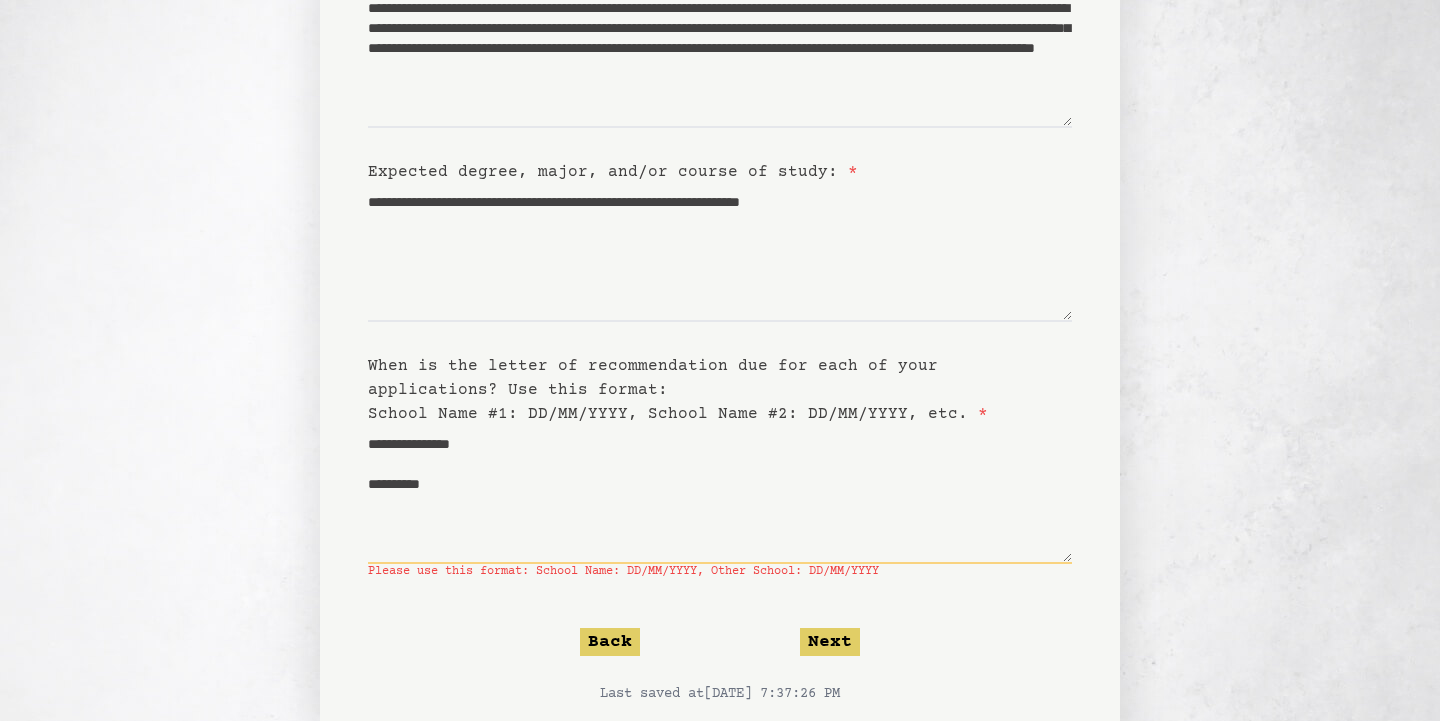 click on "**********" at bounding box center [720, 495] 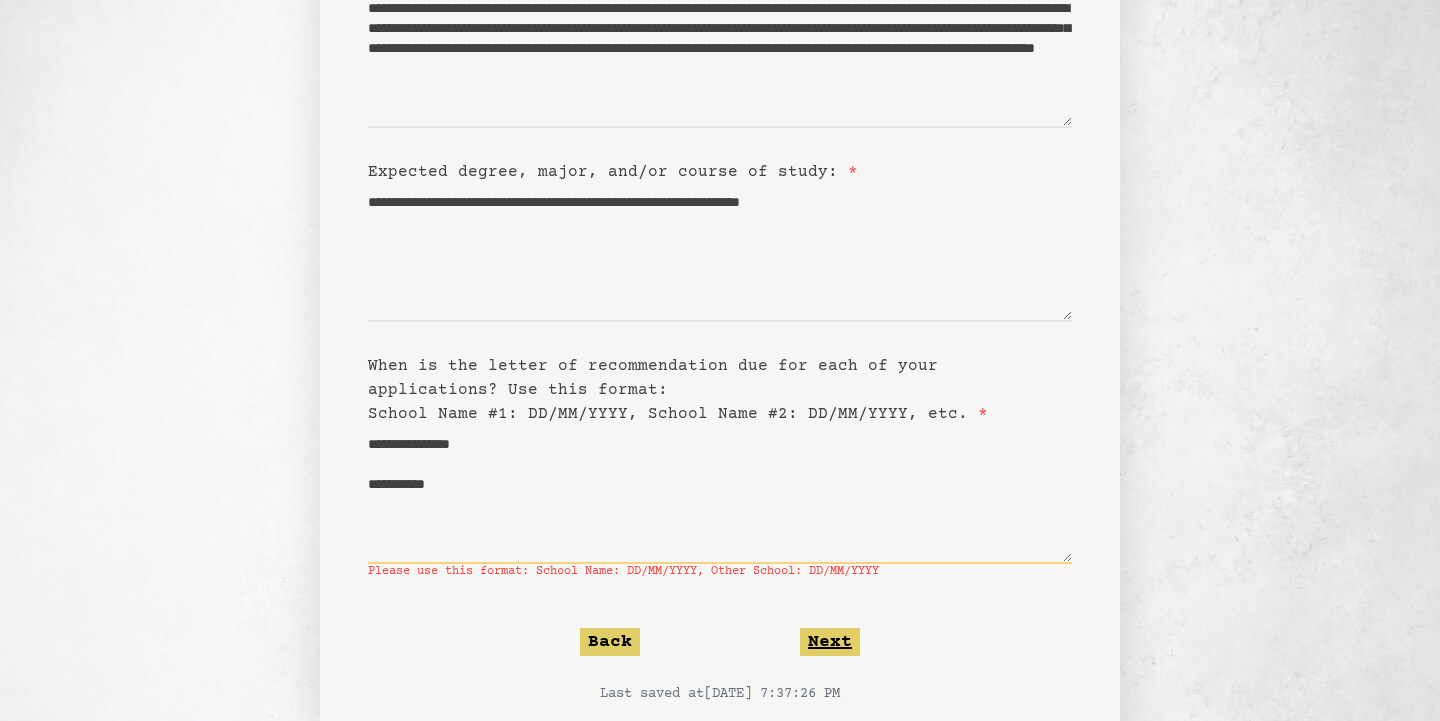 type on "**********" 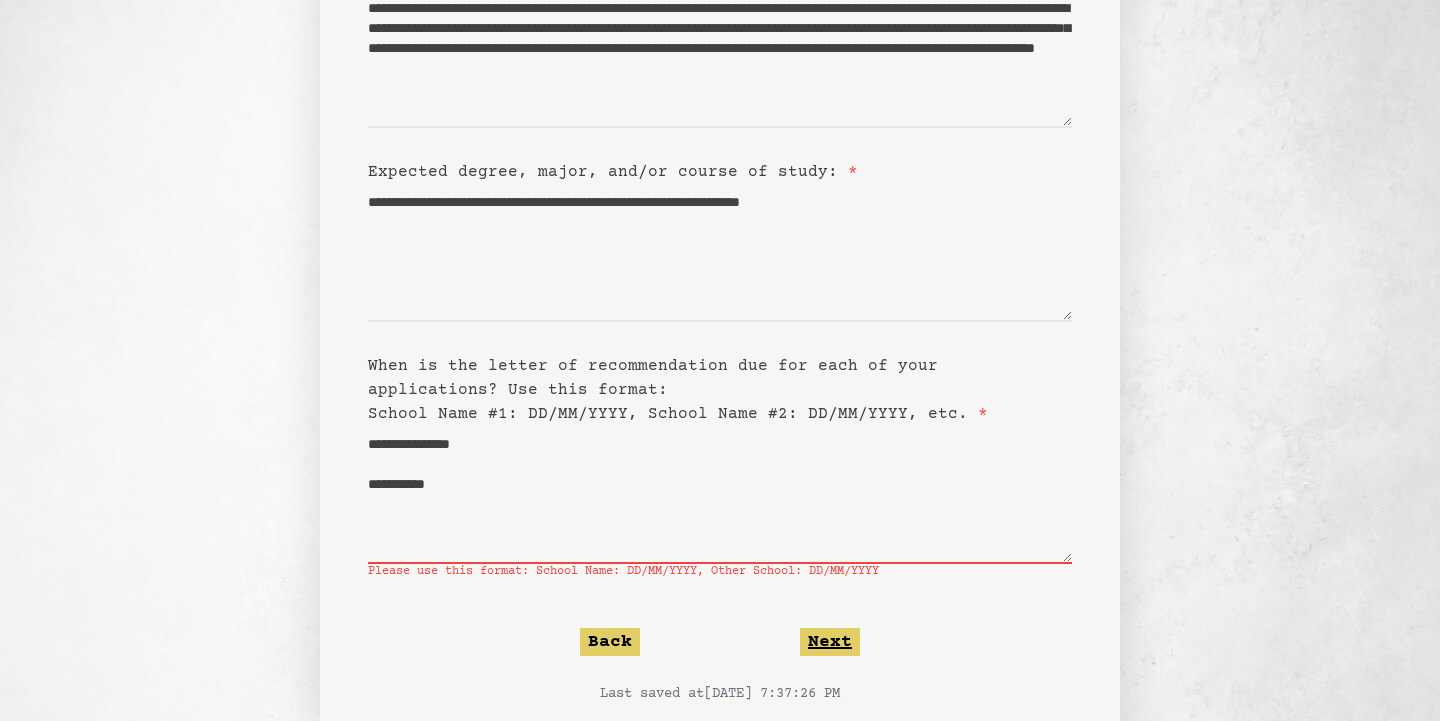 click on "Next" 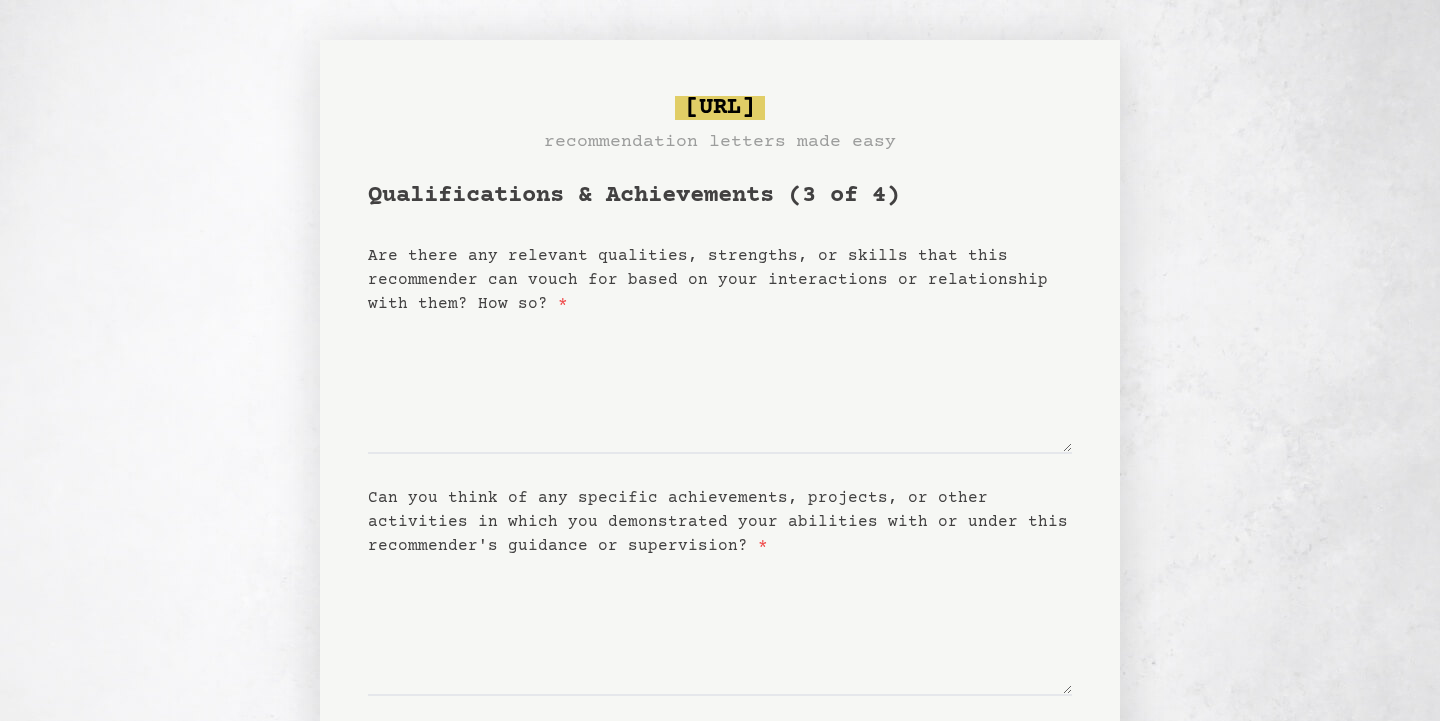 scroll, scrollTop: 0, scrollLeft: 0, axis: both 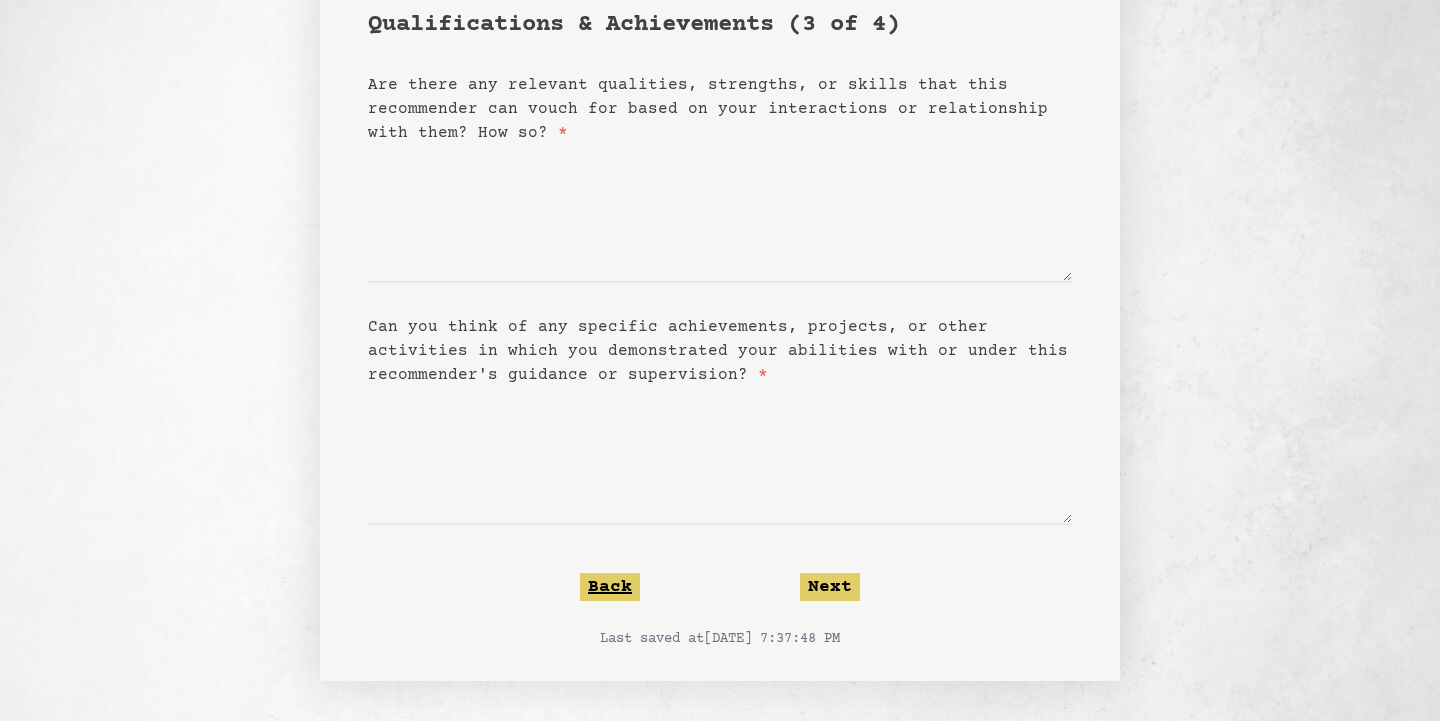 click on "Back" at bounding box center (610, 587) 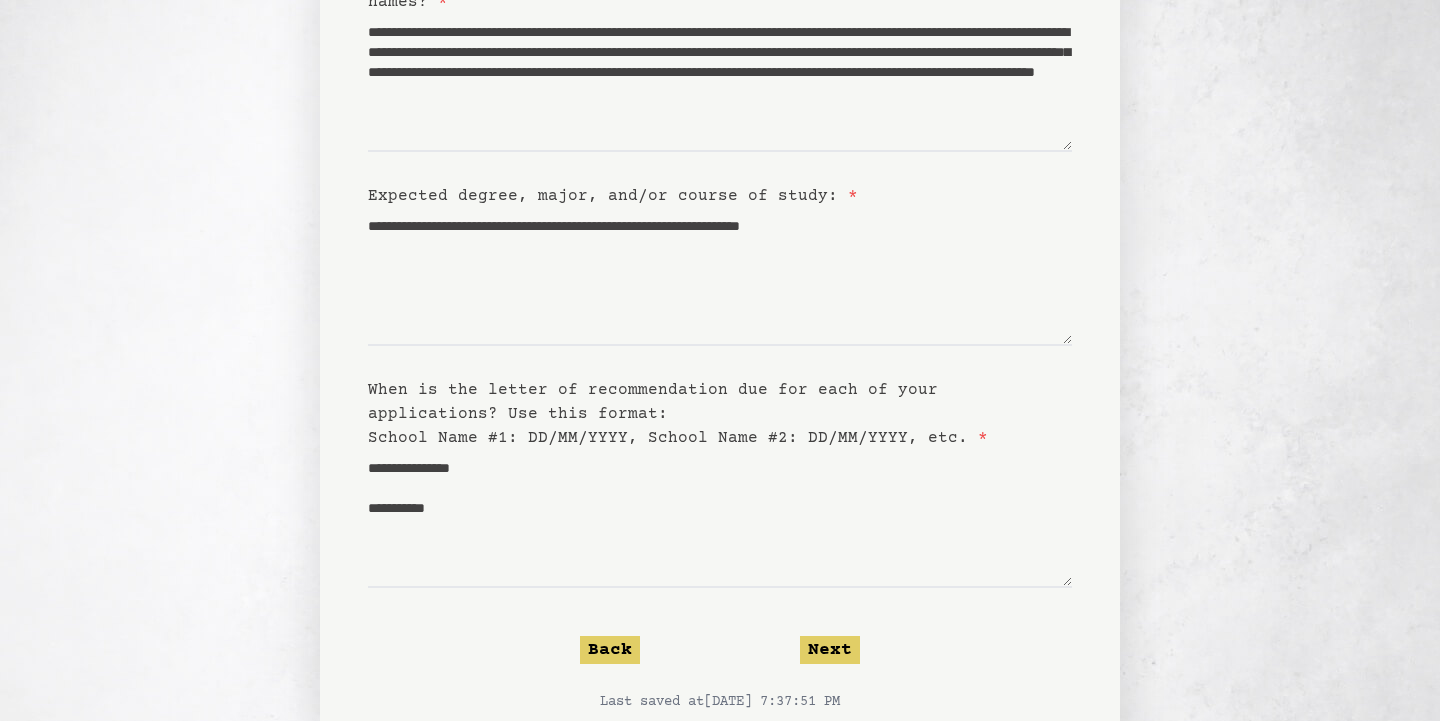 scroll, scrollTop: 341, scrollLeft: 0, axis: vertical 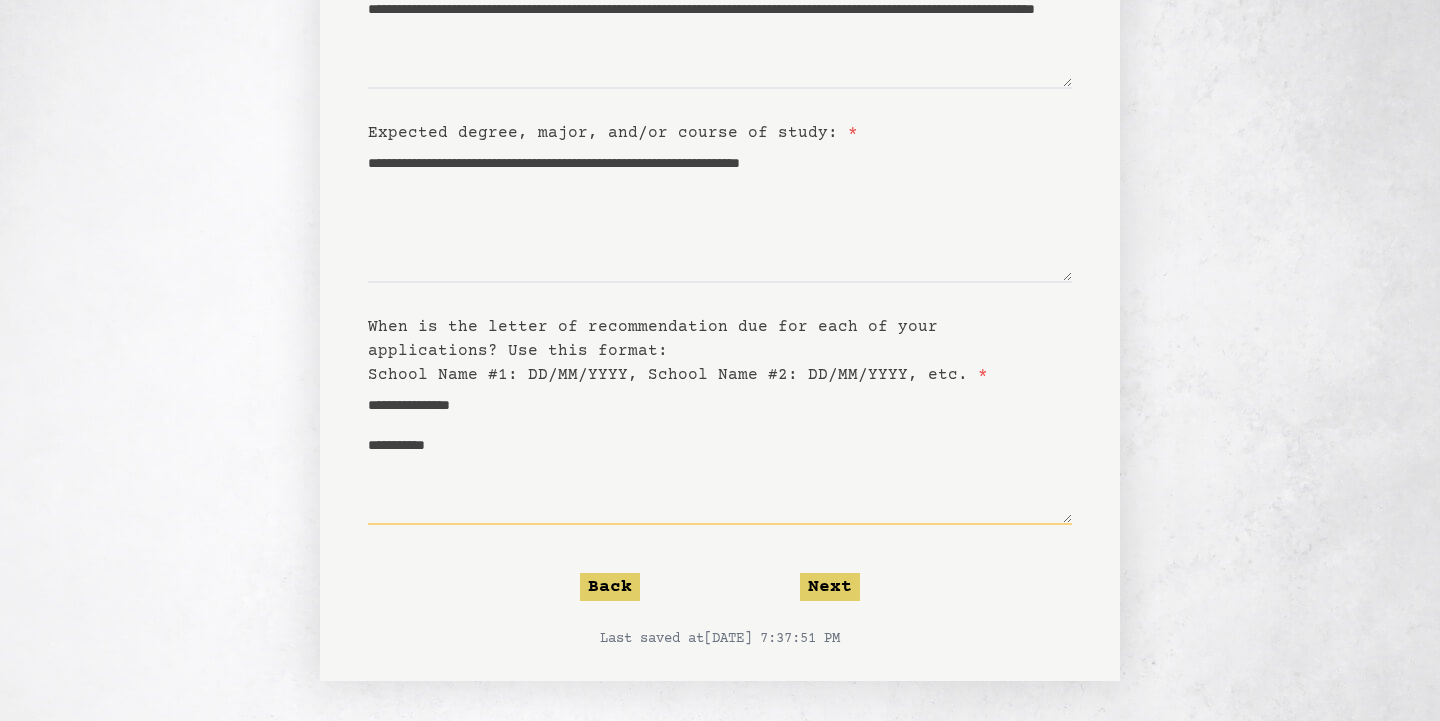 click on "**********" at bounding box center [720, 456] 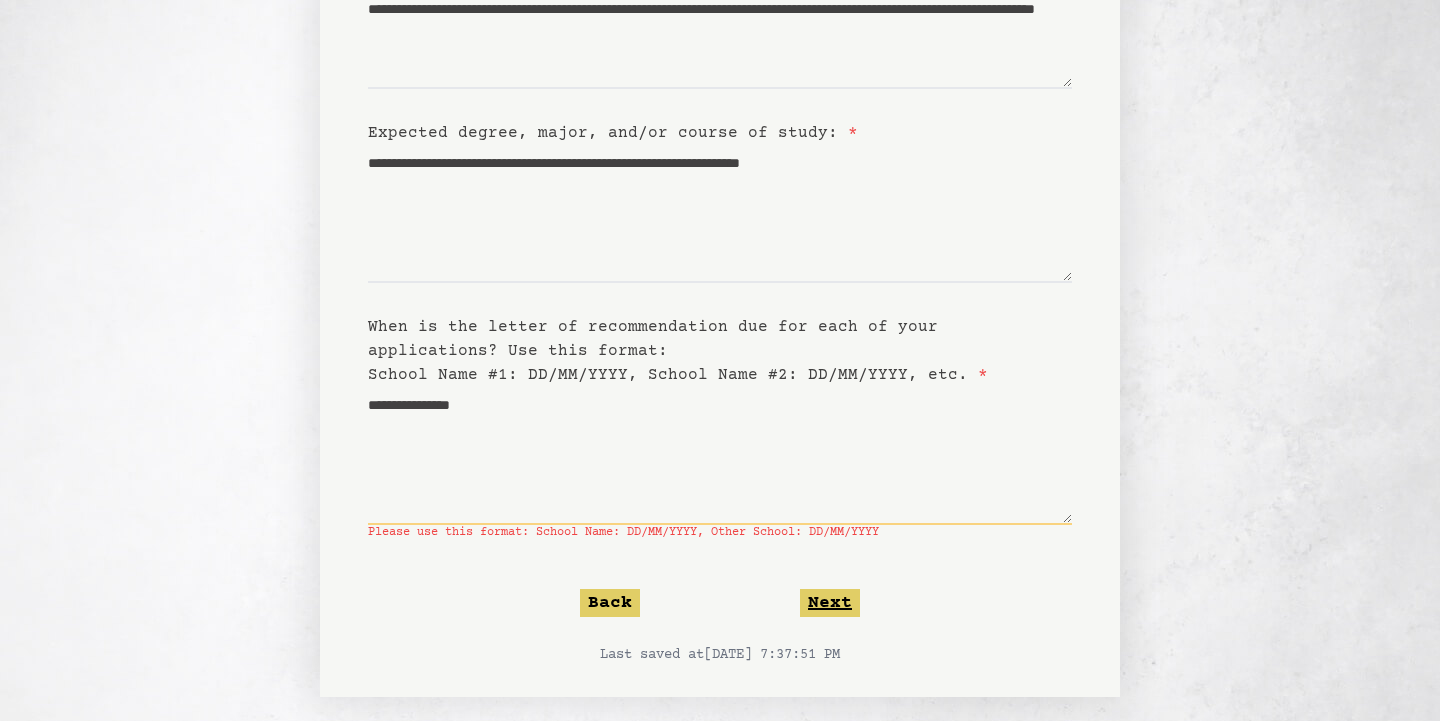 type on "**********" 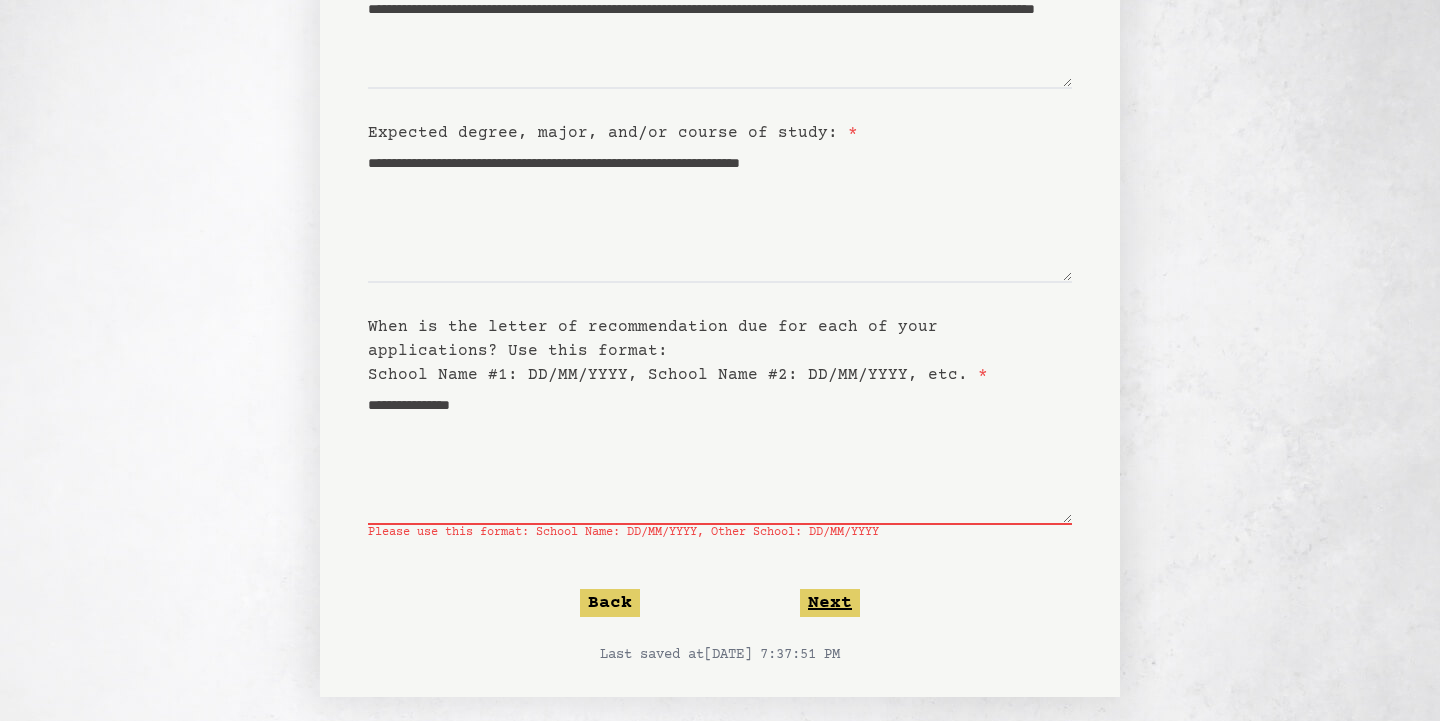 click on "Next" 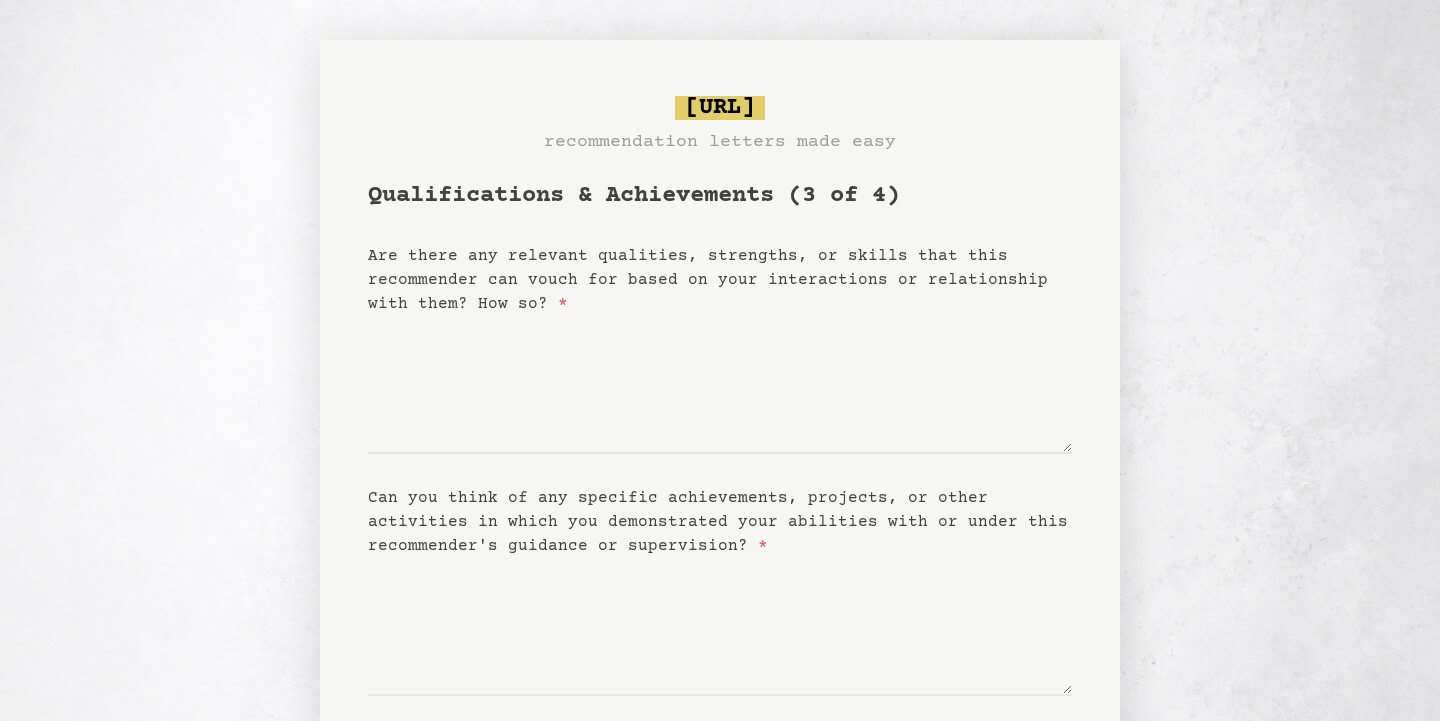 scroll, scrollTop: 14, scrollLeft: 0, axis: vertical 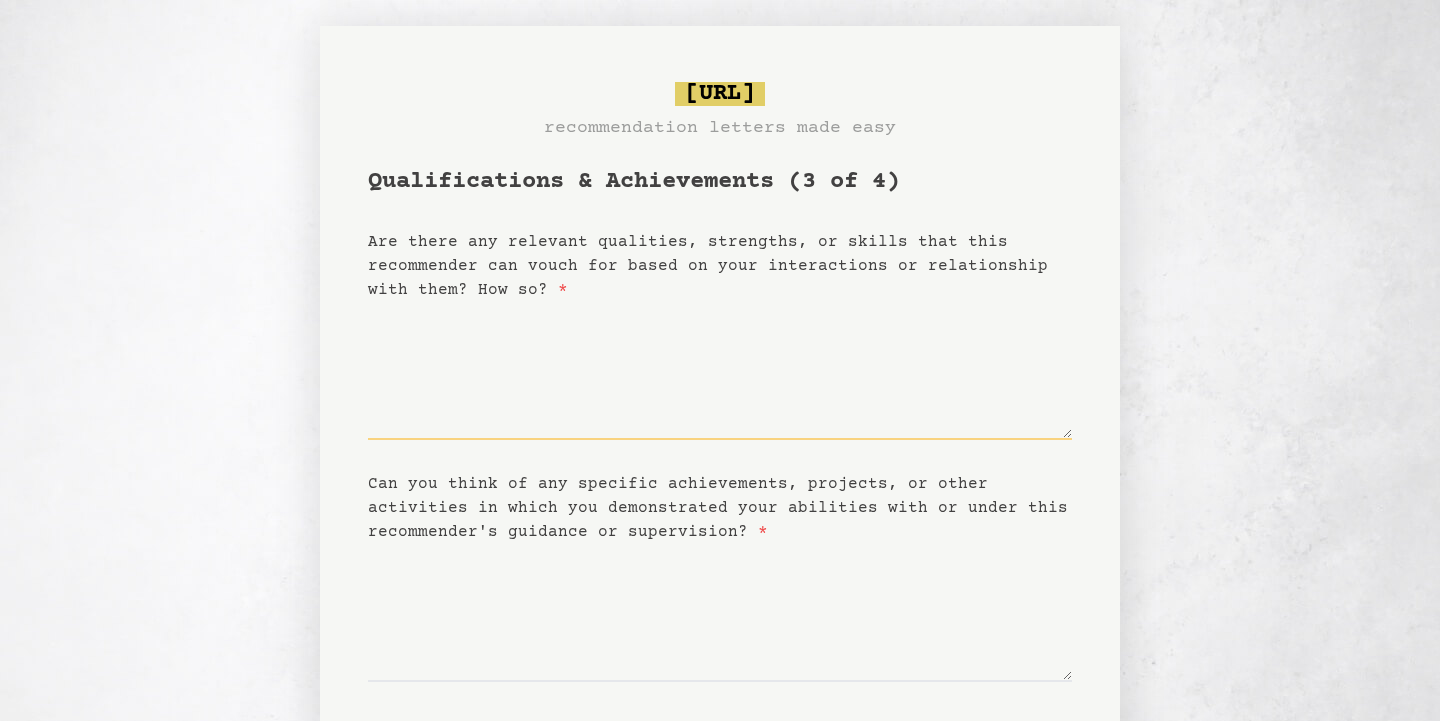 click on "Are there any relevant qualities, strengths, or skills that this
recommender can vouch for based on your interactions or
relationship with them? How so?   *" at bounding box center (720, 371) 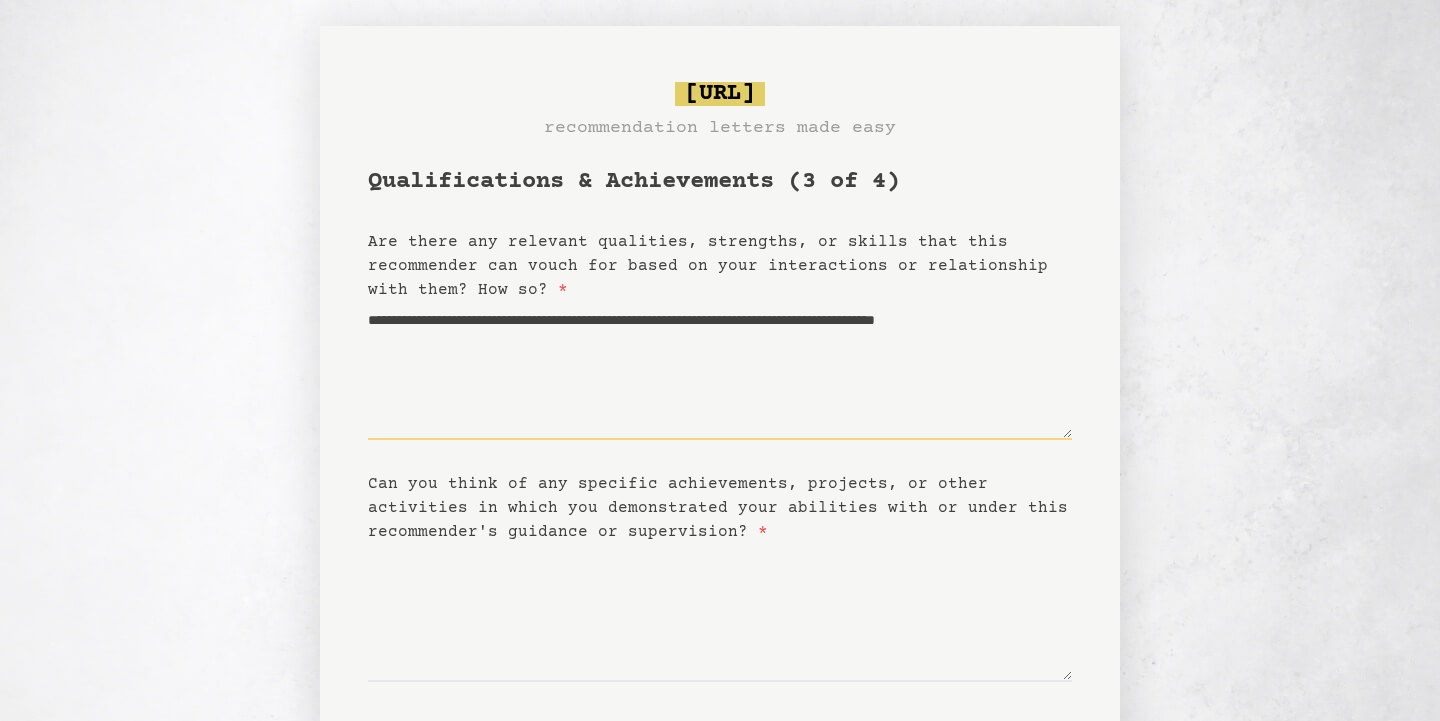 type on "**********" 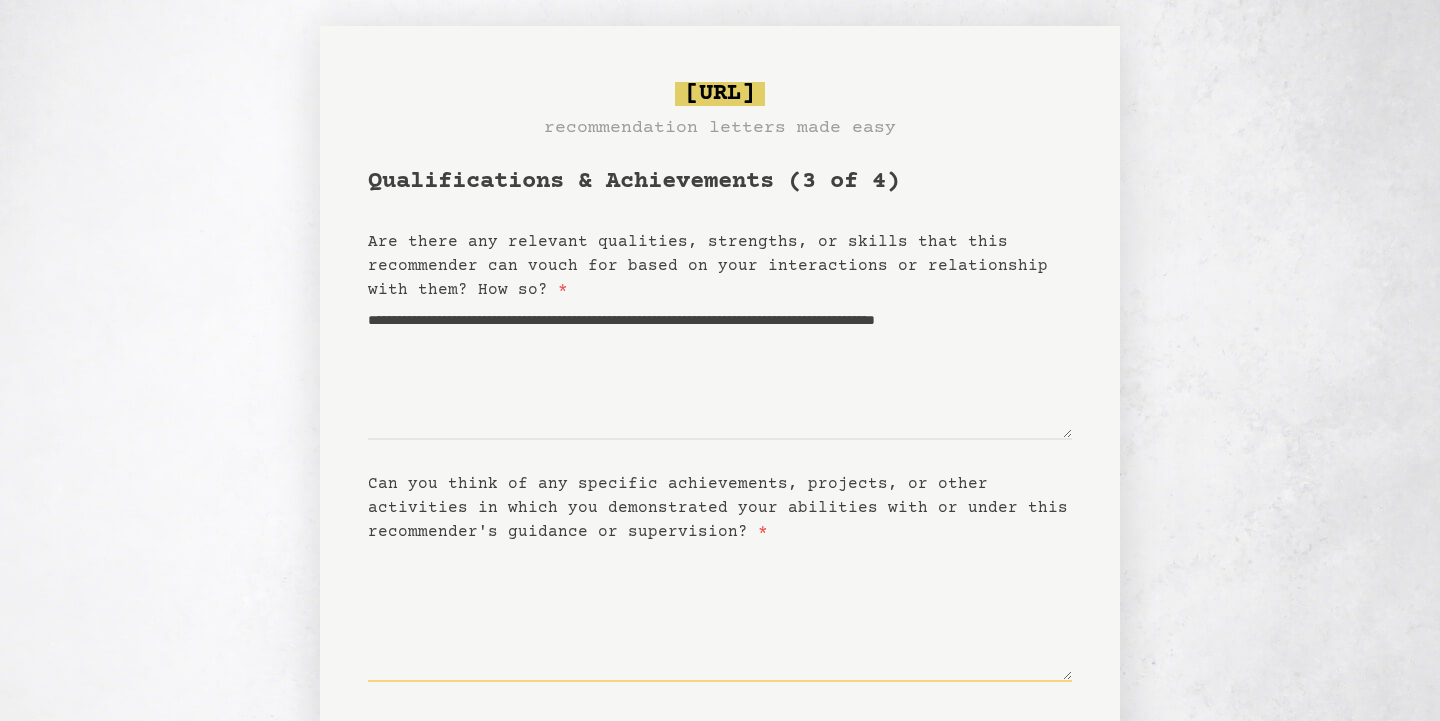 click on "Can you think of any specific achievements, projects, or other
activities in which you demonstrated your abilities with or
under this recommender's guidance or supervision?   *" at bounding box center (720, 613) 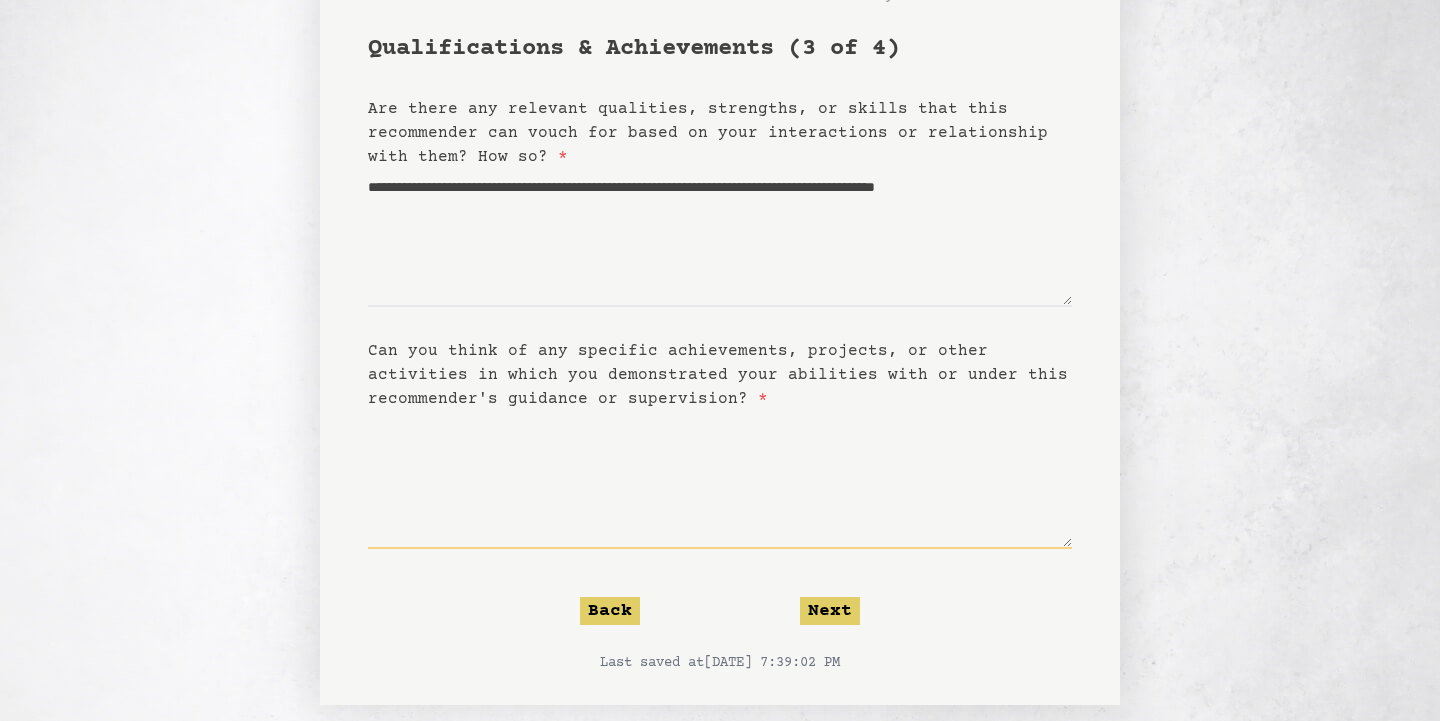 scroll, scrollTop: 154, scrollLeft: 0, axis: vertical 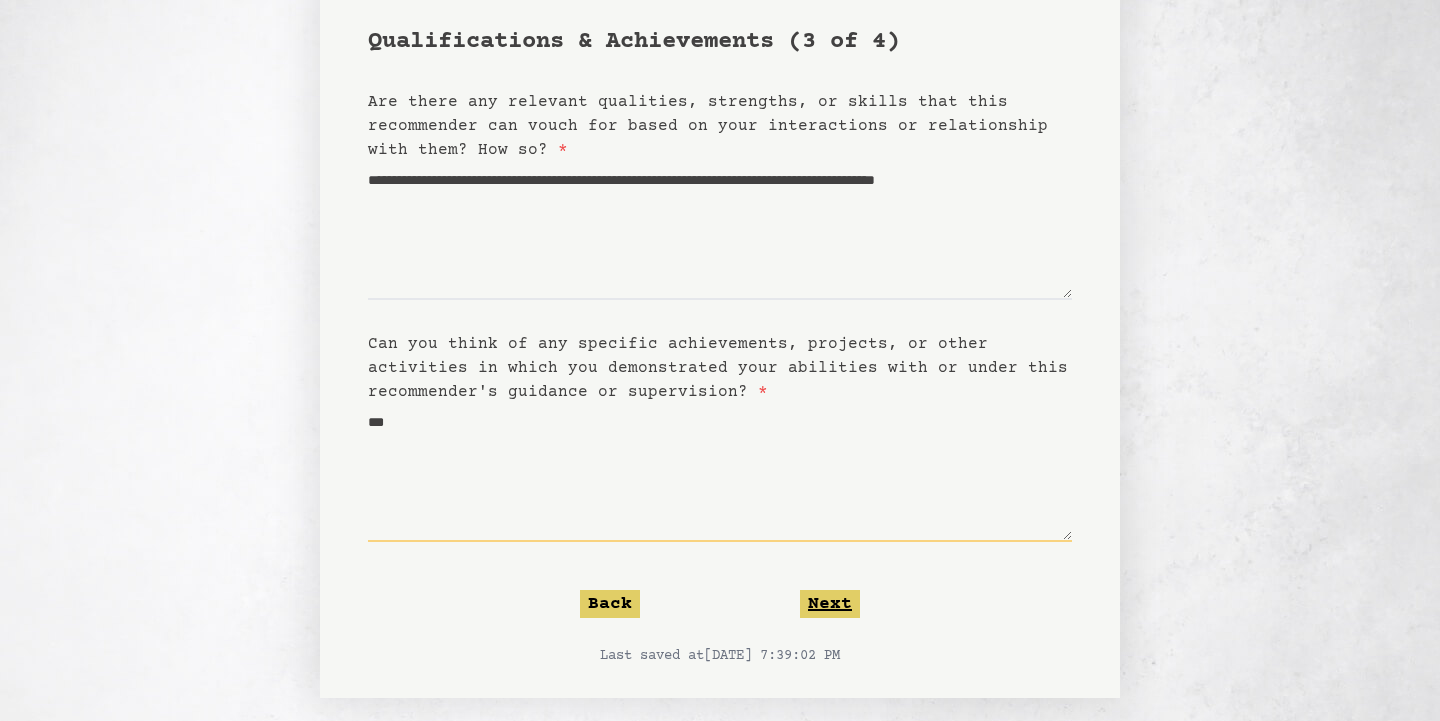 type on "***" 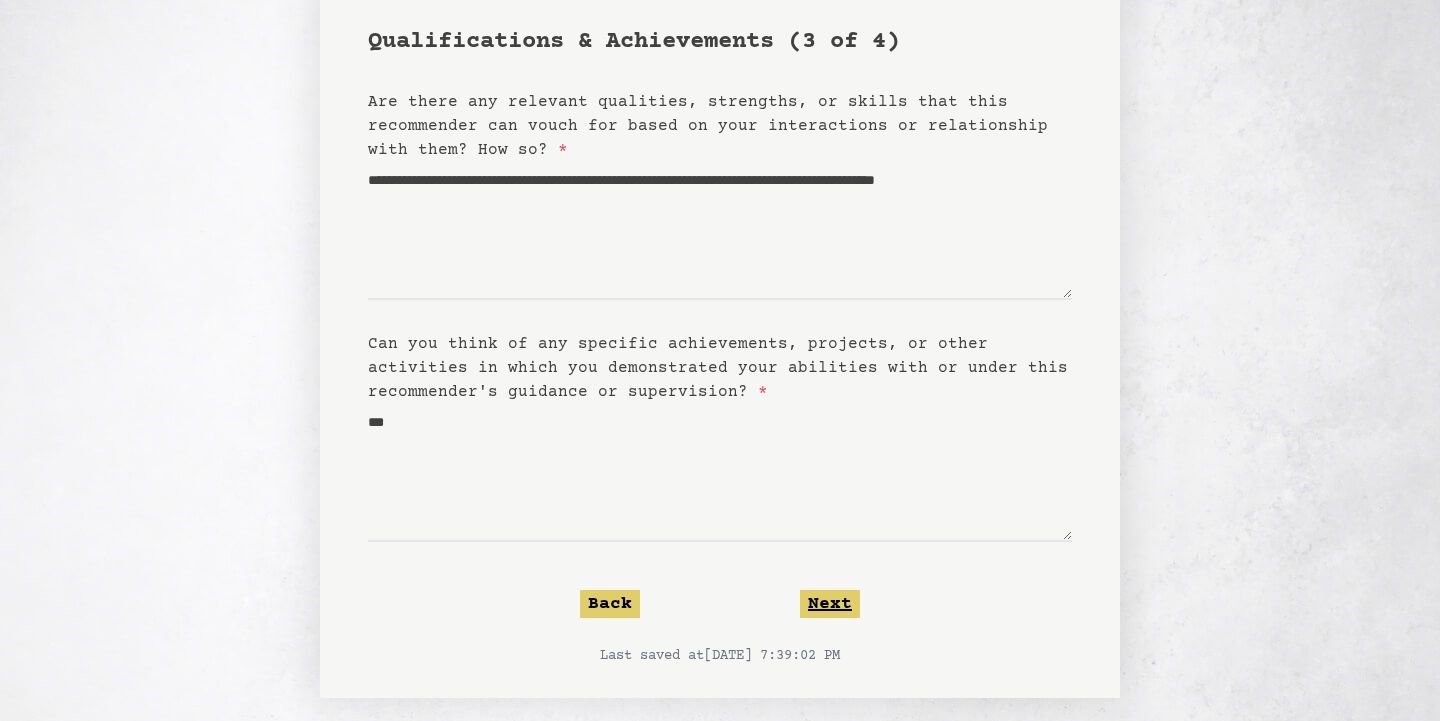 click on "Next" 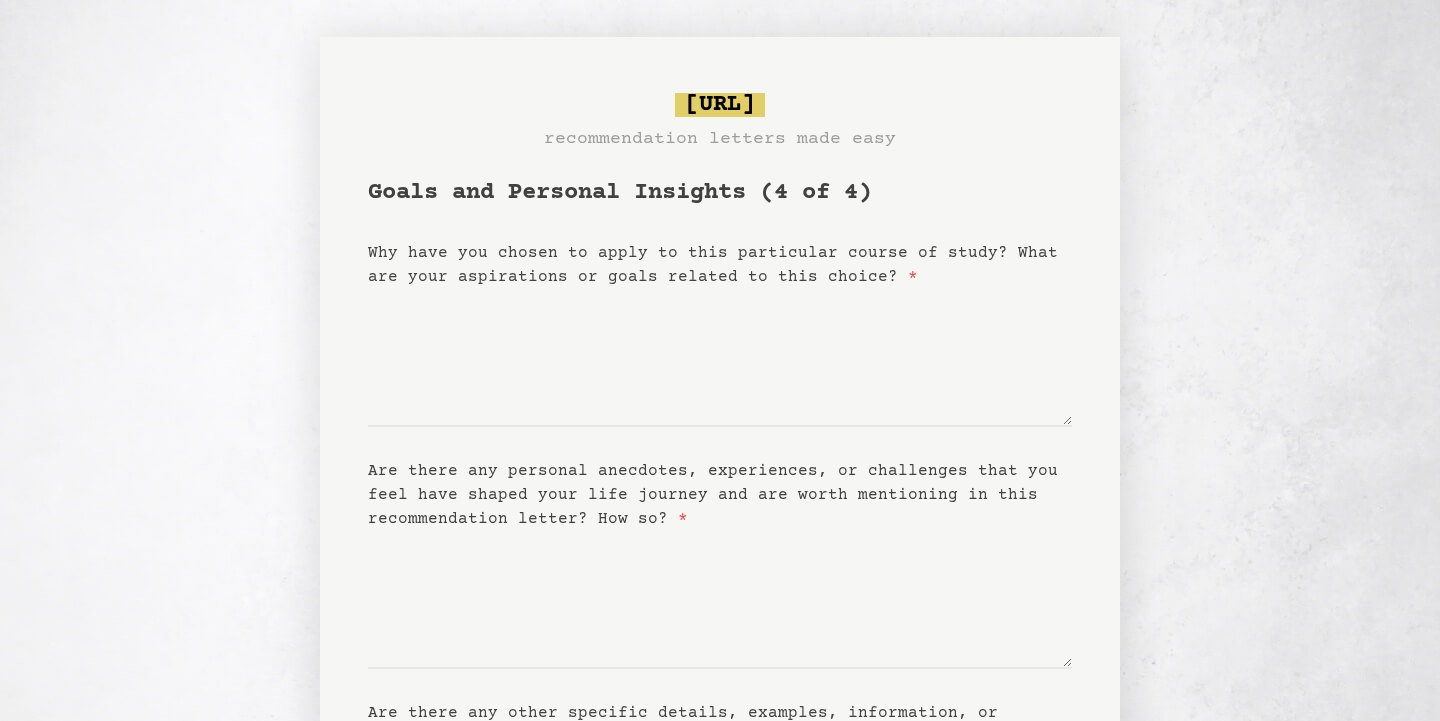 scroll, scrollTop: 0, scrollLeft: 0, axis: both 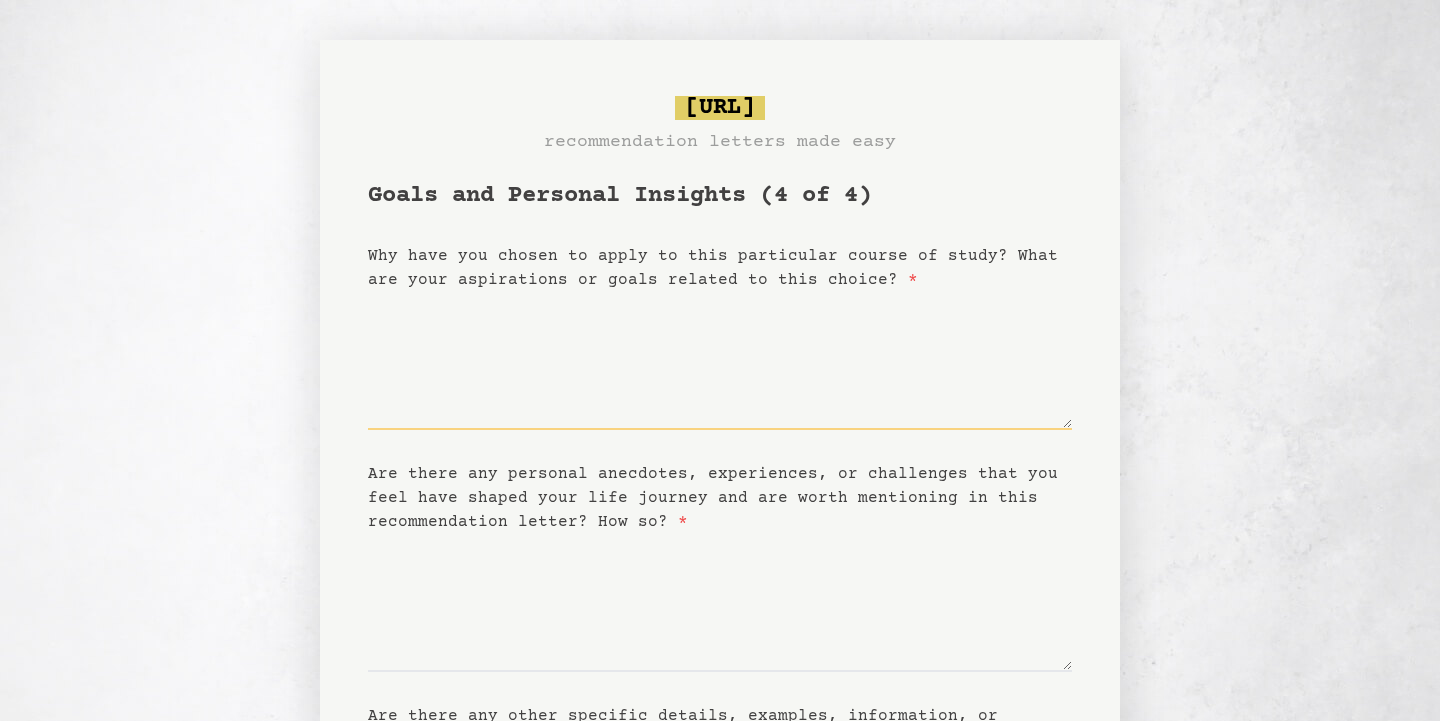 click on "Why have you chosen to apply to this particular course of study?
What are your aspirations or goals related to this choice?   *" at bounding box center (720, 361) 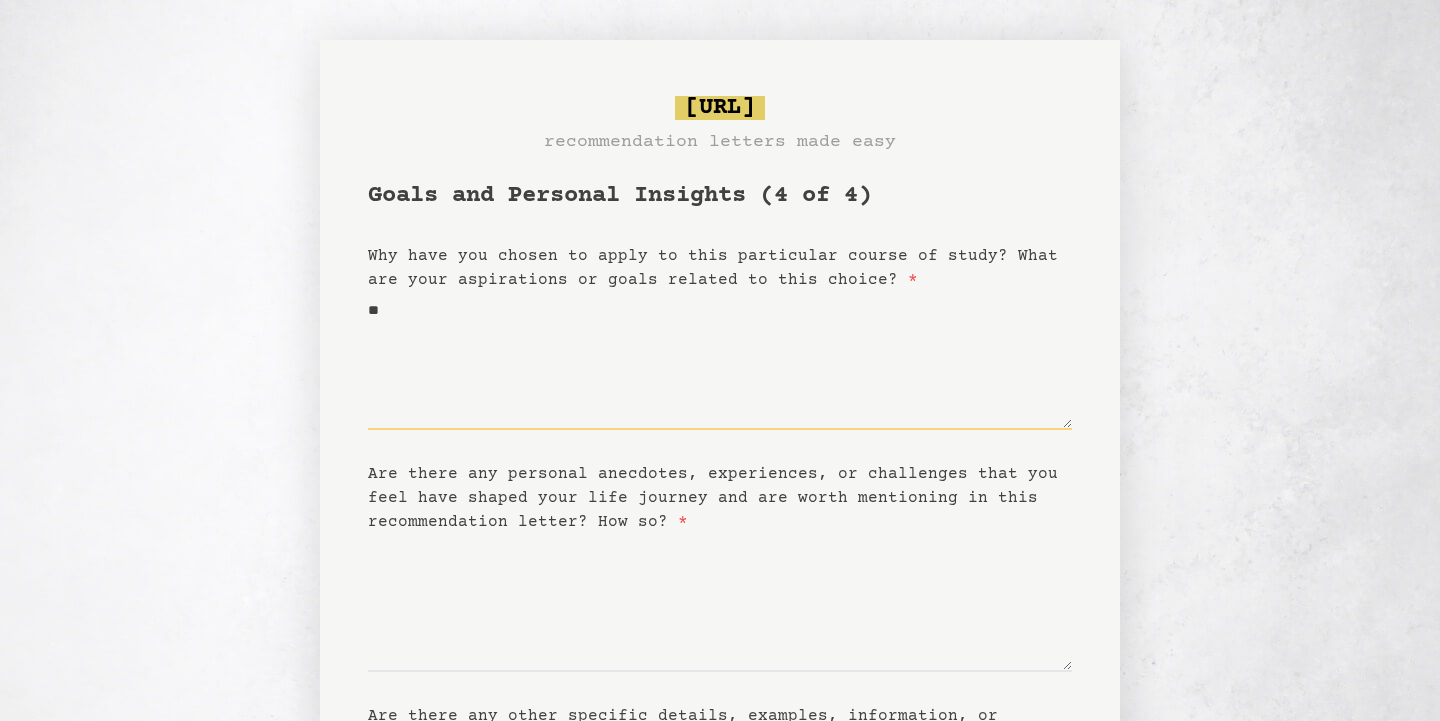 type on "*" 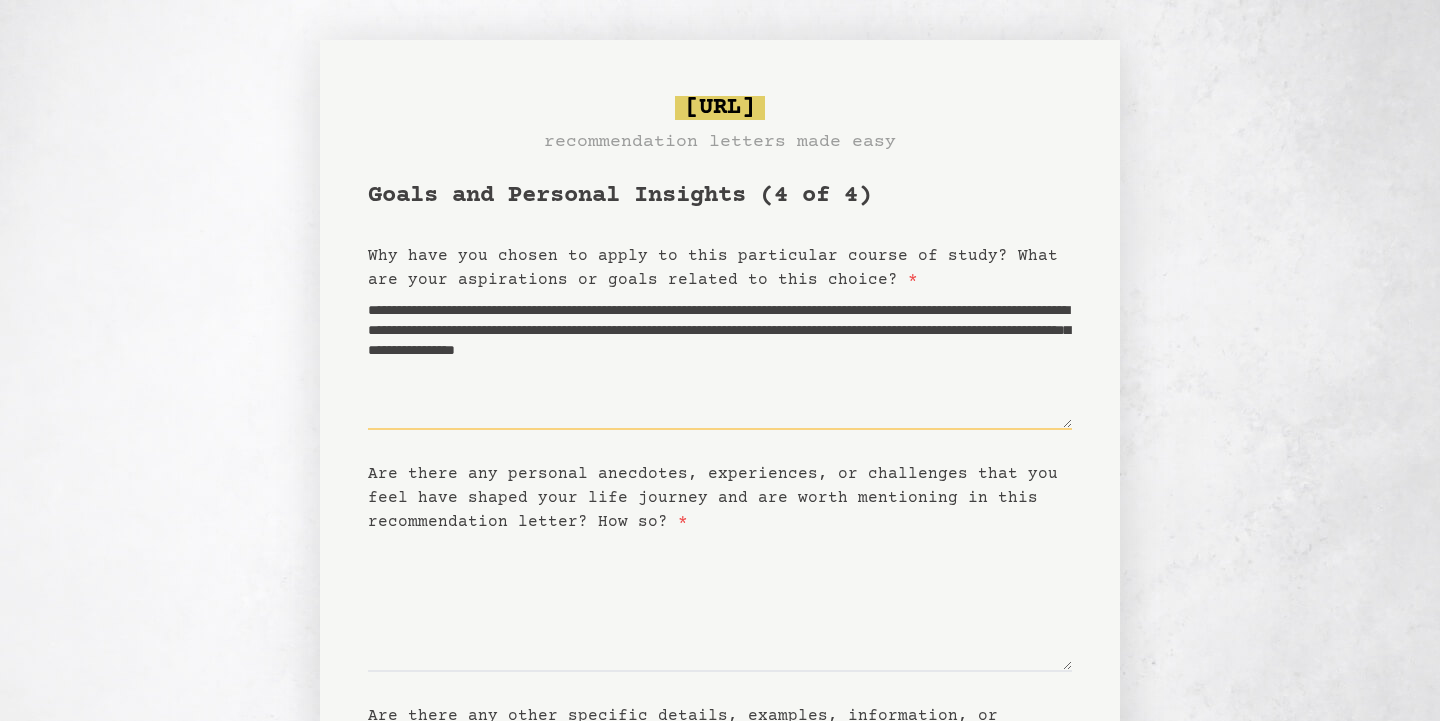 type on "**********" 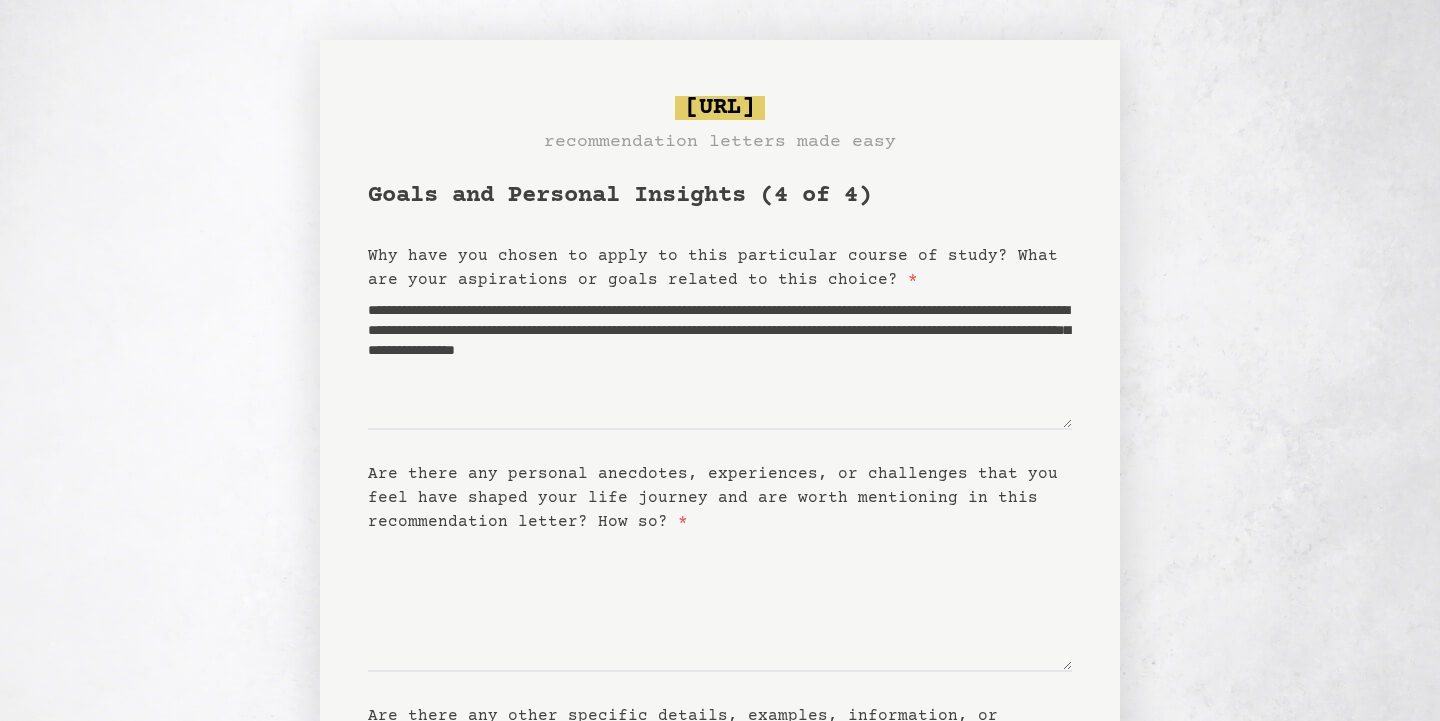 click on "**********" at bounding box center [720, 609] 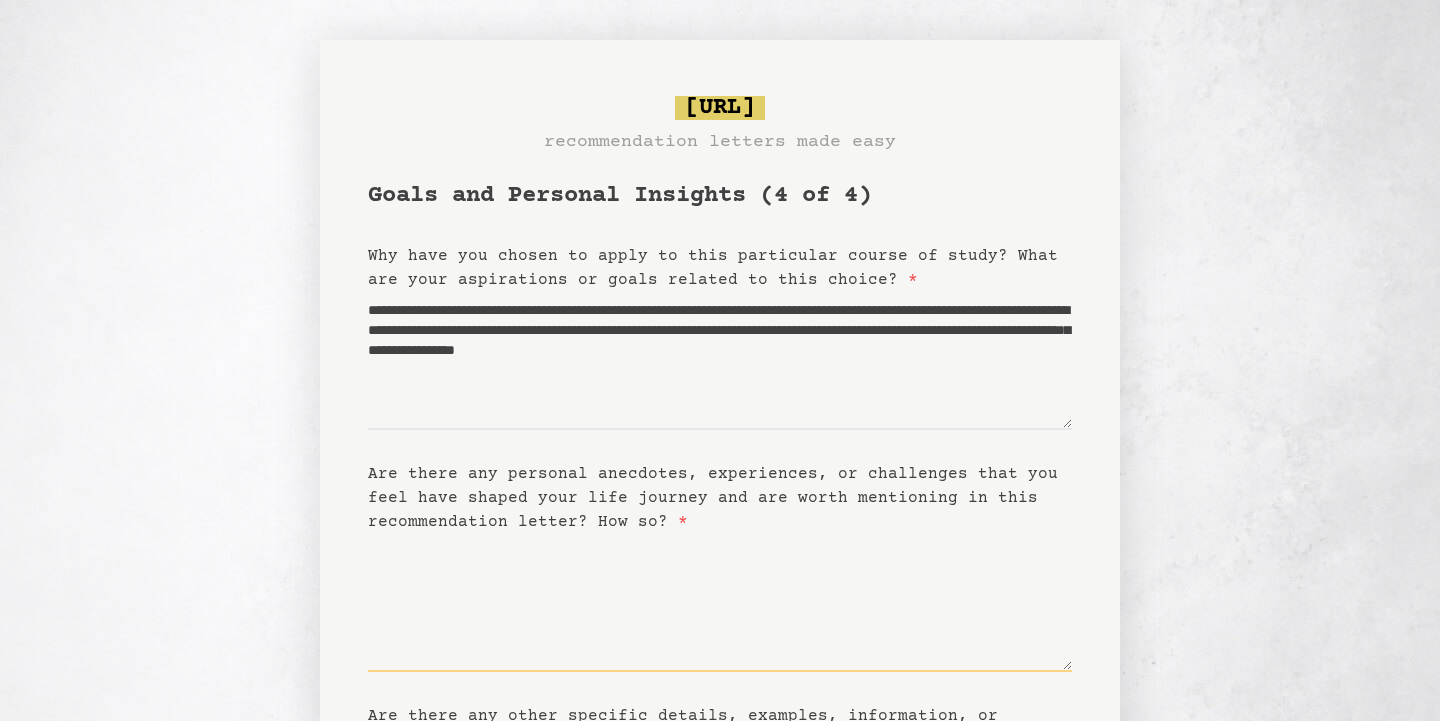 click on "Are there any personal anecdotes, experiences, or challenges
that you feel have shaped your life journey and are worth
mentioning in this recommendation letter? How so?   *" at bounding box center (720, 603) 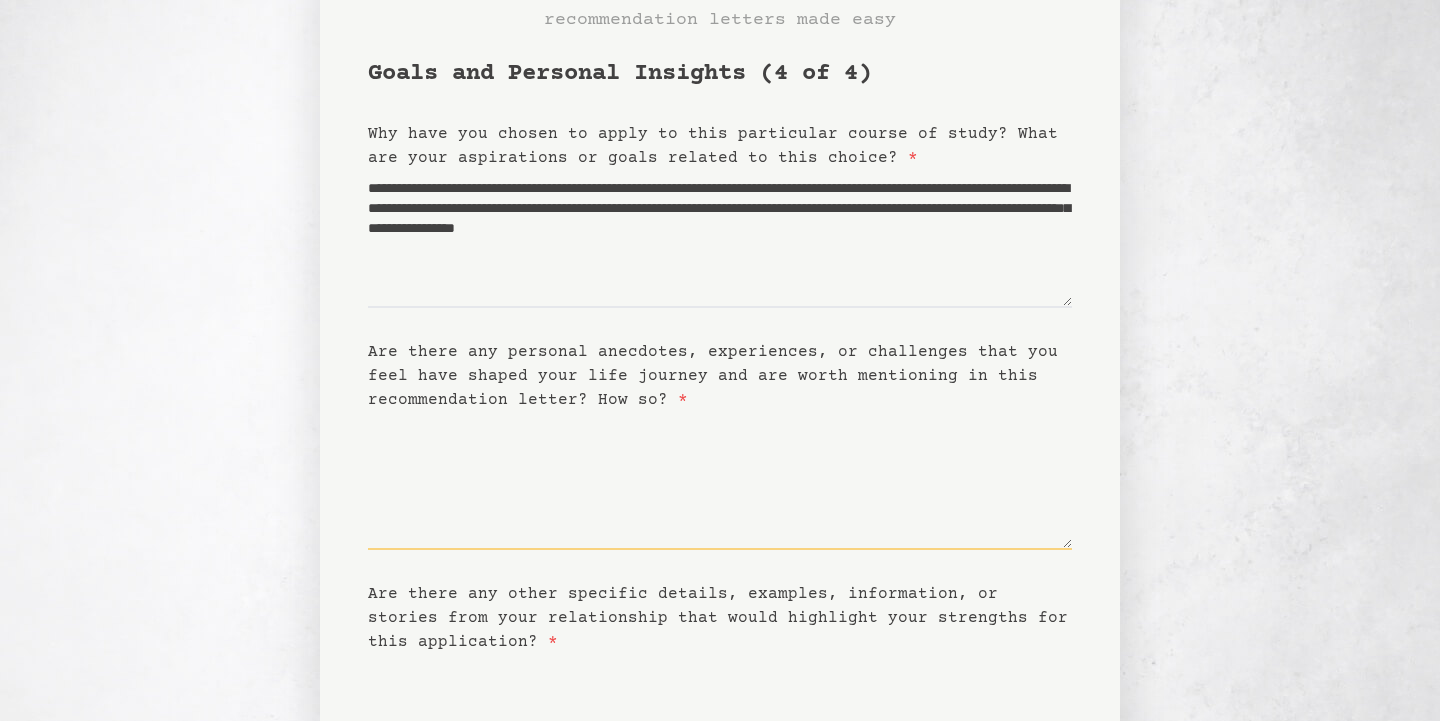 scroll, scrollTop: 126, scrollLeft: 0, axis: vertical 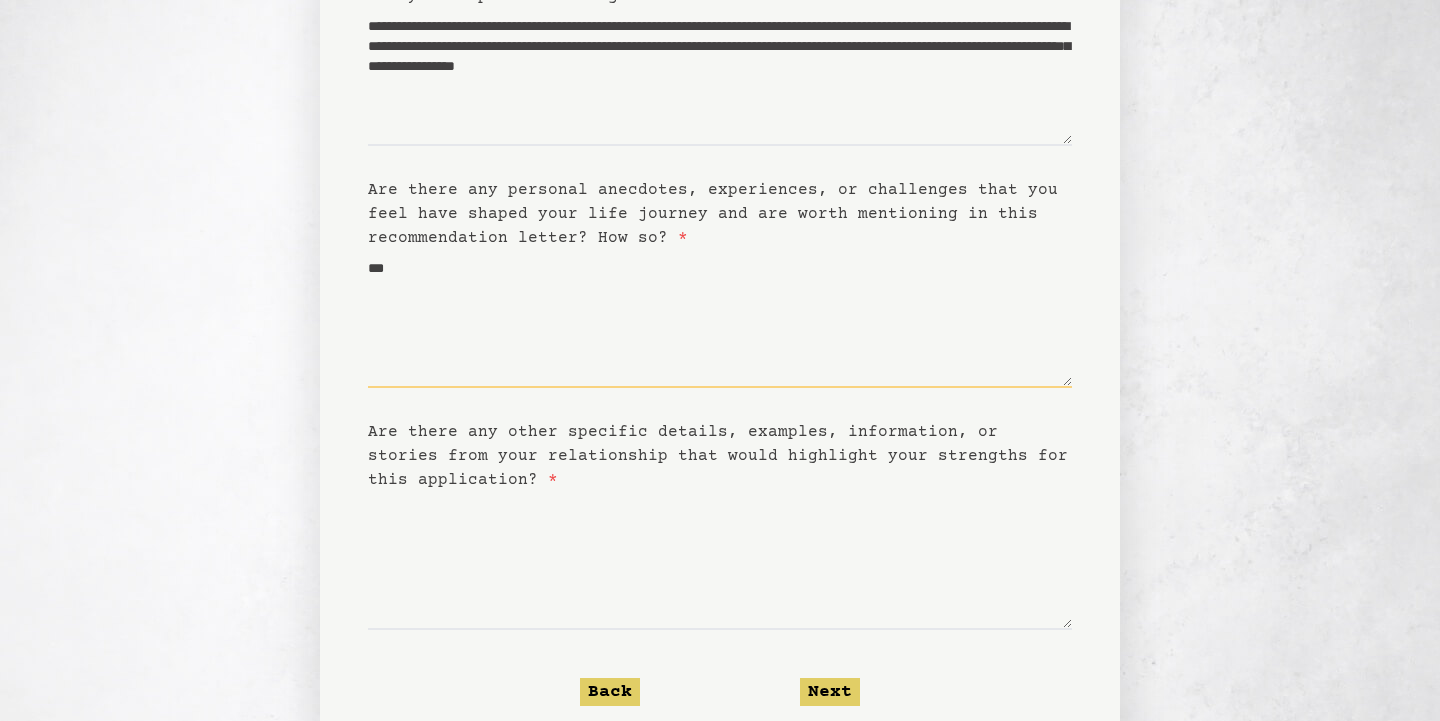 type on "***" 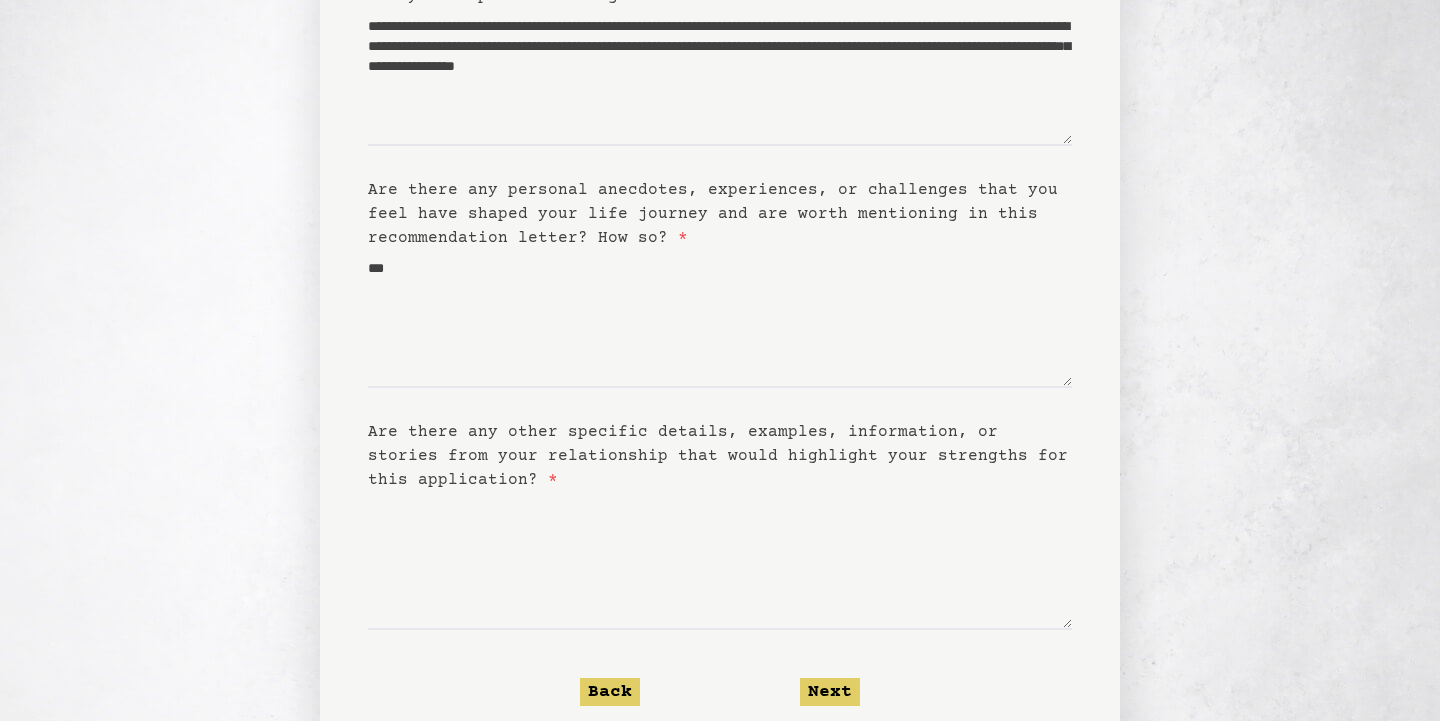 scroll, scrollTop: 285, scrollLeft: 0, axis: vertical 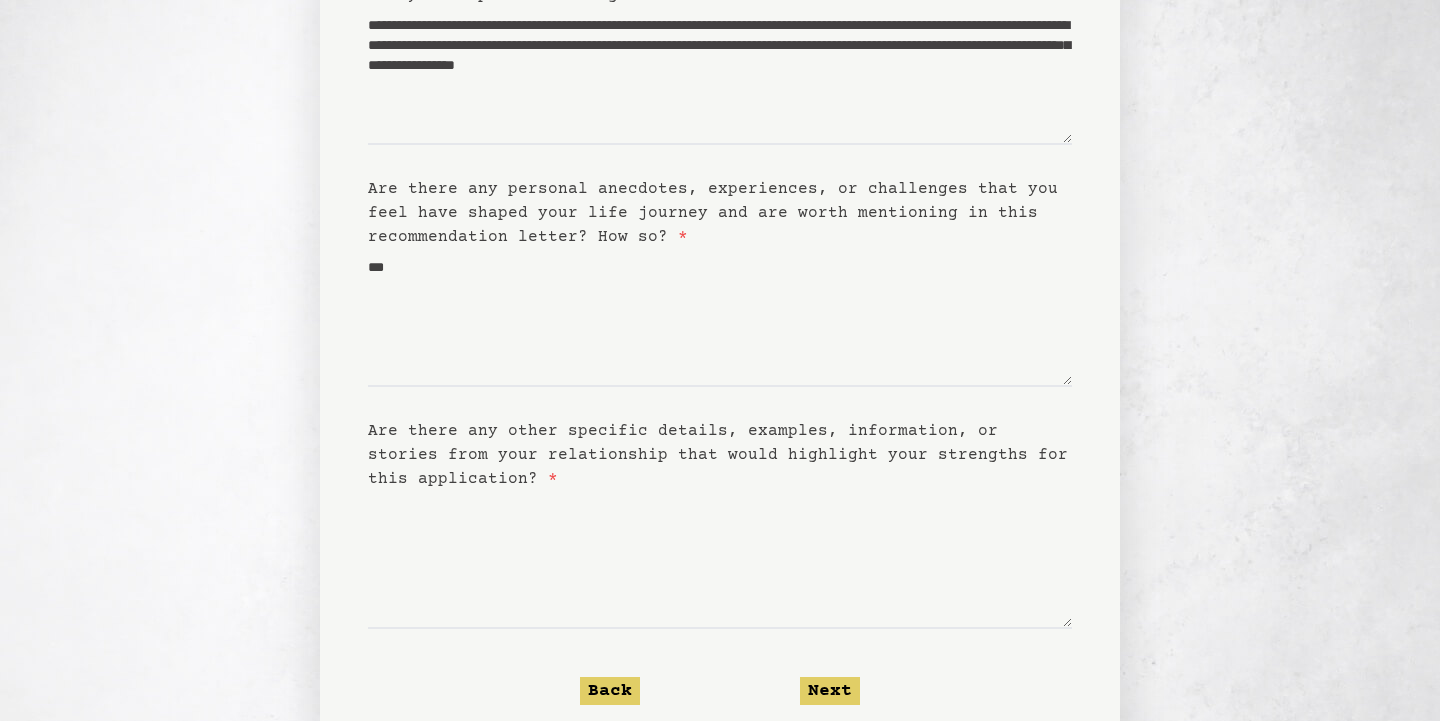 click on "**********" at bounding box center (720, 324) 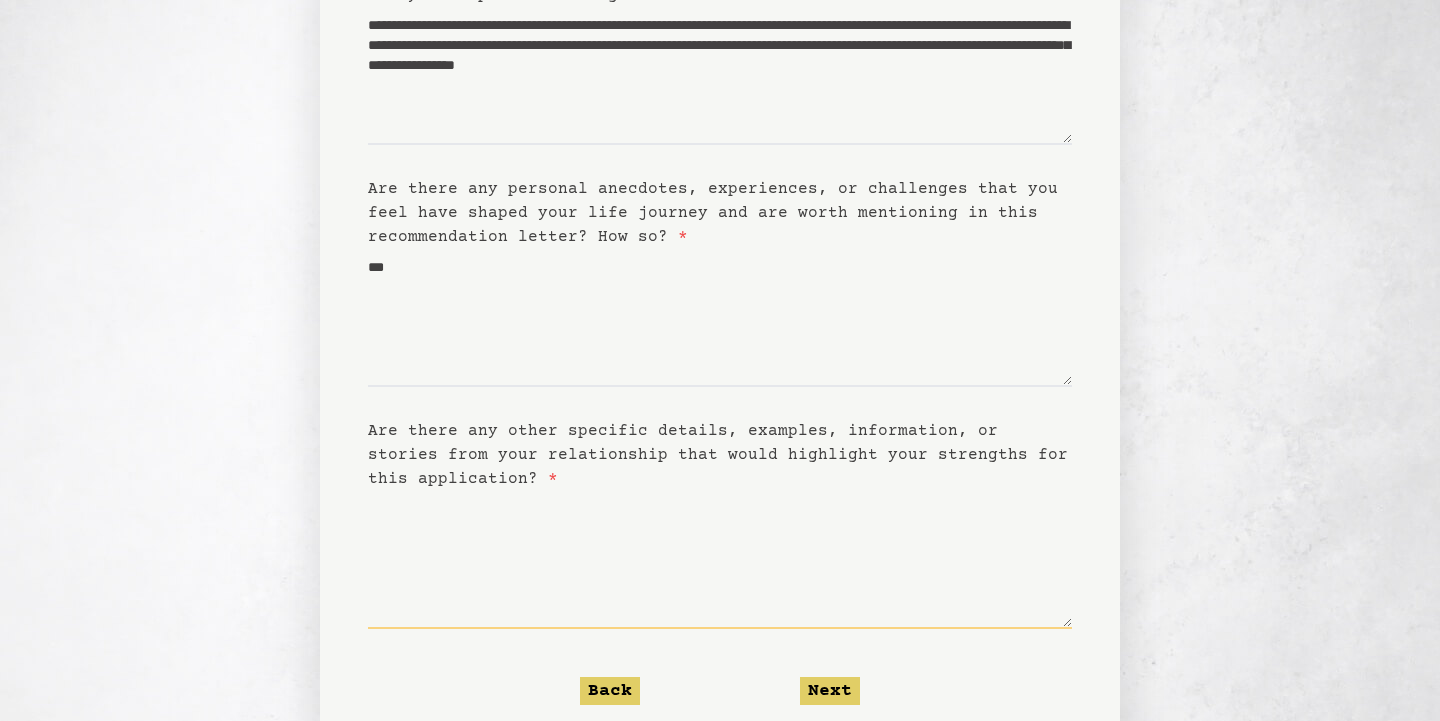 click on "Are there any other specific details, examples, information, or
stories from your relationship that would highlight your
strengths for this application?   *" at bounding box center (720, 560) 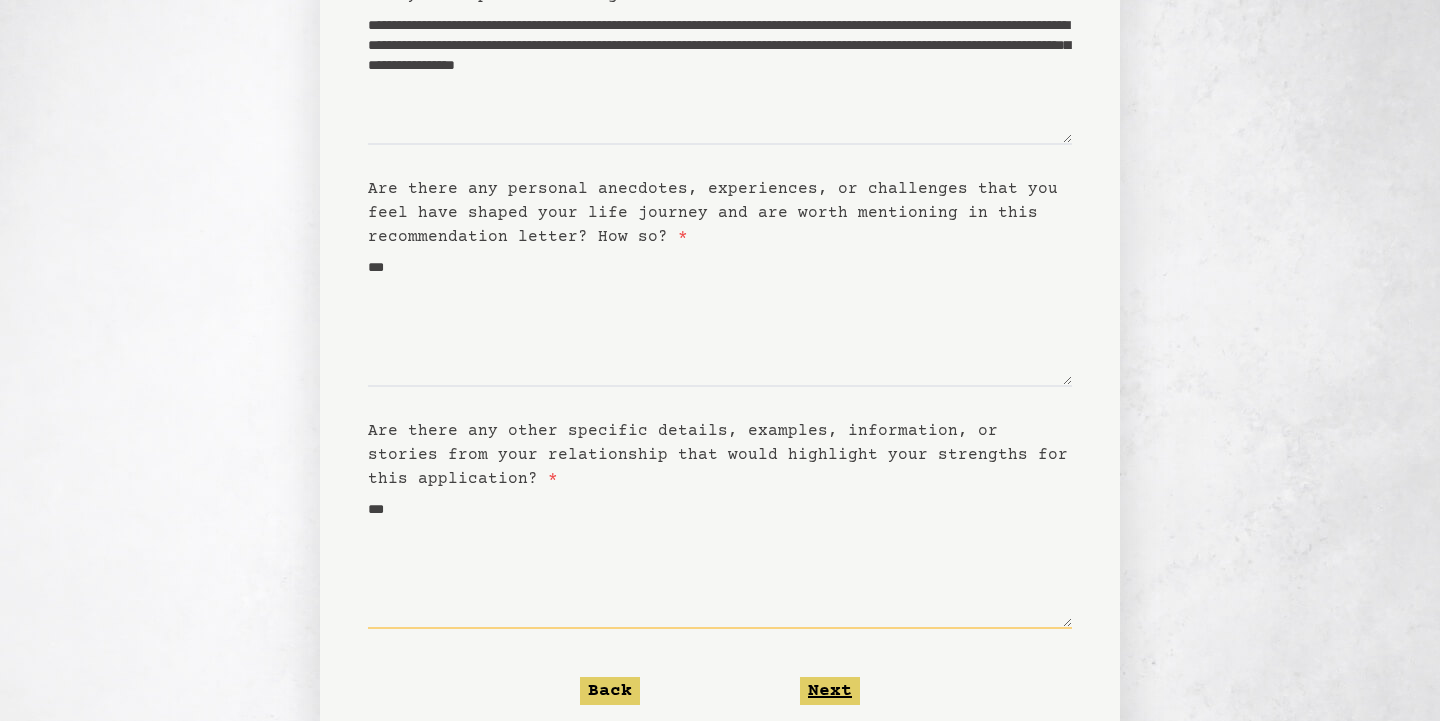type on "***" 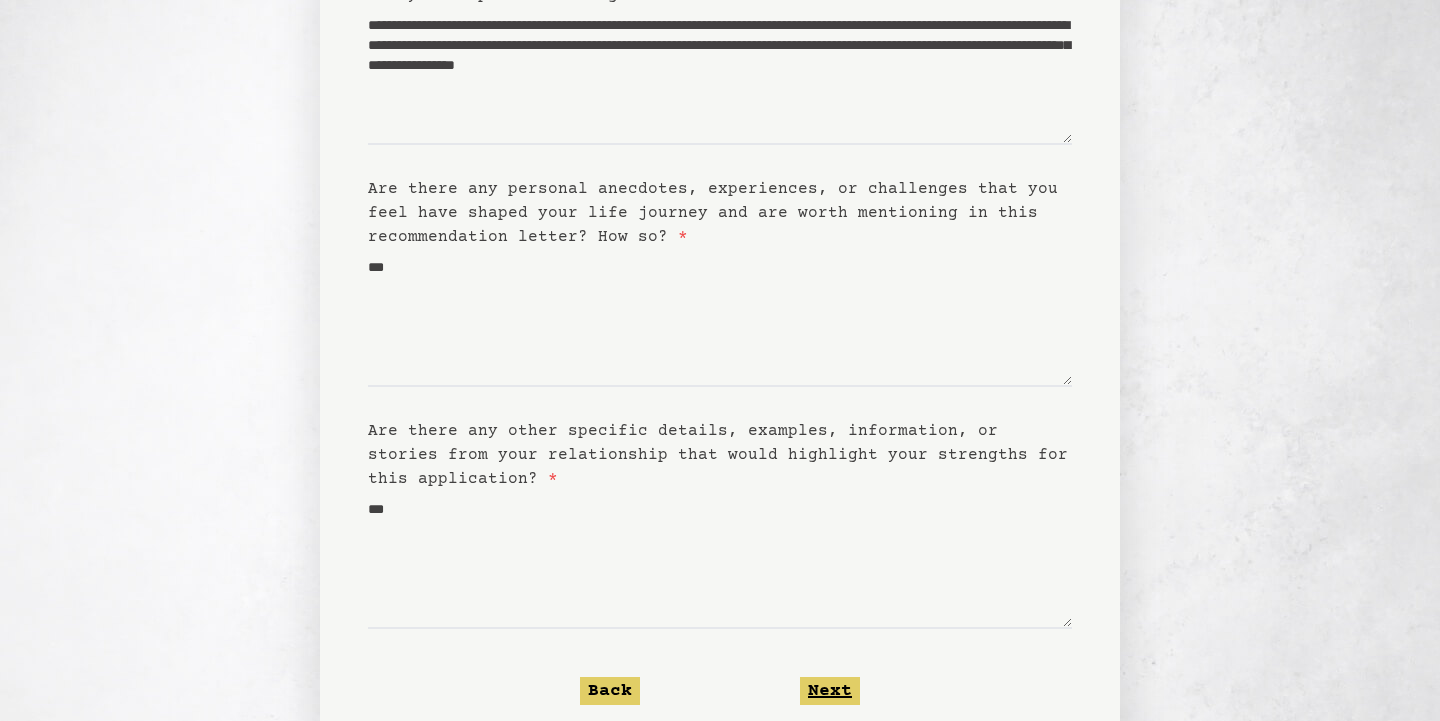 click on "Next" 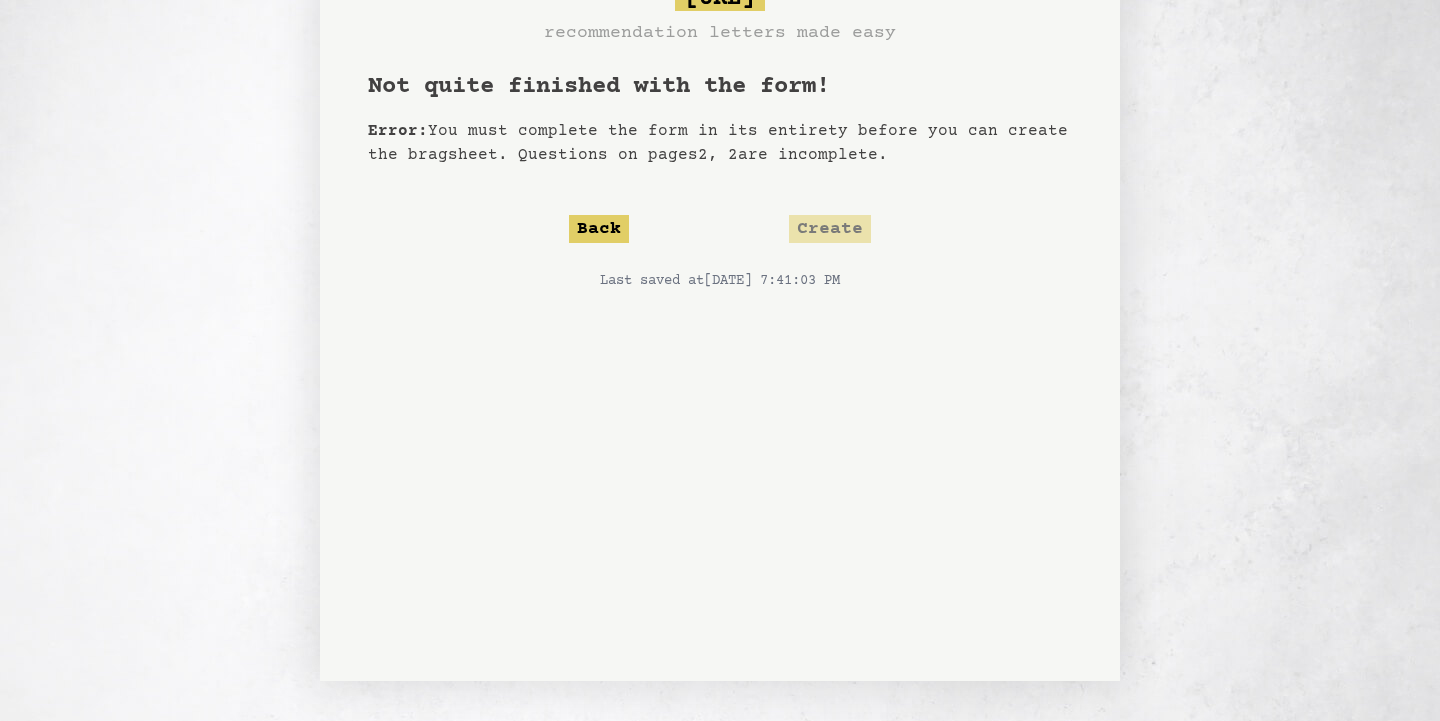 scroll, scrollTop: 0, scrollLeft: 0, axis: both 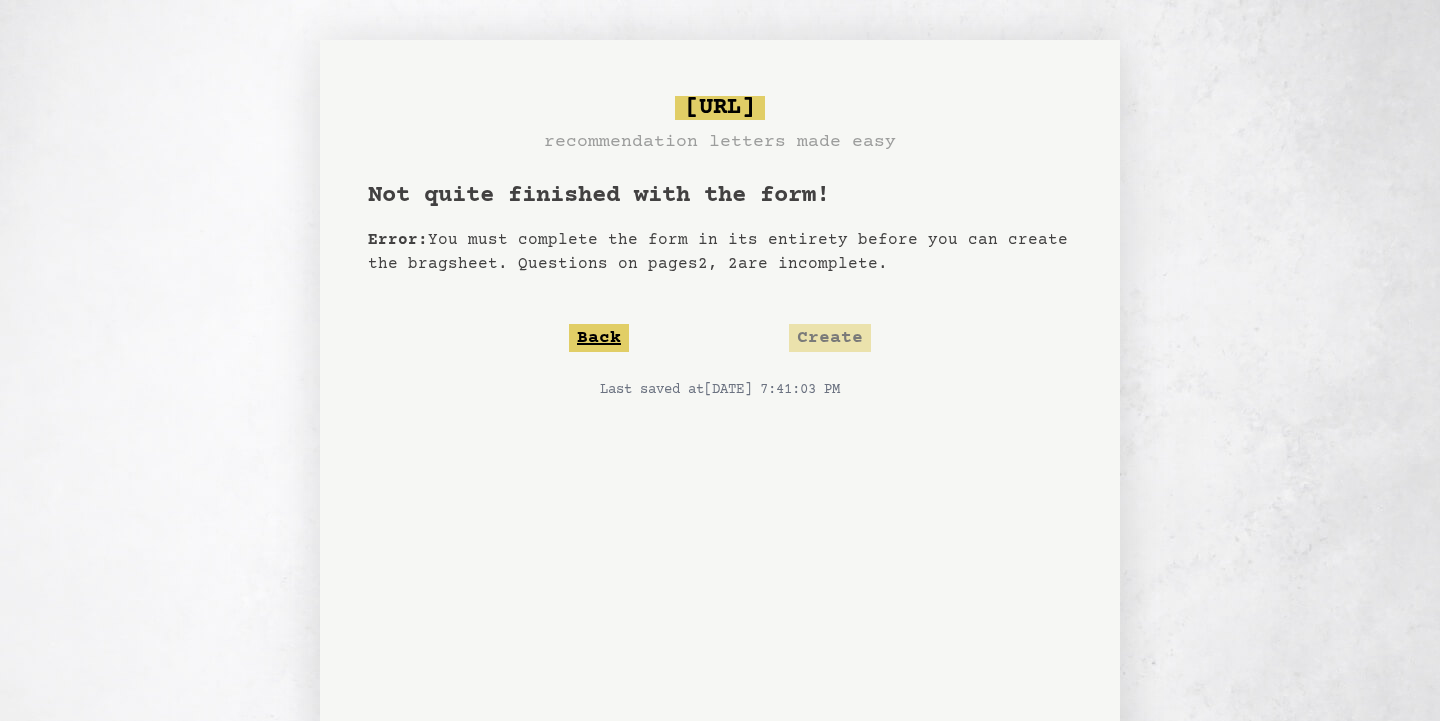 click on "Back" at bounding box center [599, 338] 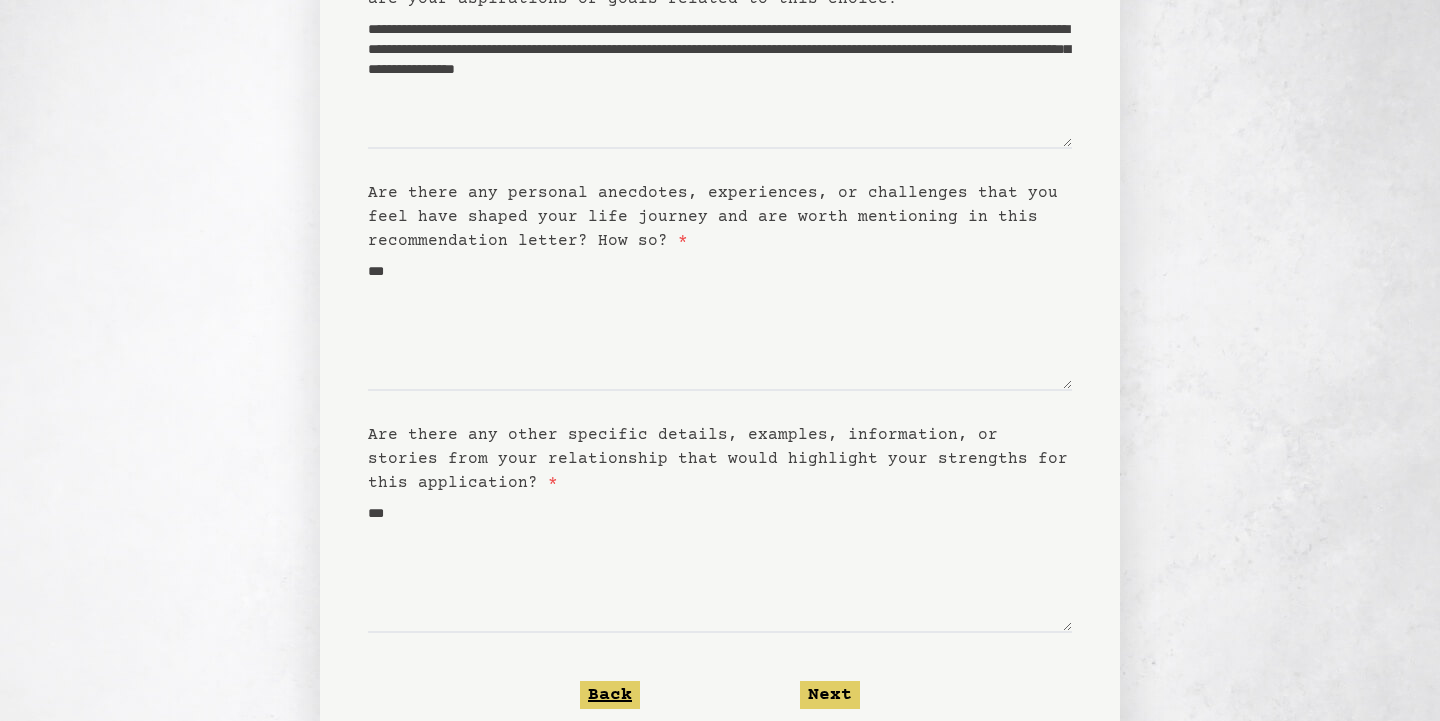 scroll, scrollTop: 389, scrollLeft: 0, axis: vertical 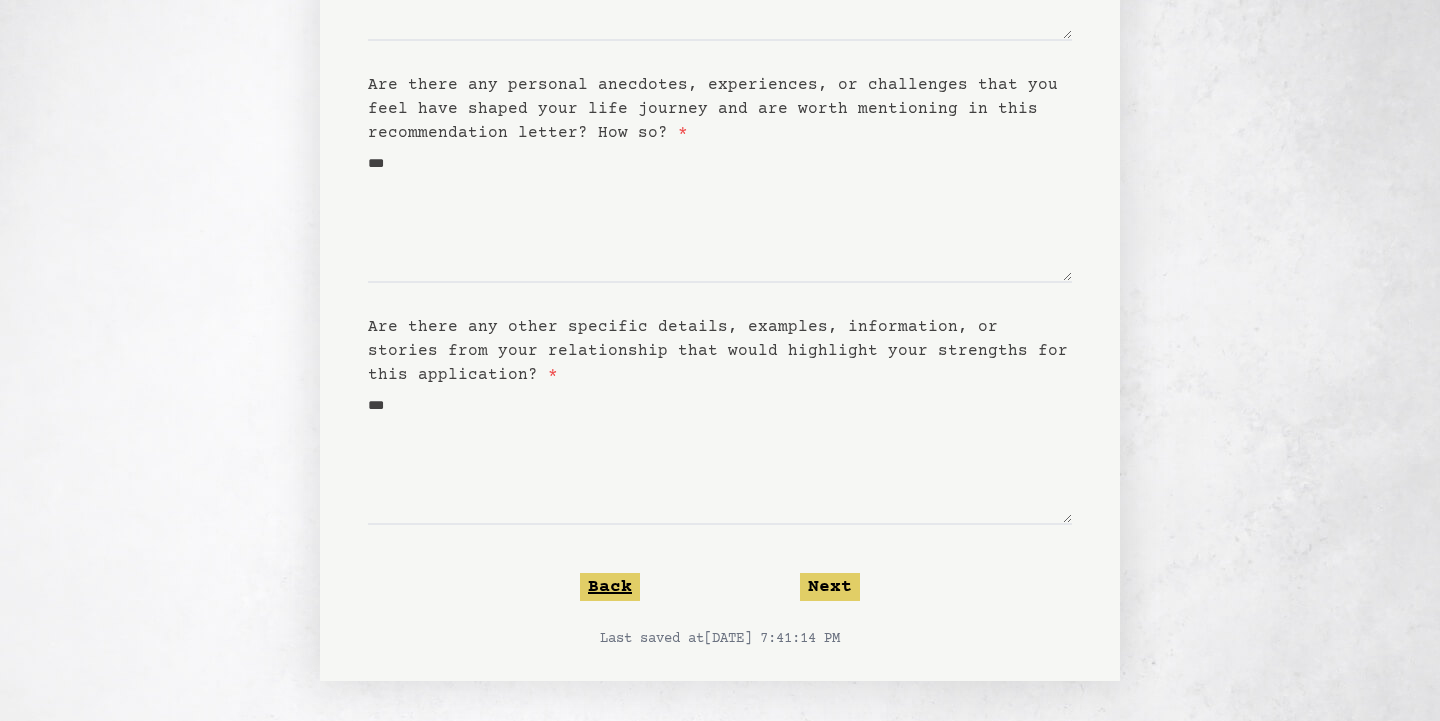 click on "Back" at bounding box center (610, 587) 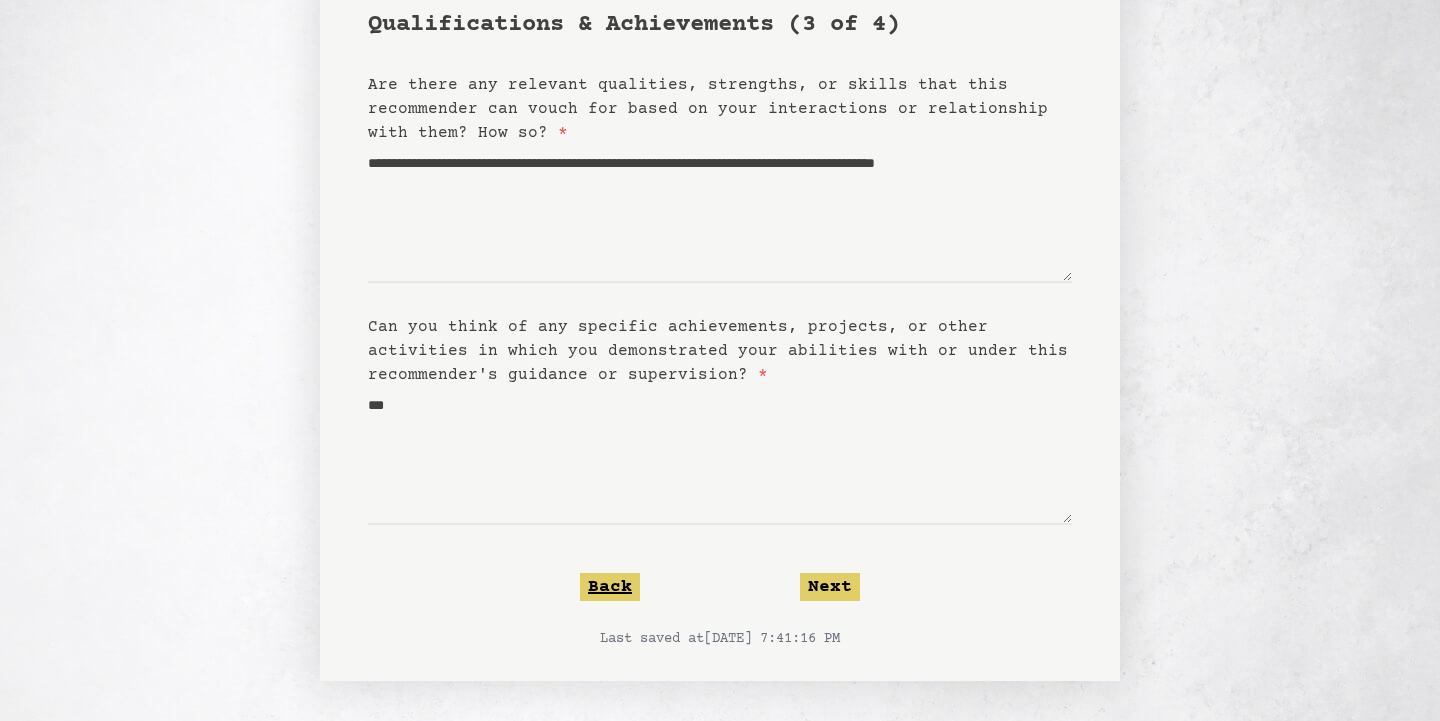 click on "Back" at bounding box center [610, 587] 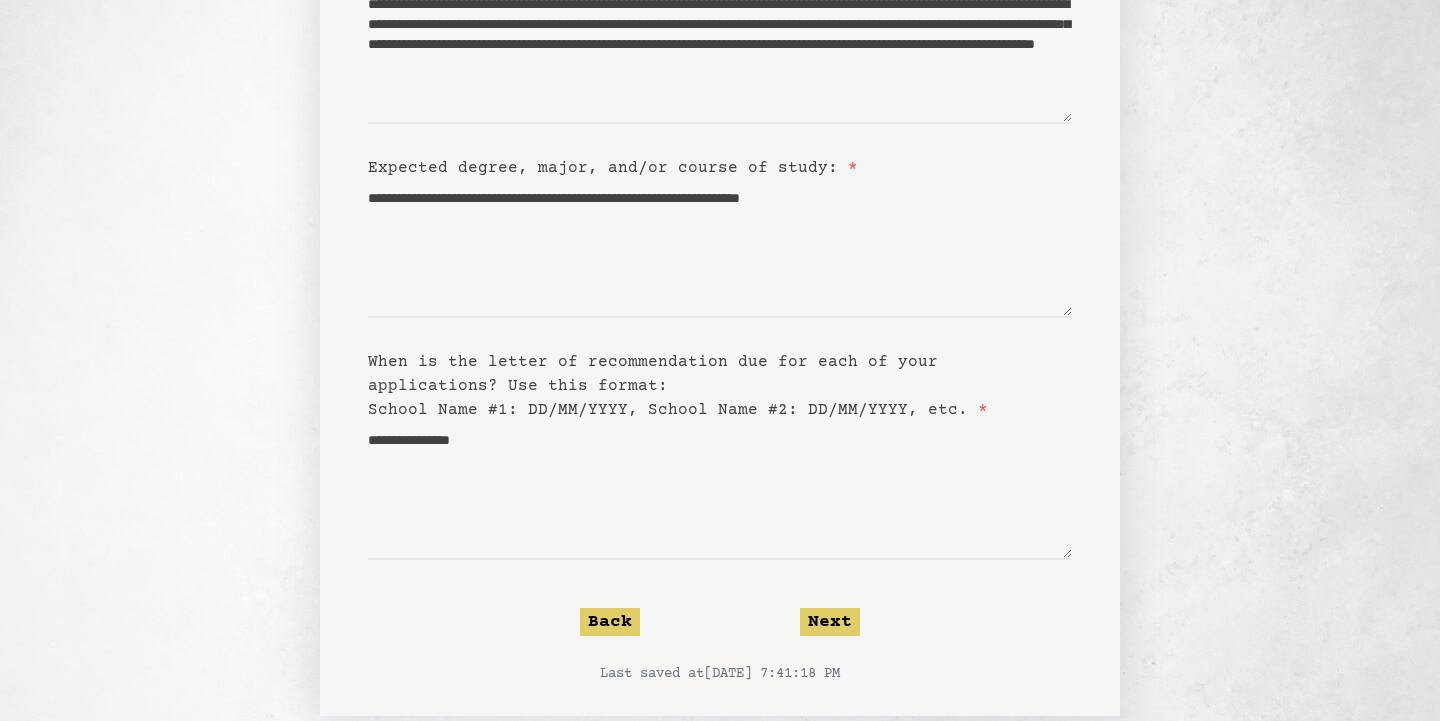 scroll, scrollTop: 330, scrollLeft: 0, axis: vertical 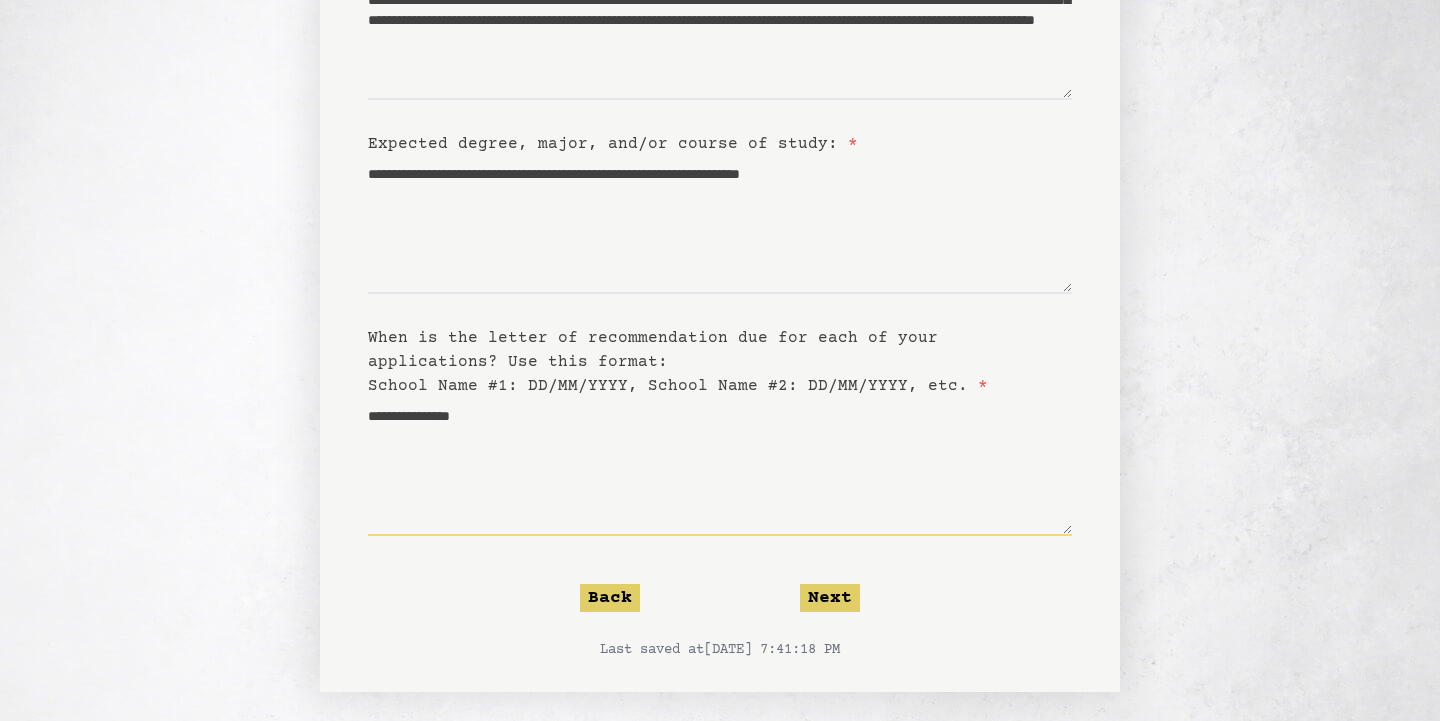 click on "**********" at bounding box center (720, 467) 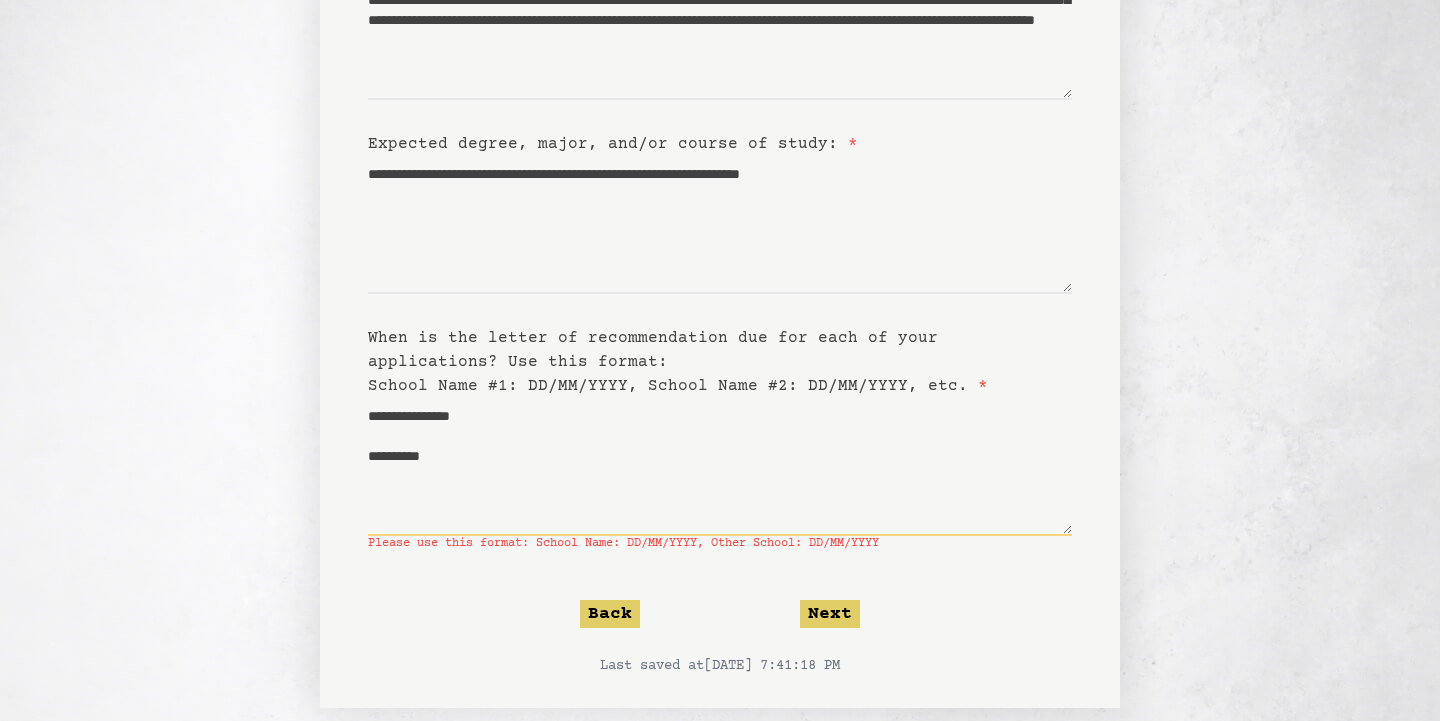 type on "**********" 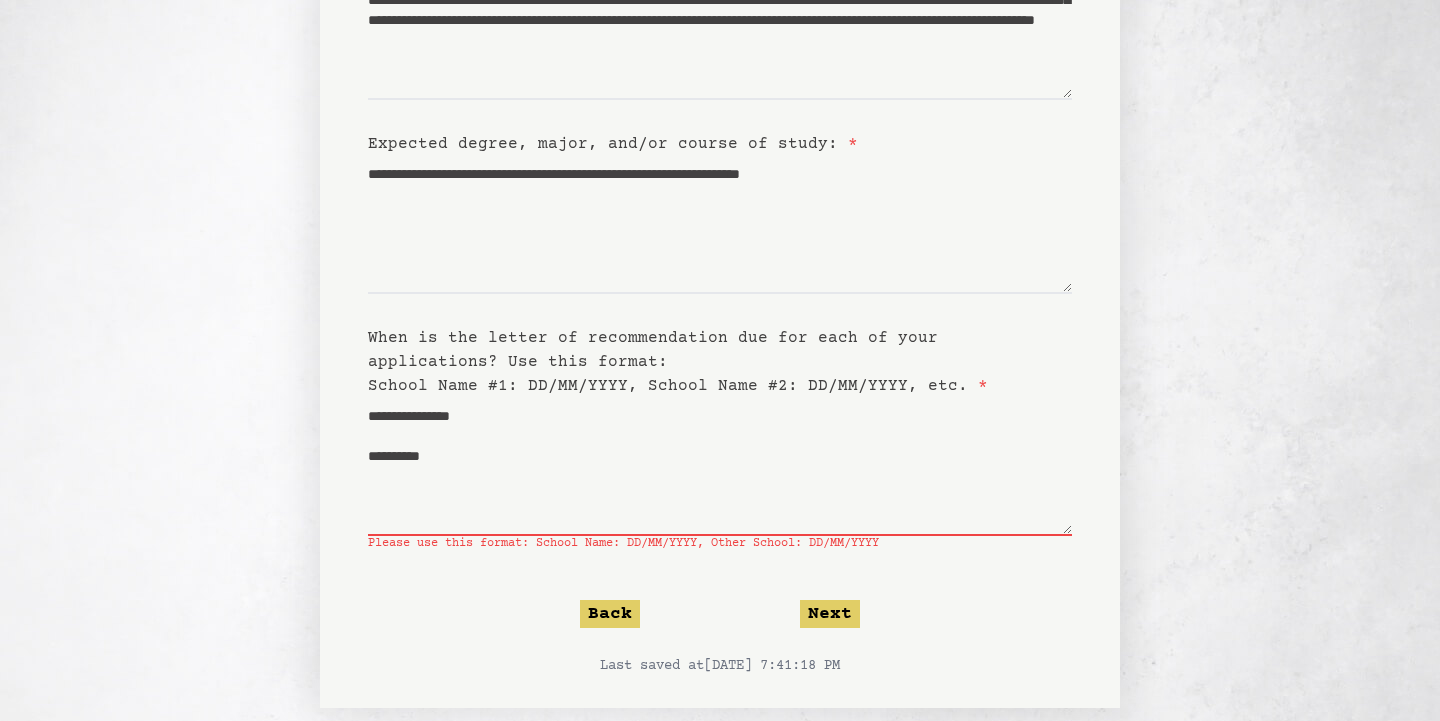 click on "**********" at bounding box center (720, 263) 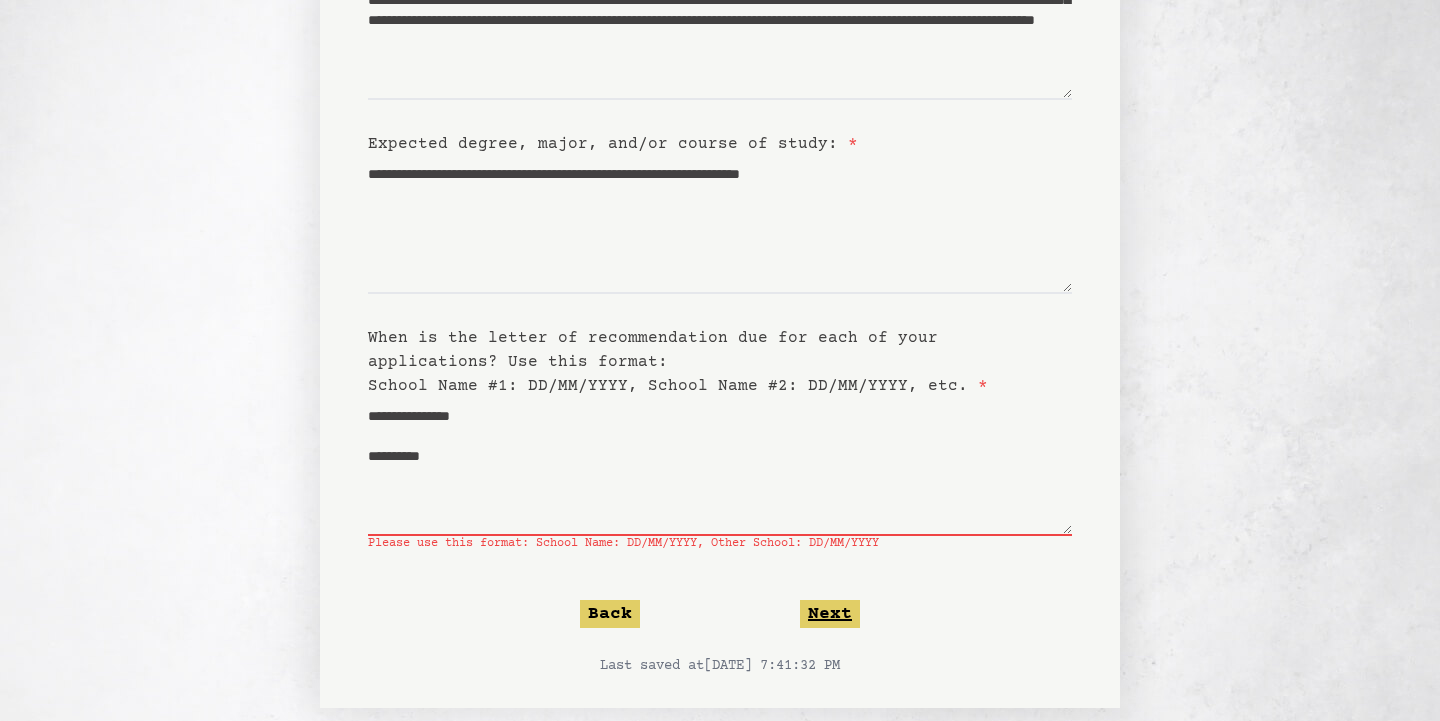 click on "Next" 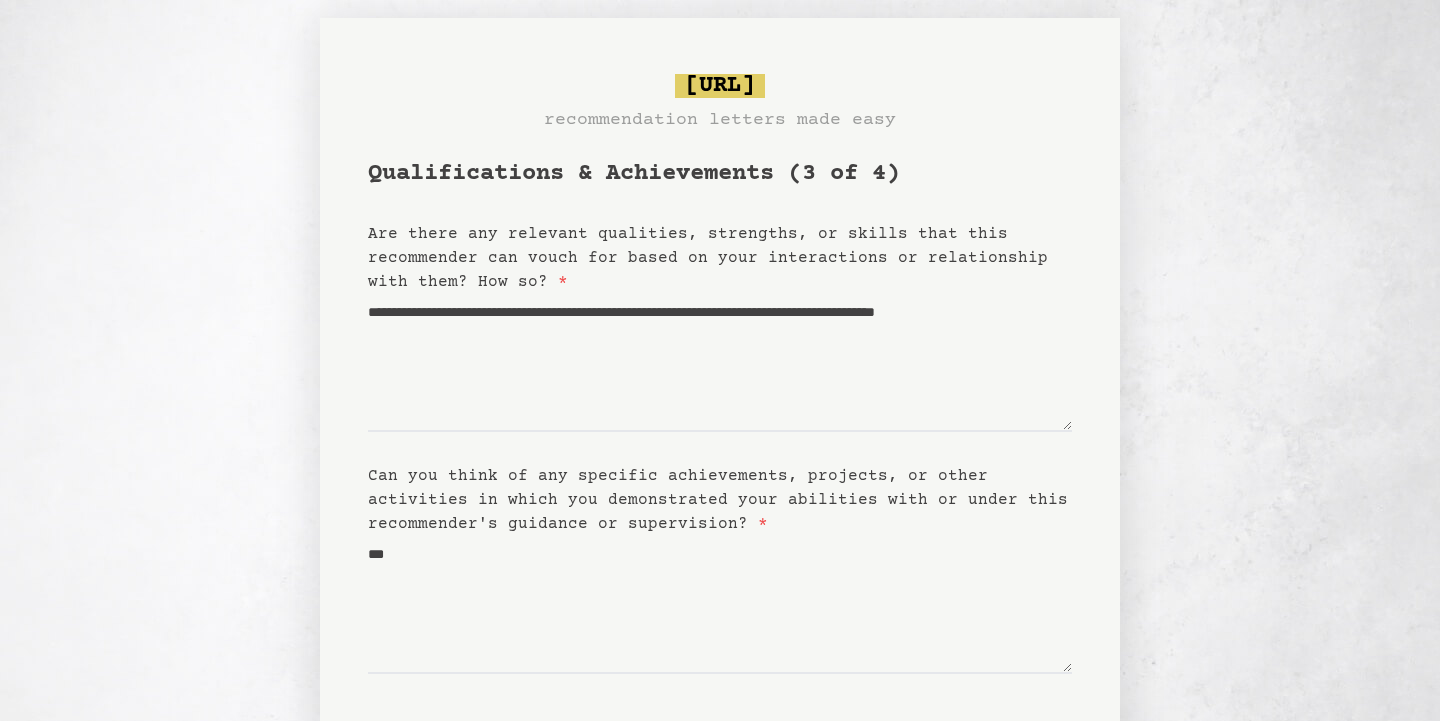 scroll, scrollTop: 0, scrollLeft: 0, axis: both 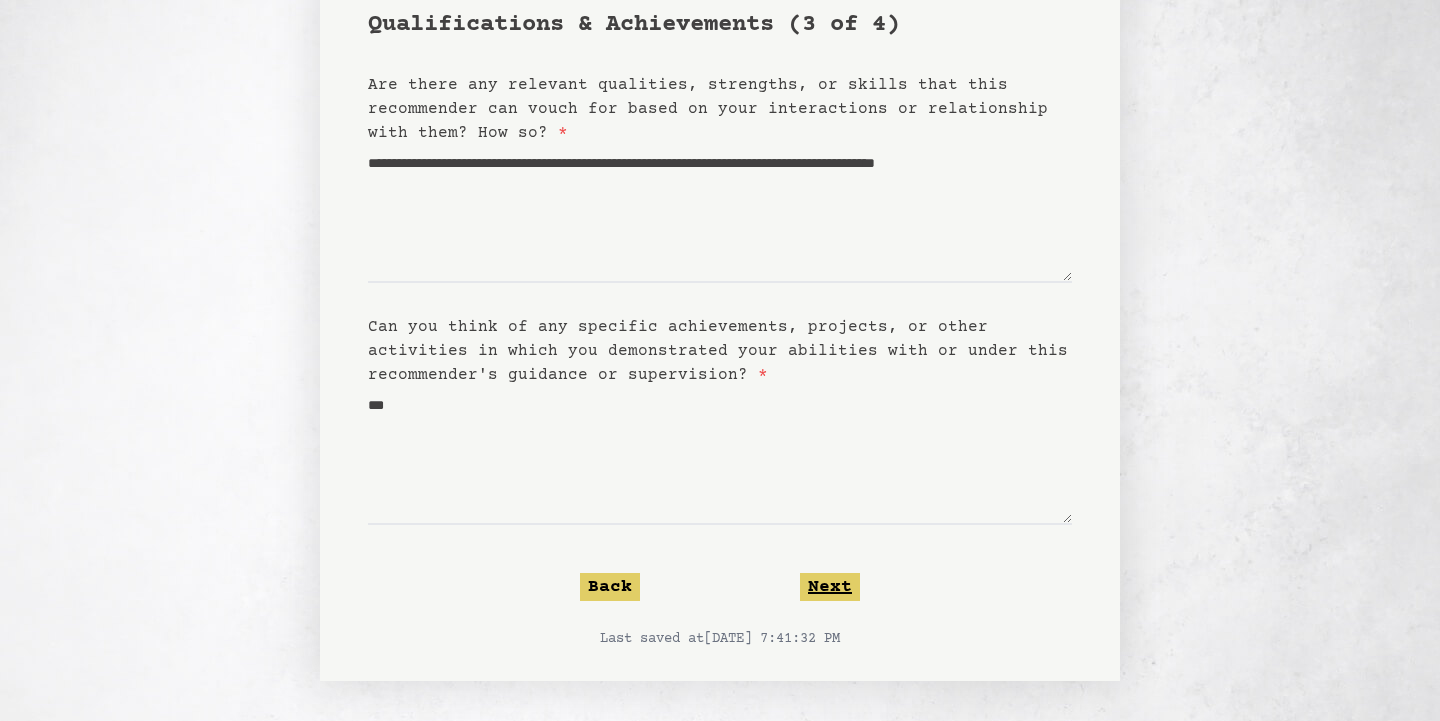 click on "Next" 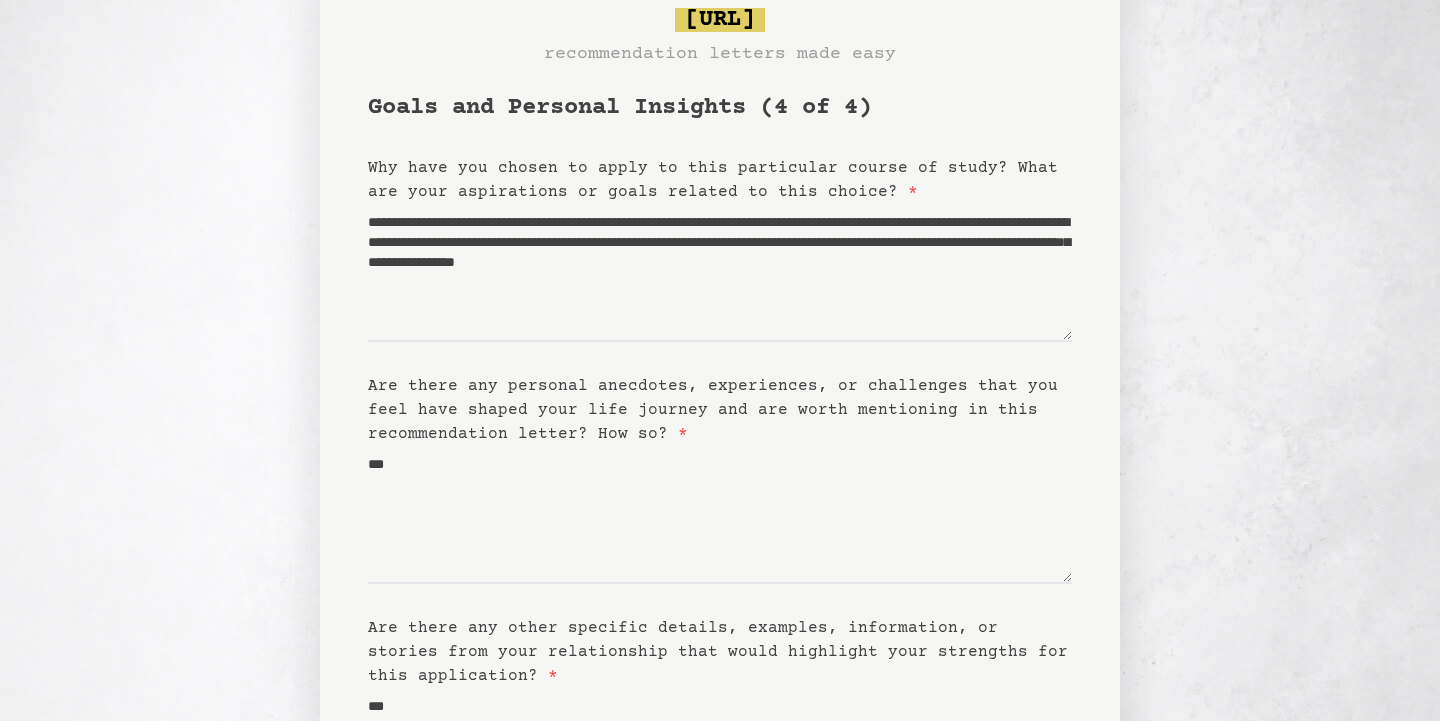 scroll, scrollTop: 389, scrollLeft: 0, axis: vertical 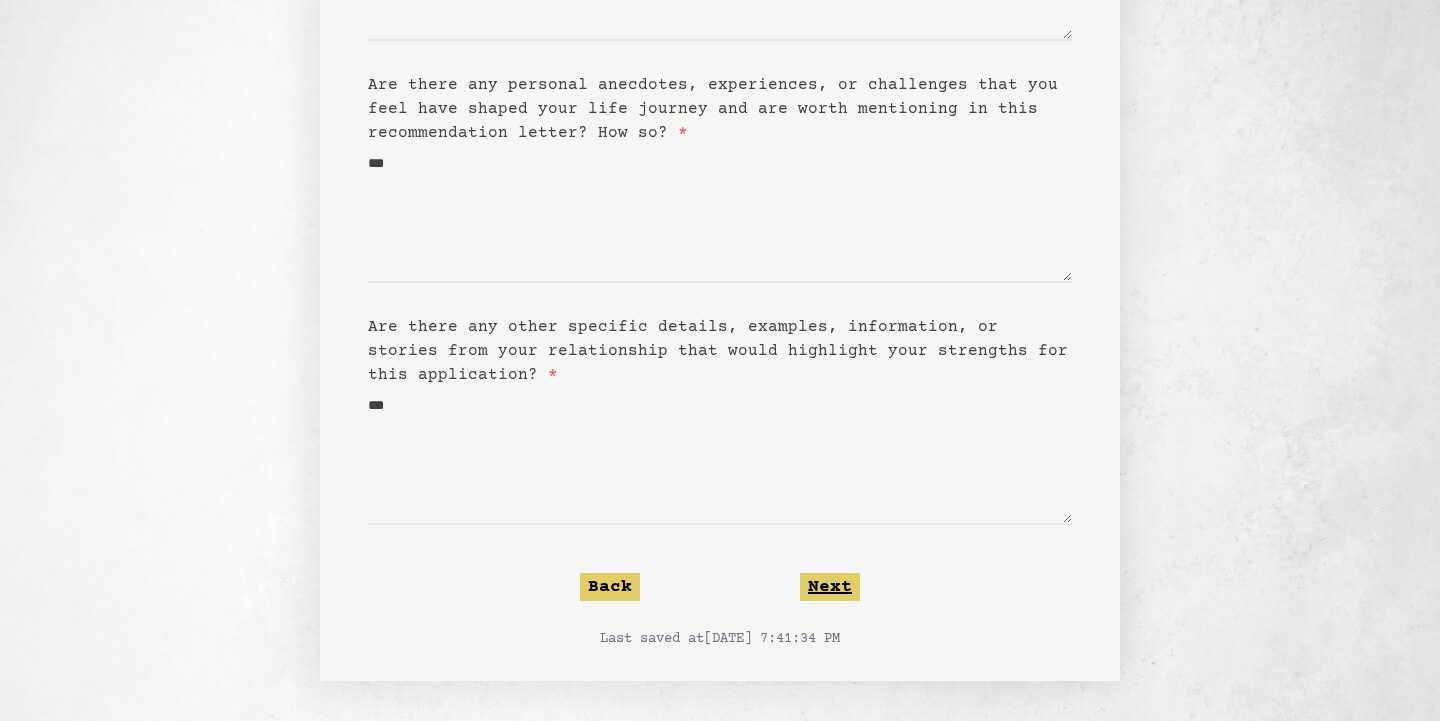 click on "Next" 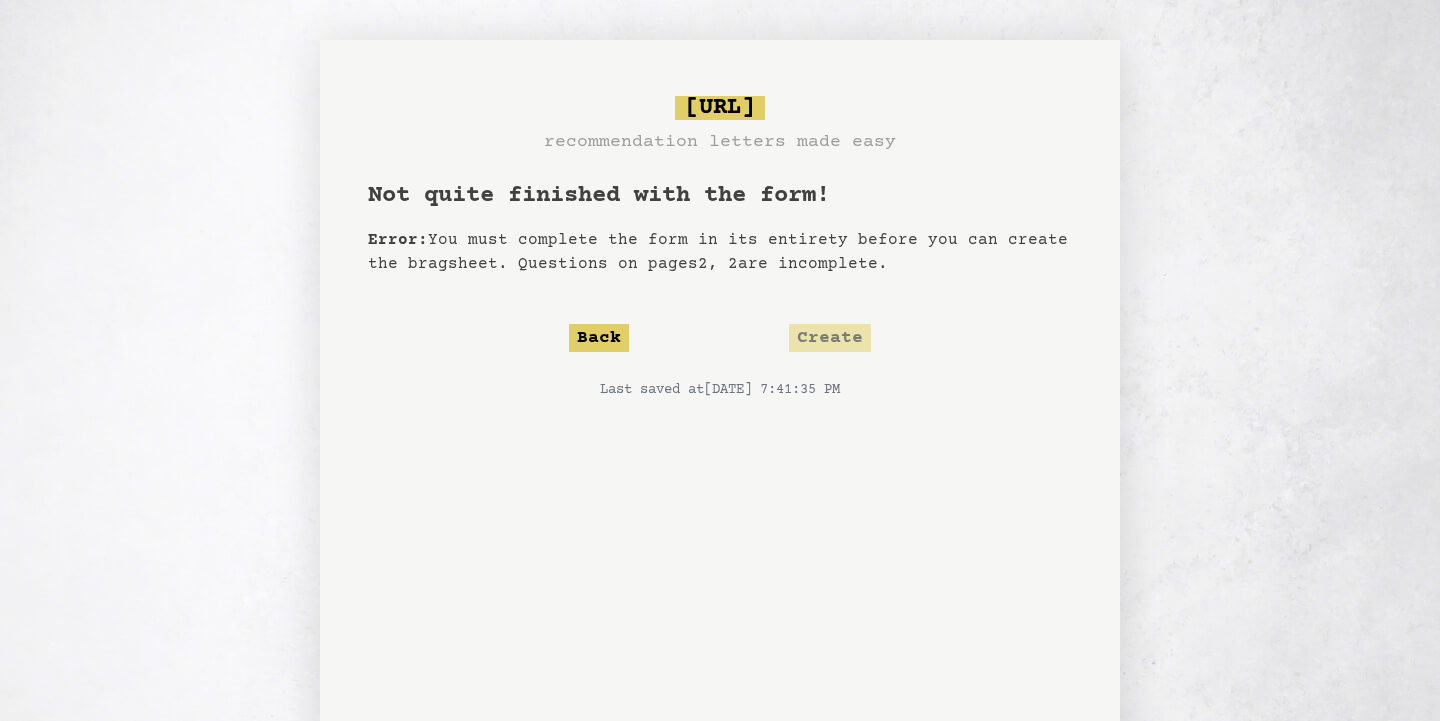 scroll, scrollTop: 109, scrollLeft: 0, axis: vertical 